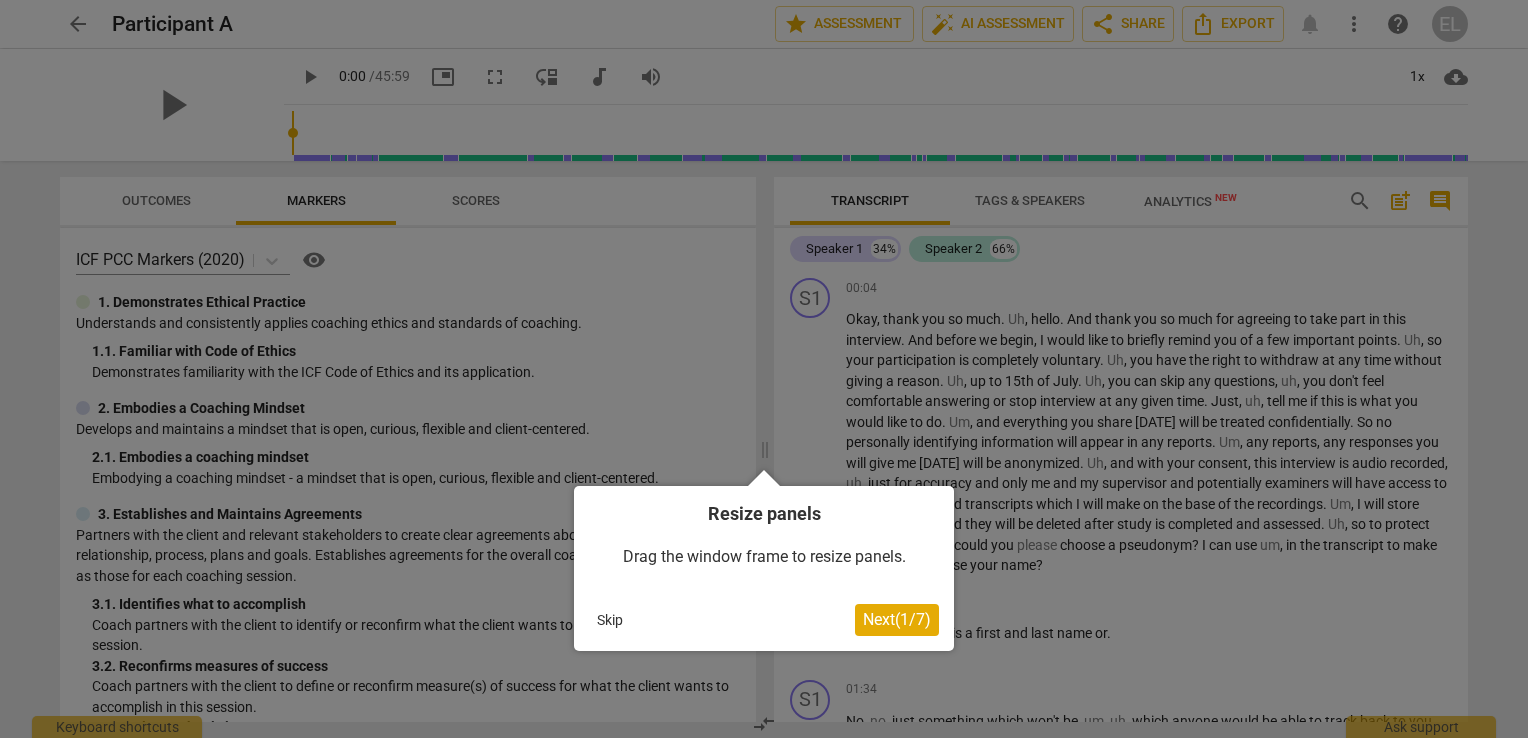 scroll, scrollTop: 0, scrollLeft: 0, axis: both 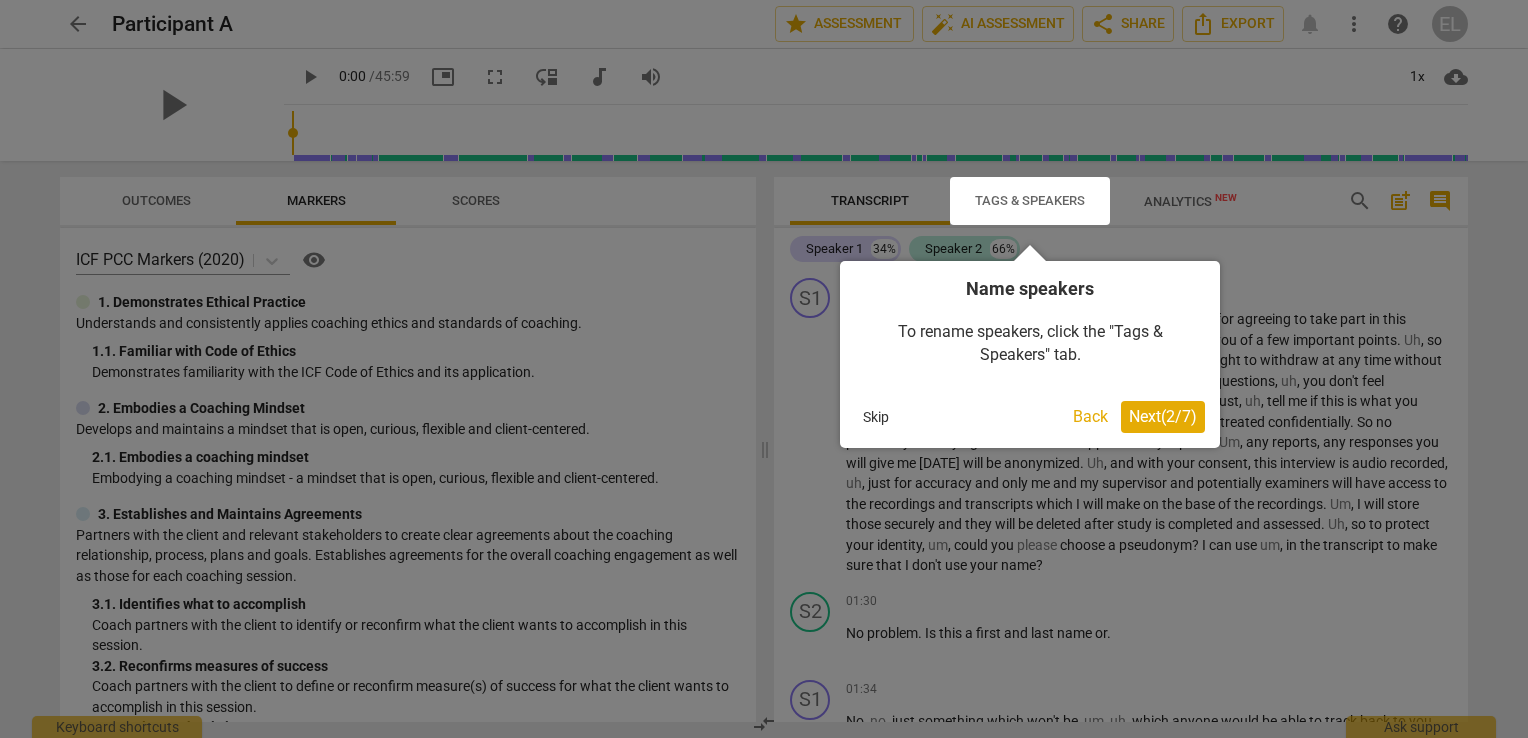 click on "Next  ( 2 / 7 )" at bounding box center (1163, 416) 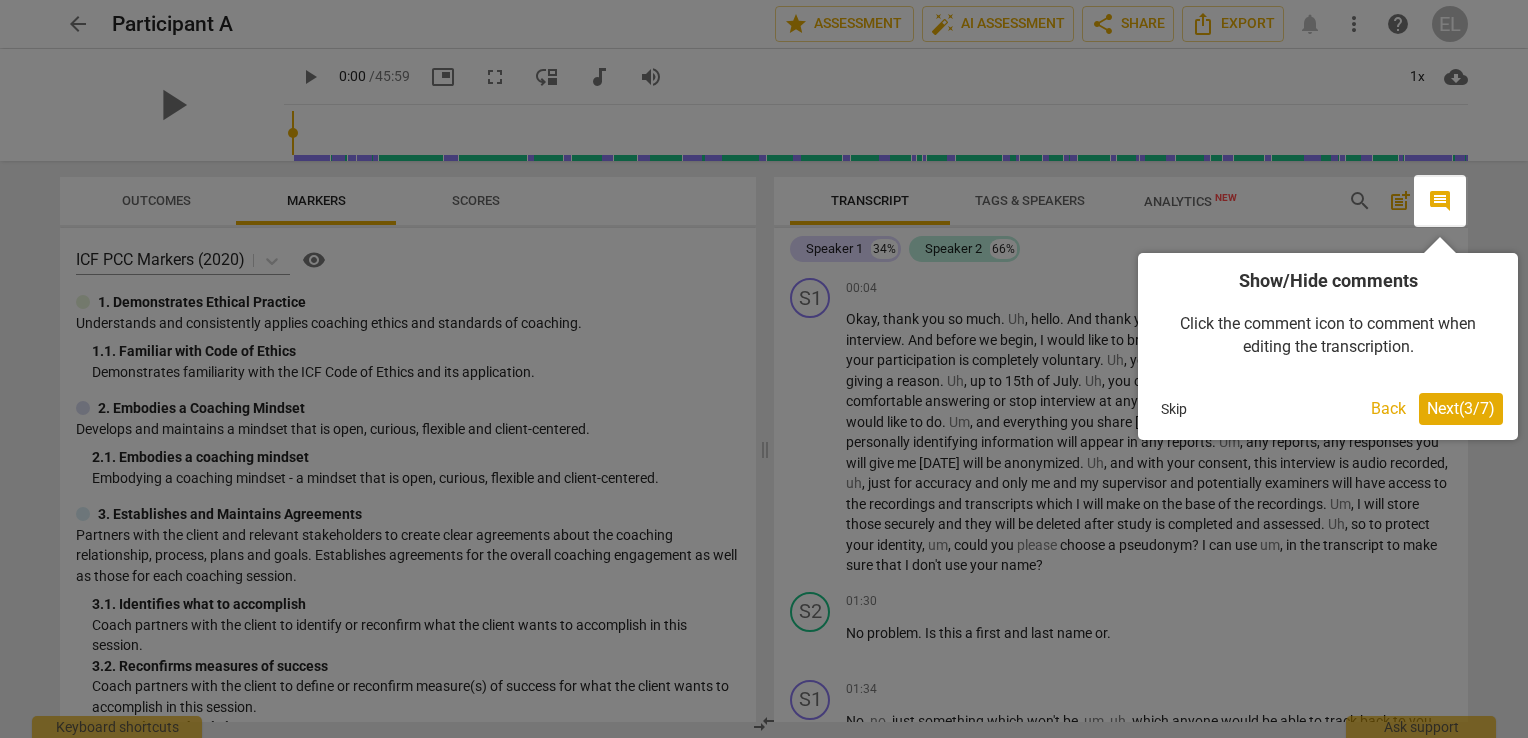 click on "Next  ( 3 / 7 )" at bounding box center (1461, 408) 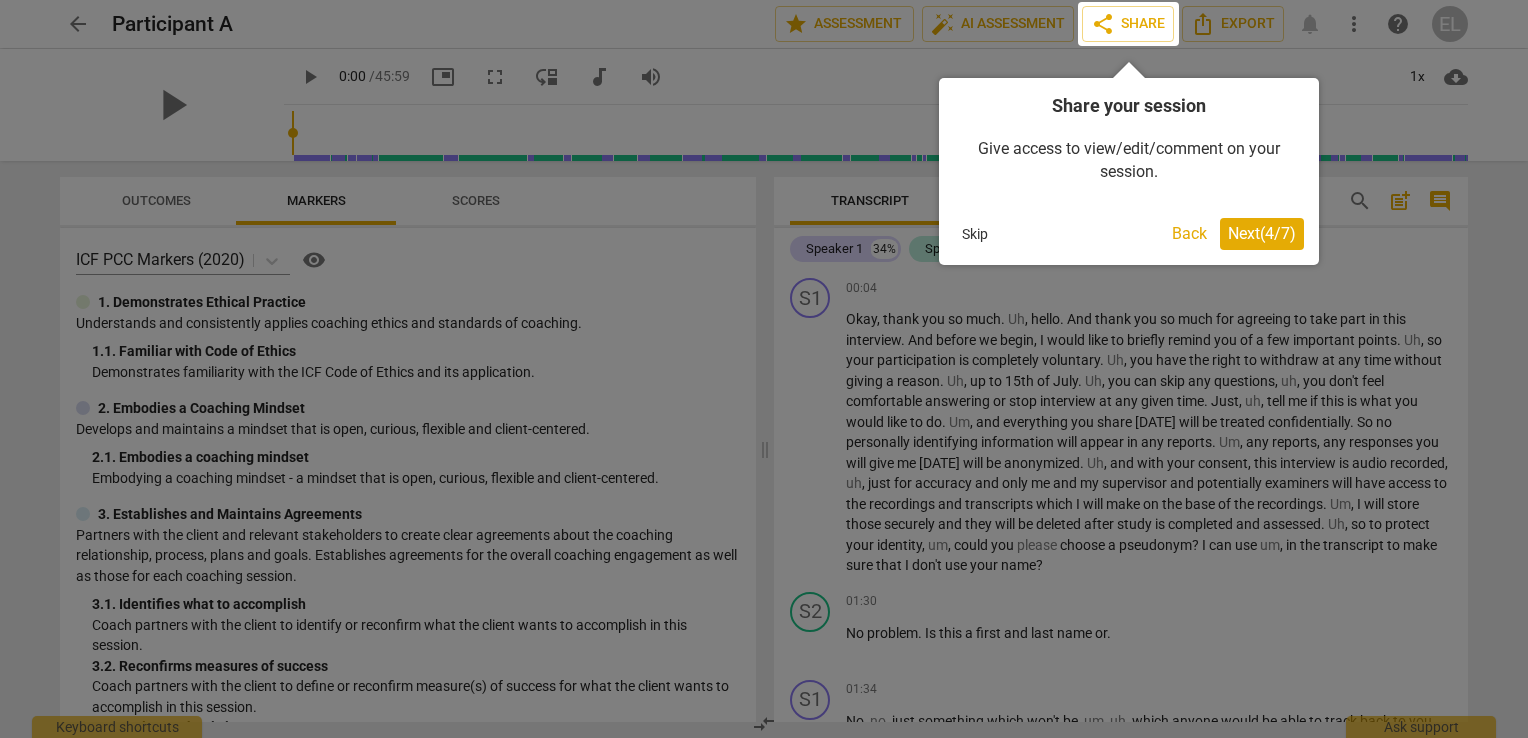 click on "Next  ( 4 / 7 )" at bounding box center (1262, 233) 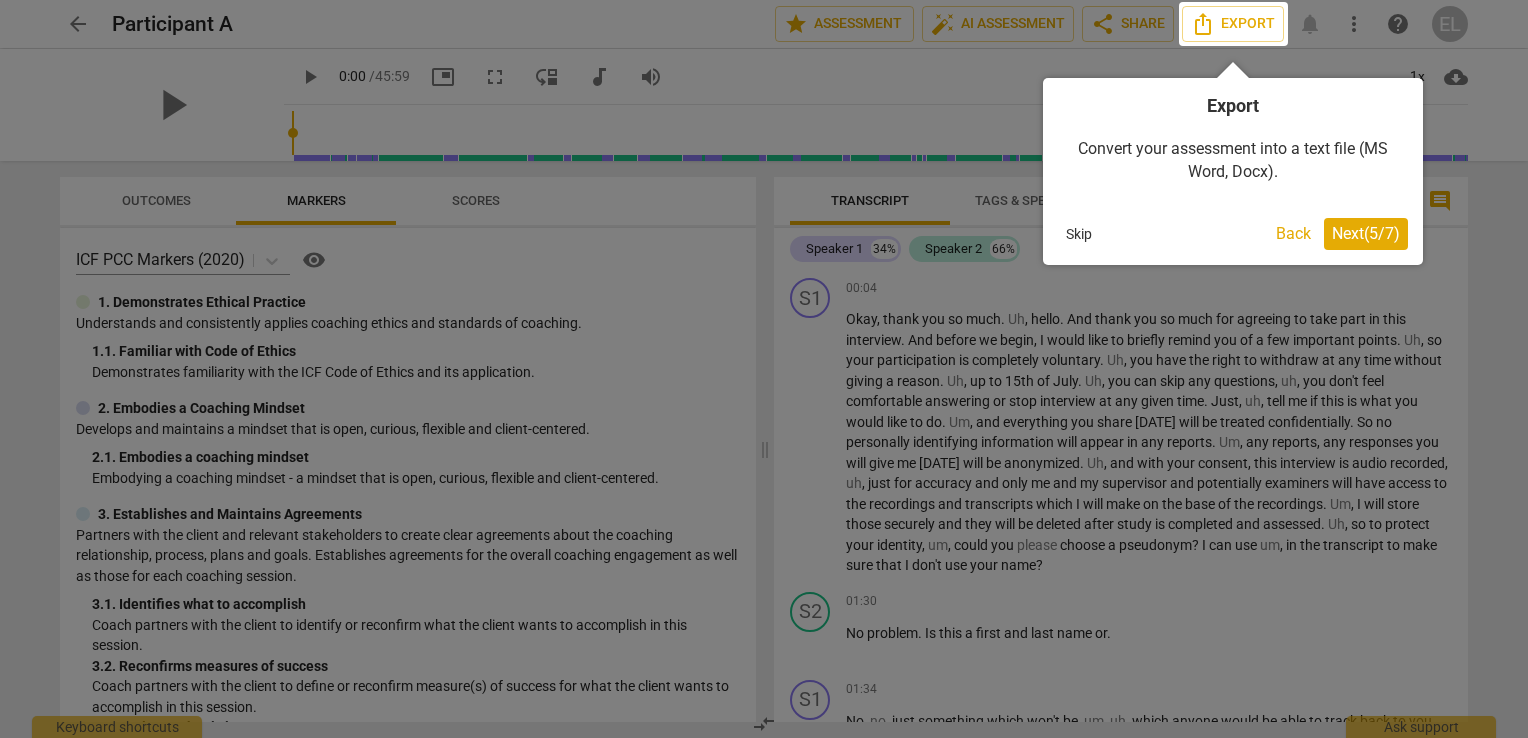 click on "Next  ( 5 / 7 )" at bounding box center (1366, 233) 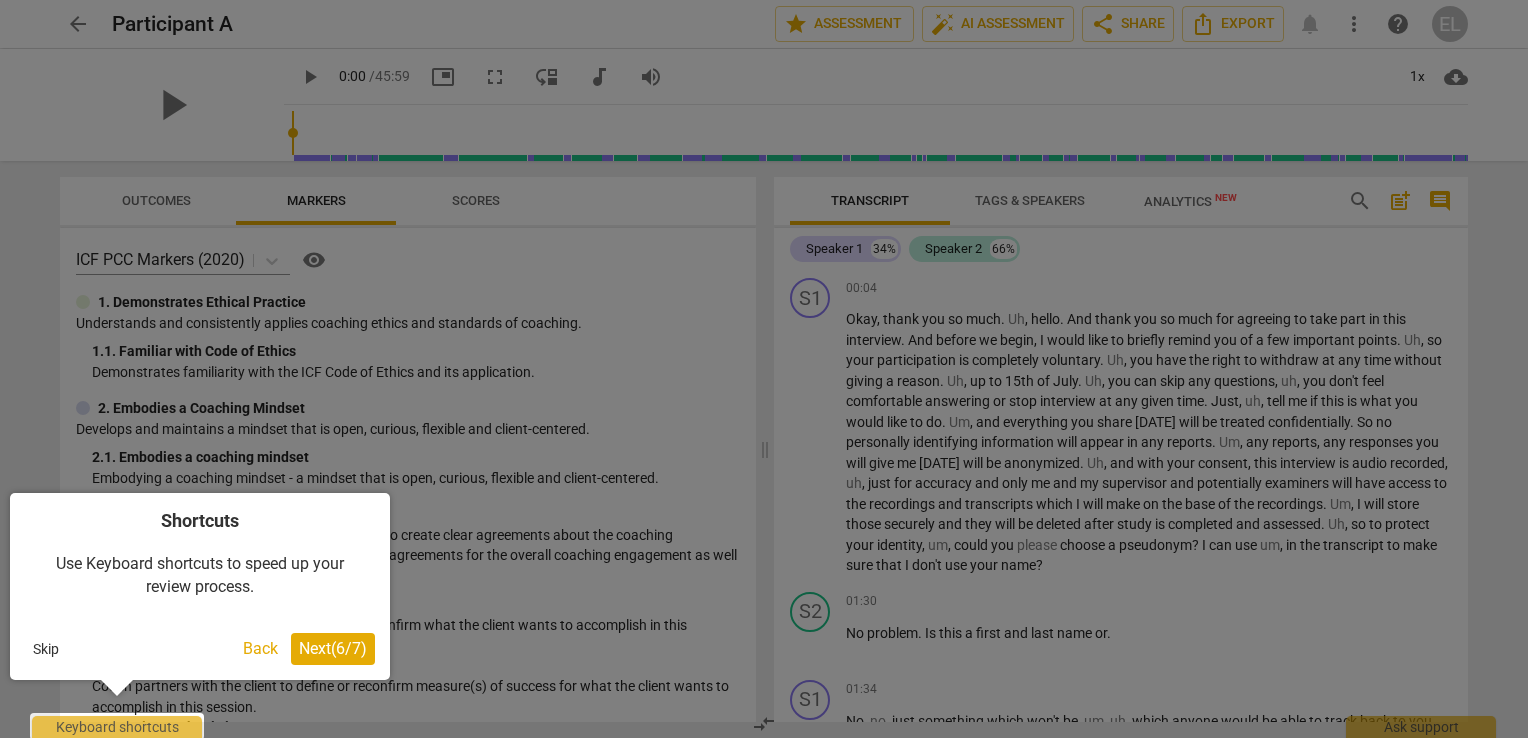 click on "Next  ( 6 / 7 )" at bounding box center [333, 649] 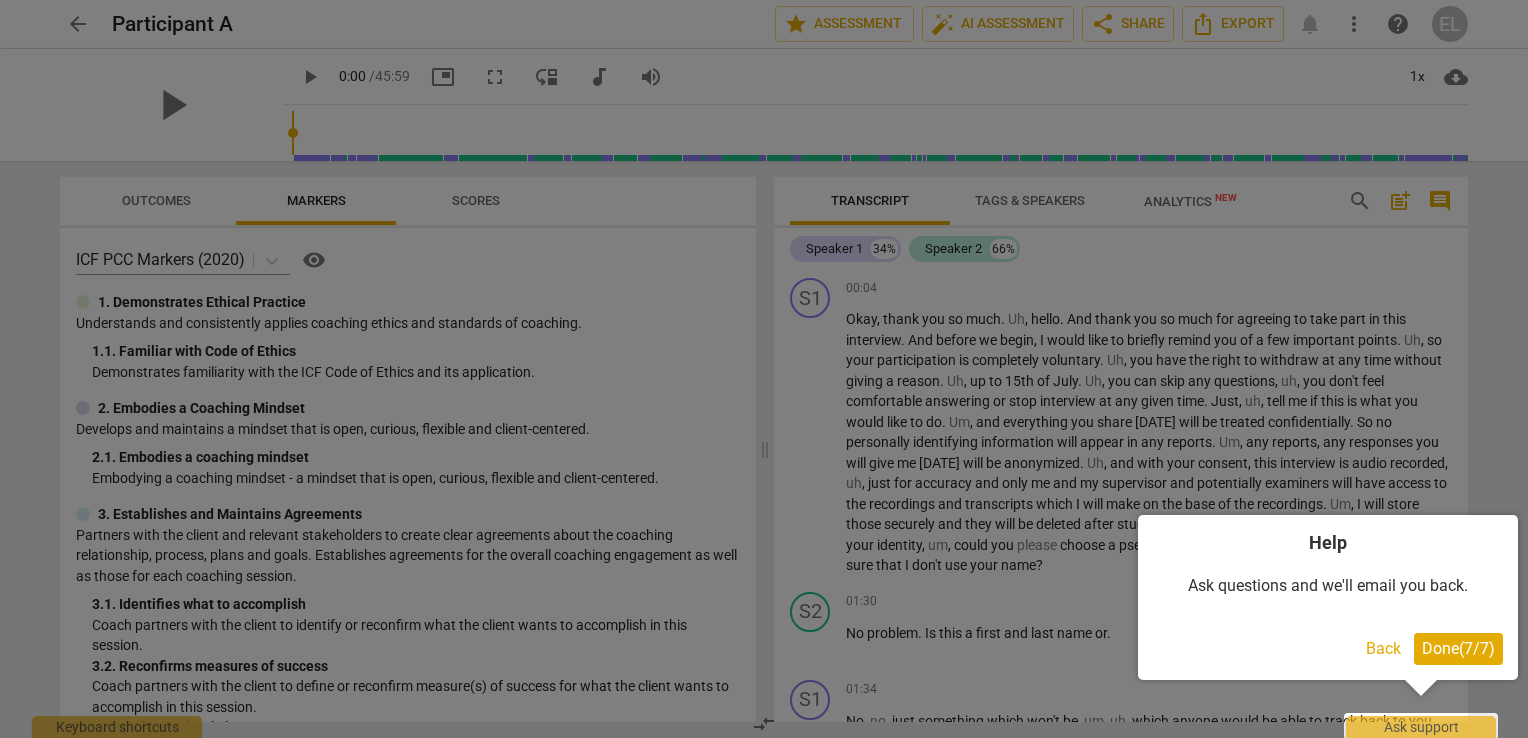 click on "Done  ( 7 / 7 )" at bounding box center [1458, 648] 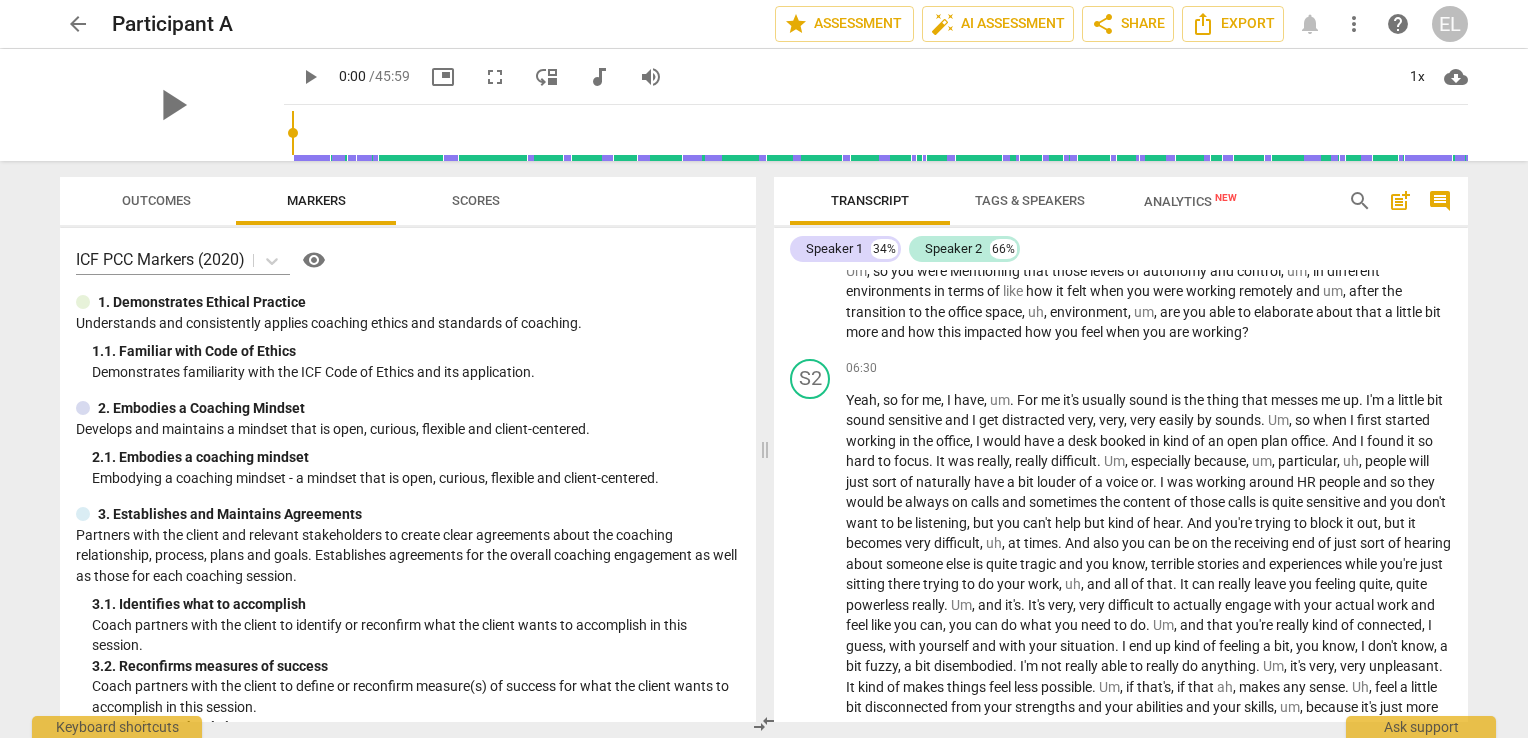 scroll, scrollTop: 1970, scrollLeft: 0, axis: vertical 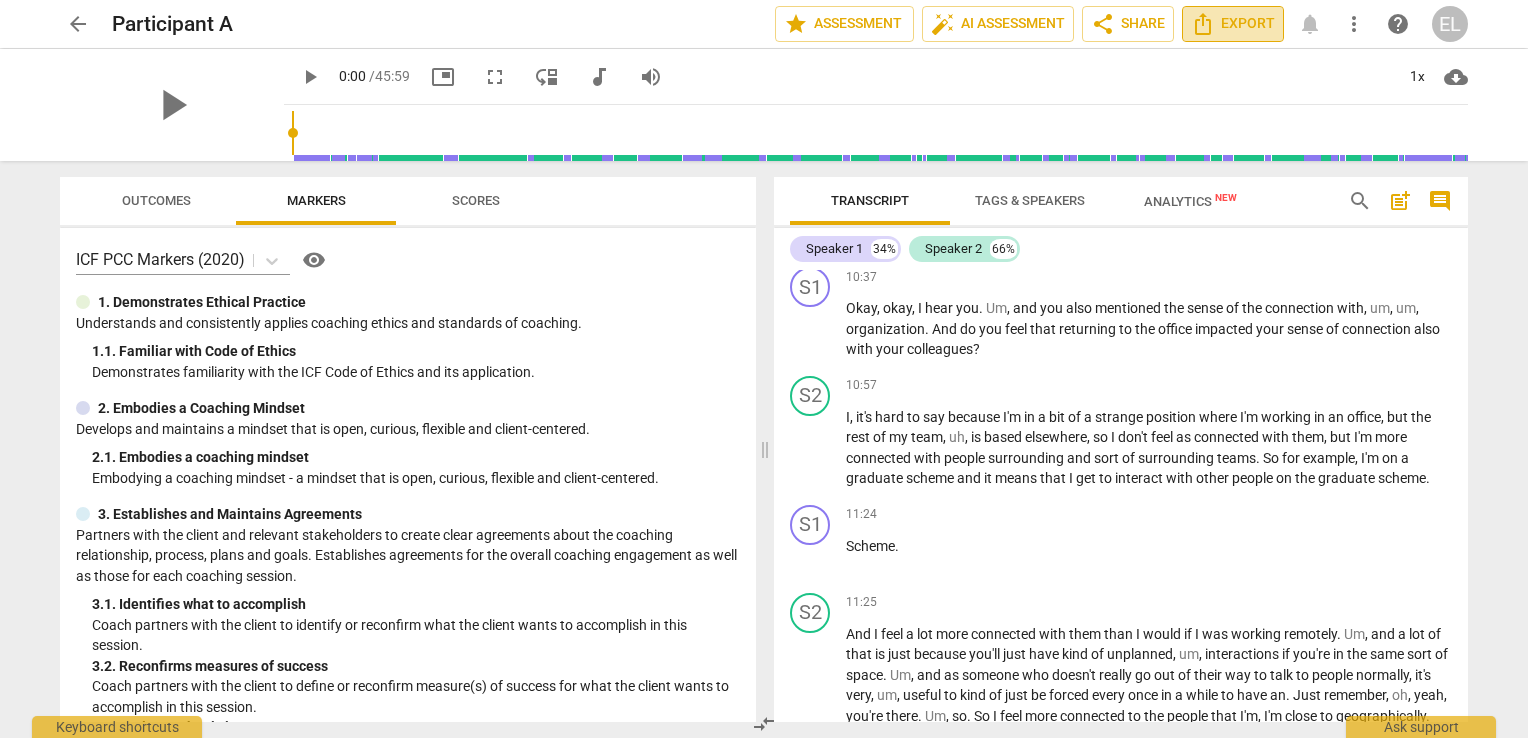 click on "Export" at bounding box center (1233, 24) 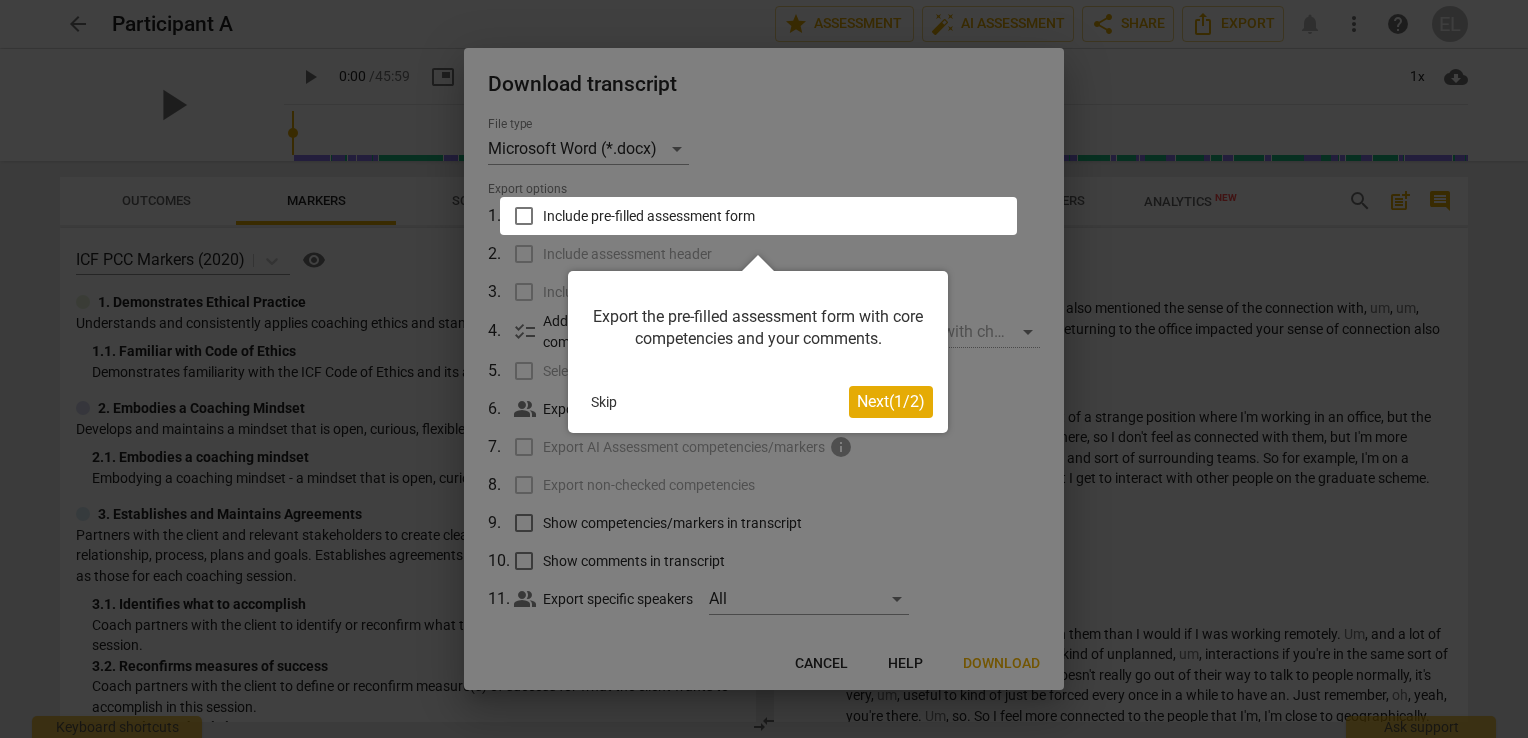 click on "Next  ( 1 / 2 )" at bounding box center [891, 401] 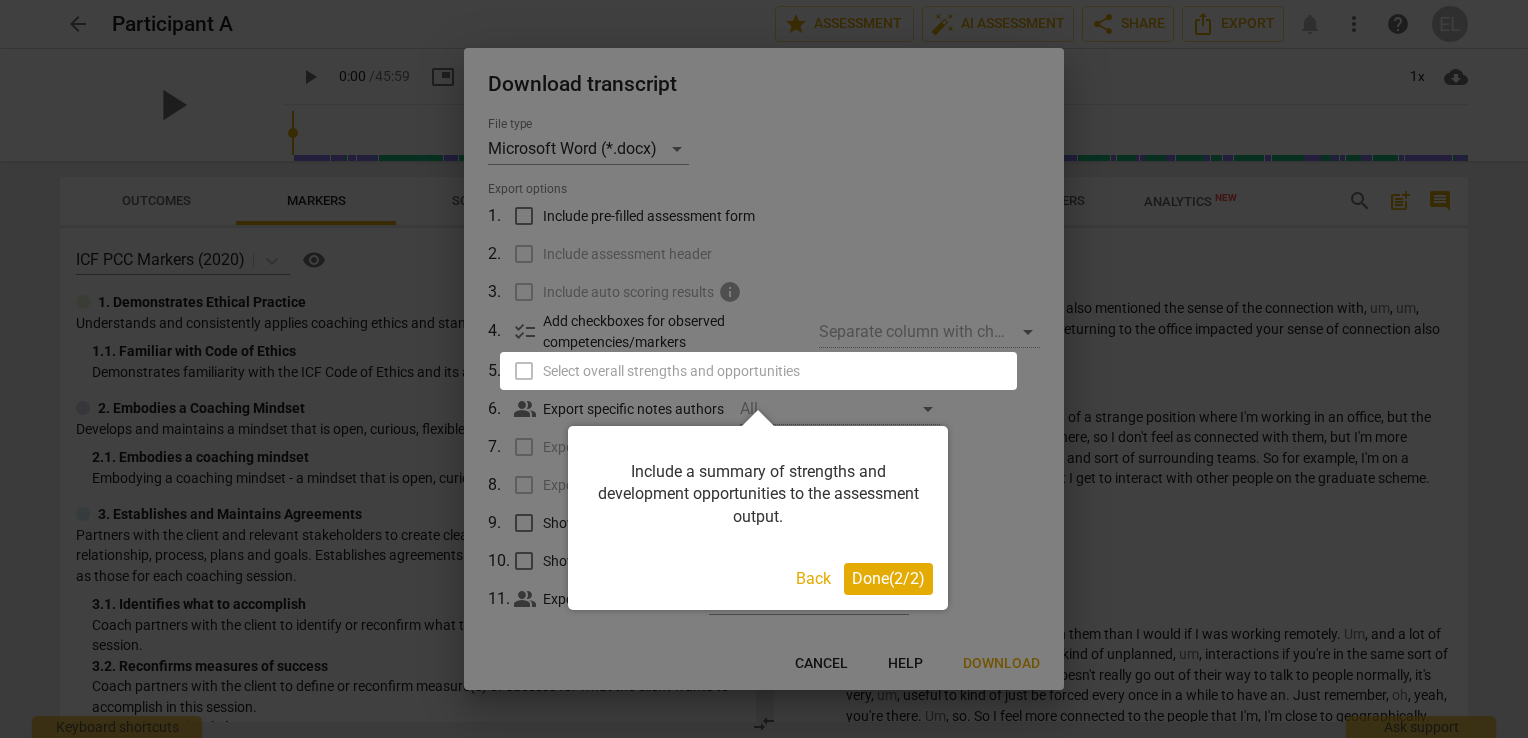 click on "Done  ( 2 / 2 )" at bounding box center [888, 578] 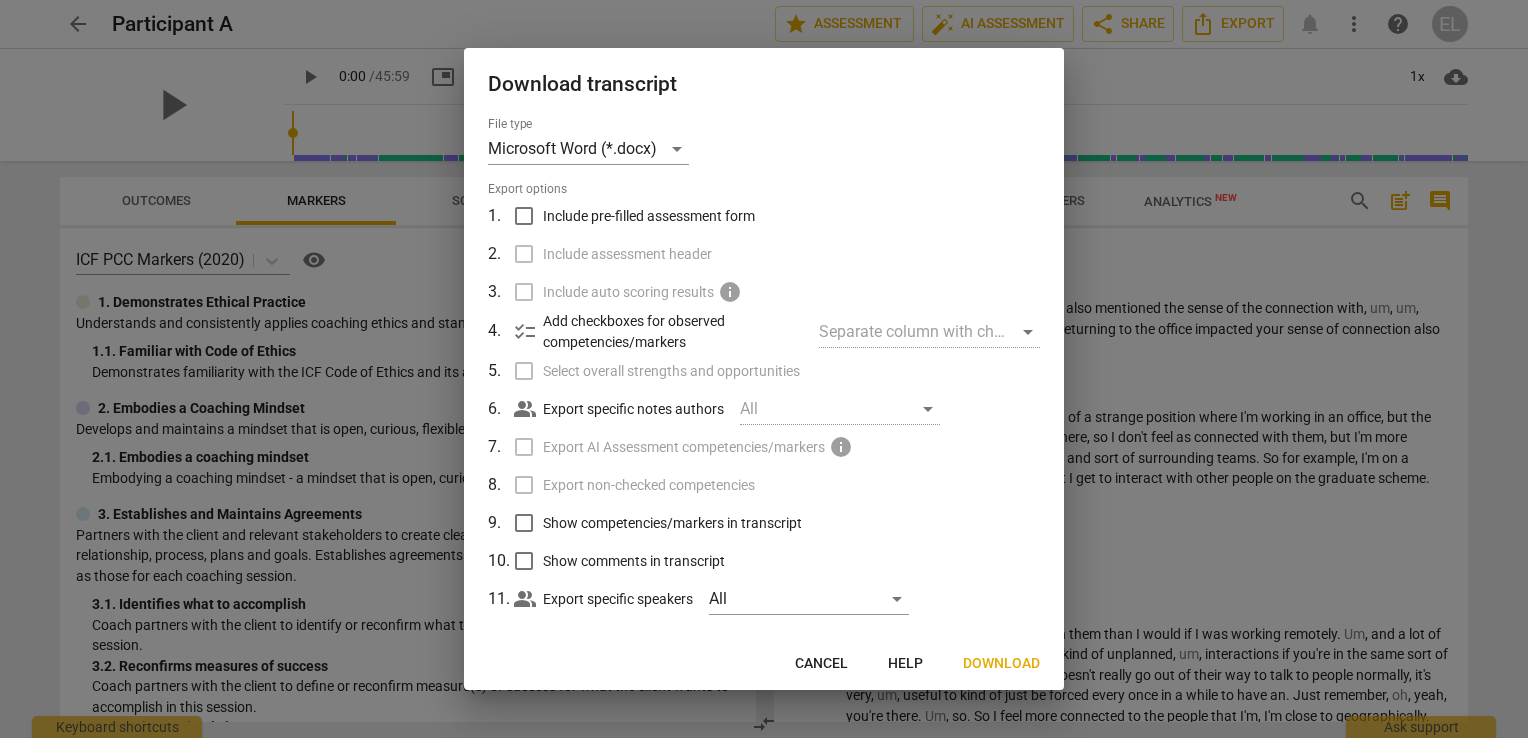 click on "Include pre-filled assessment form" at bounding box center [649, 216] 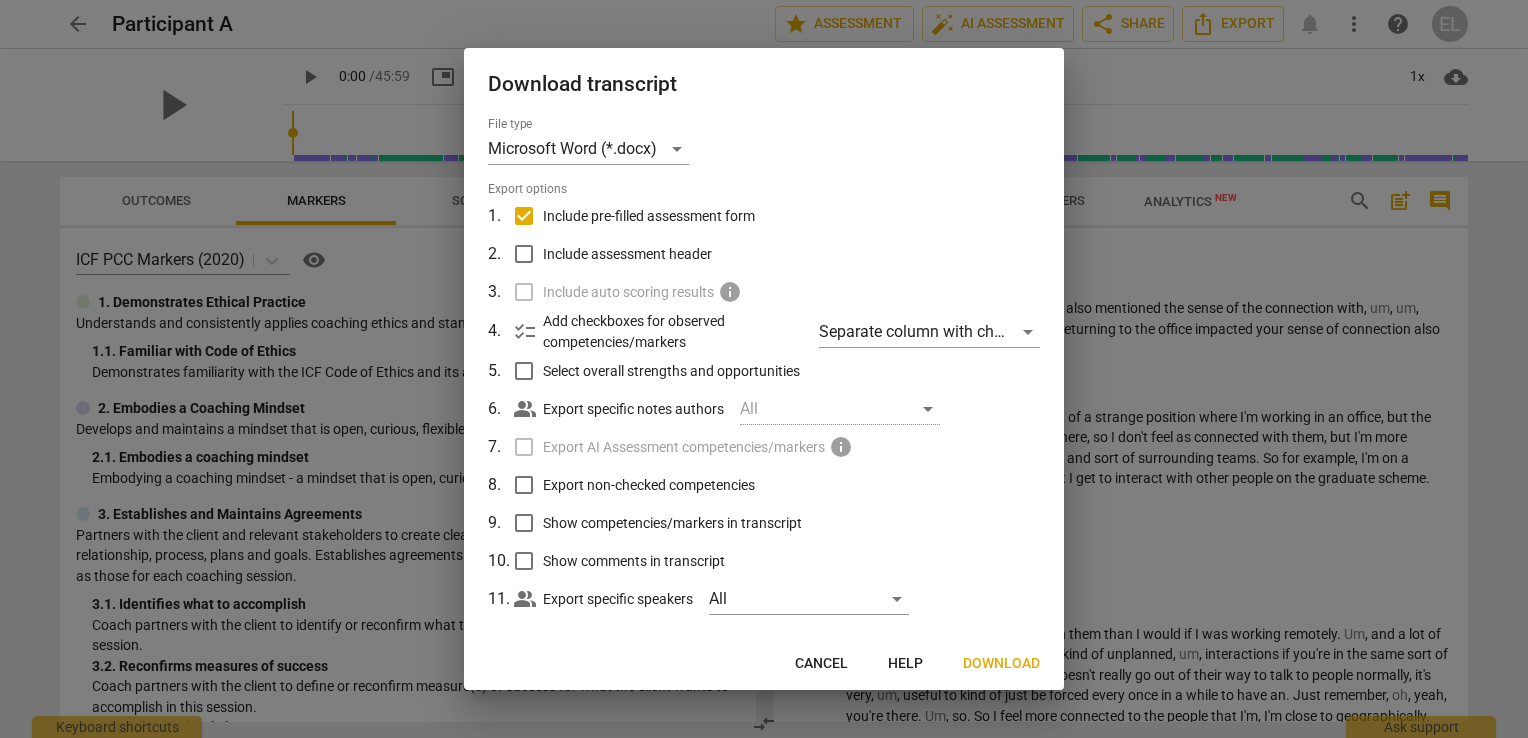 click on "Include assessment header" at bounding box center (627, 254) 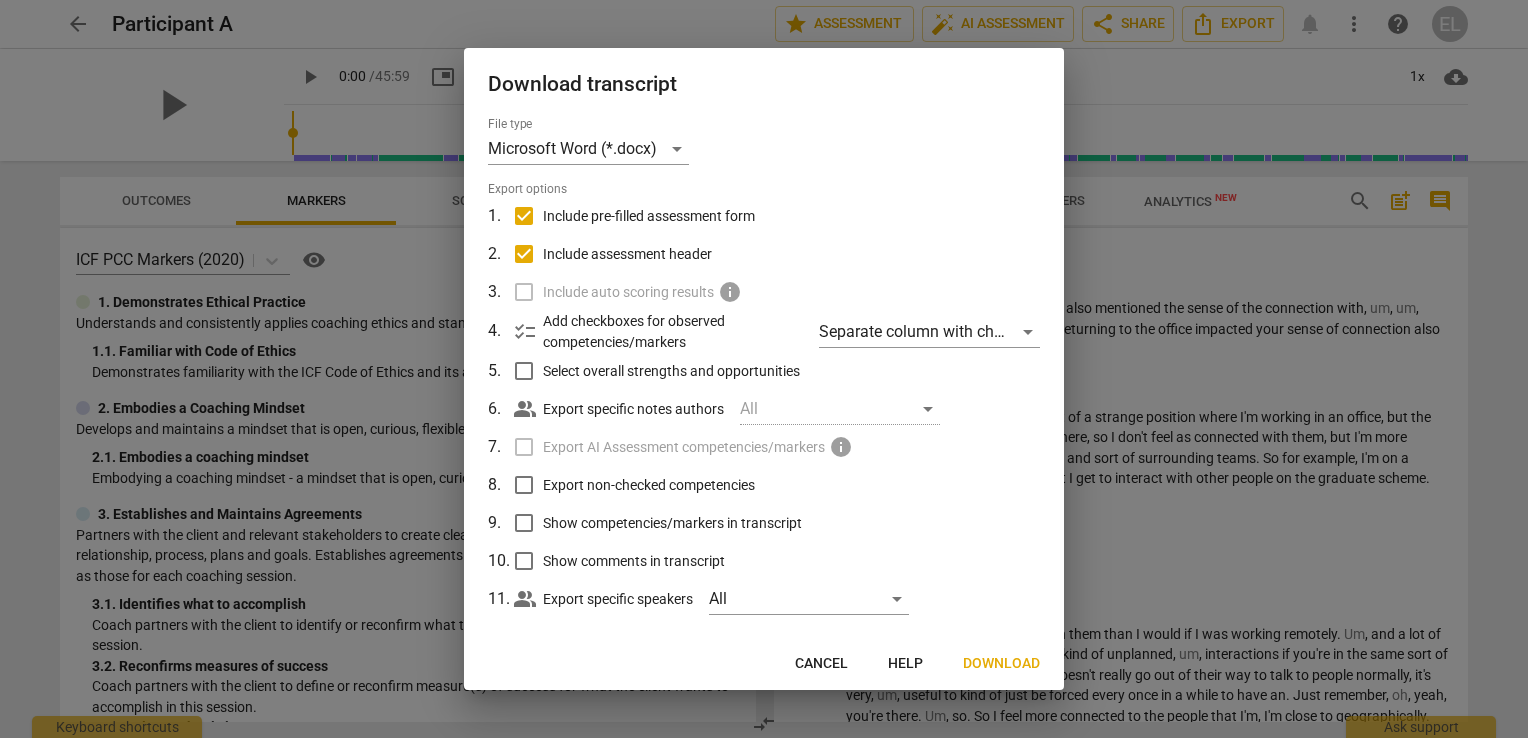 click on "Add checkboxes for observed competencies/markers" at bounding box center (673, 331) 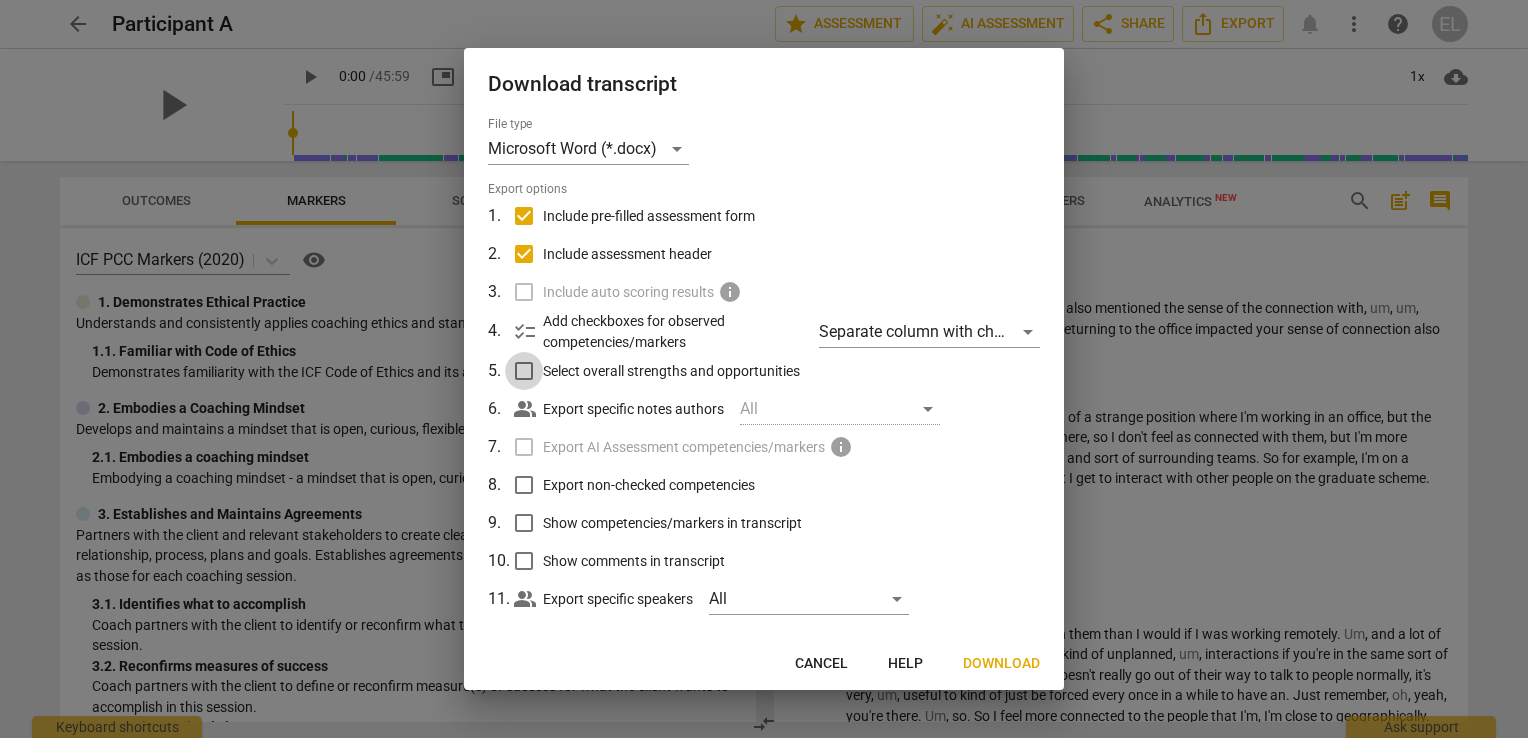 click on "Select overall strengths and opportunities" at bounding box center [524, 371] 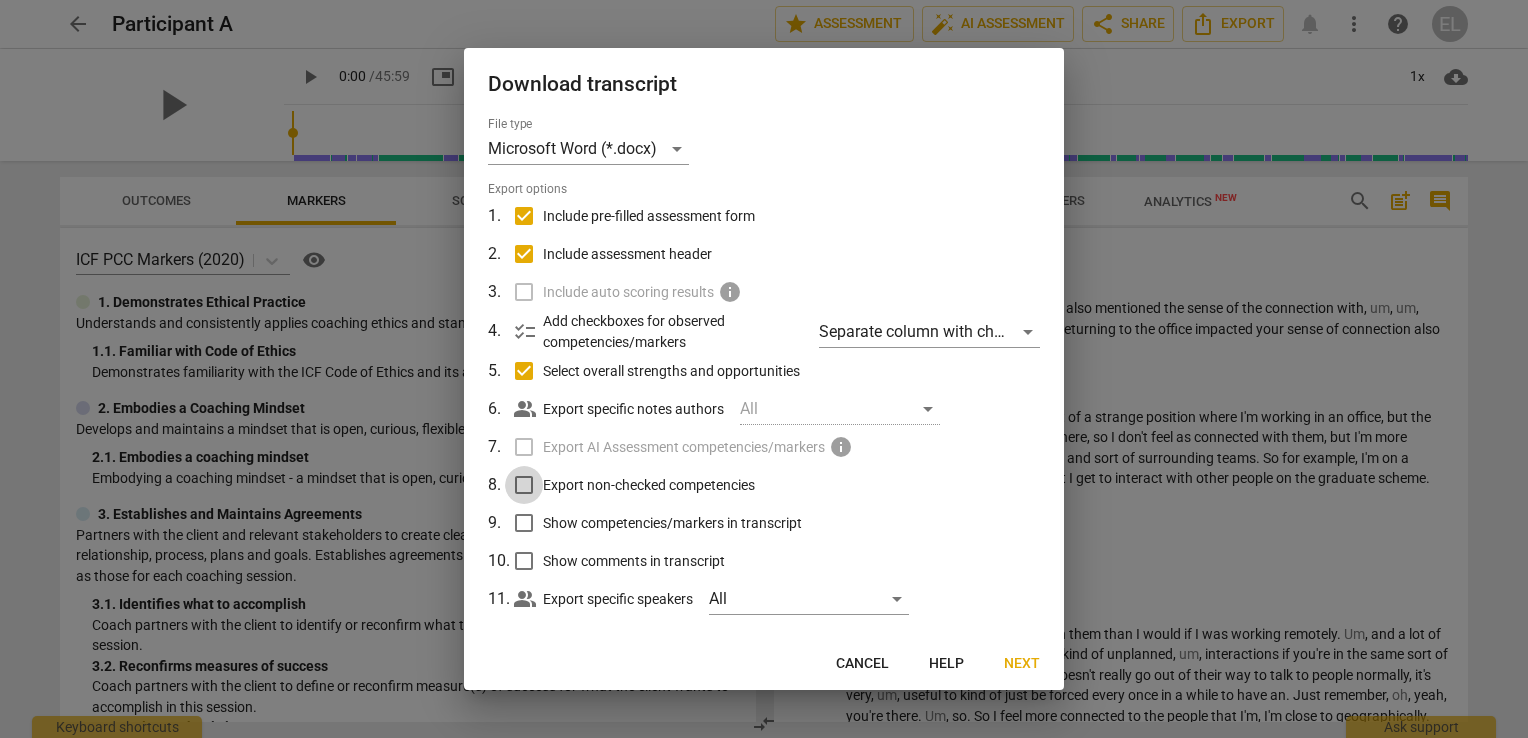 click on "Export non-checked competencies" at bounding box center [524, 485] 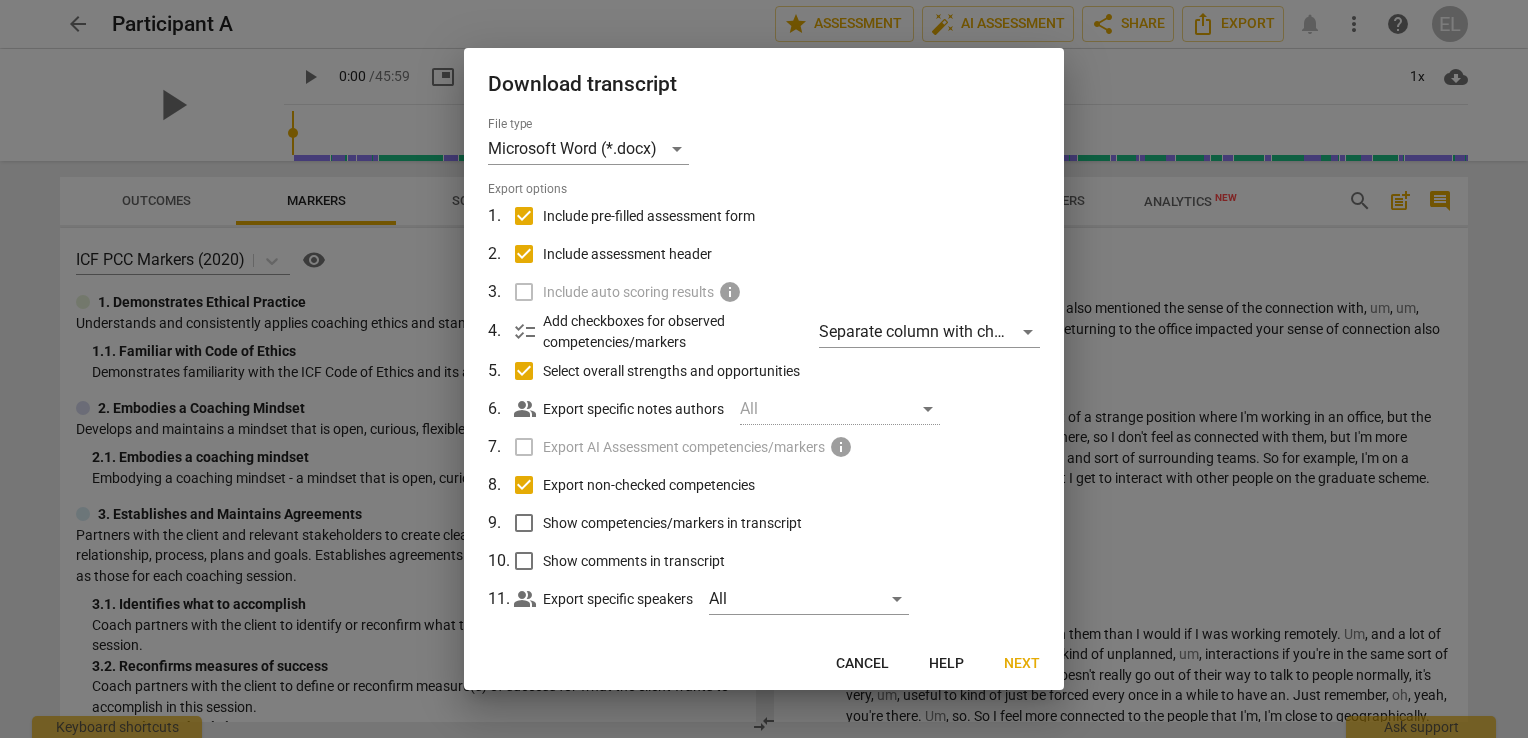 click on "Show competencies/markers in transcript" at bounding box center (672, 523) 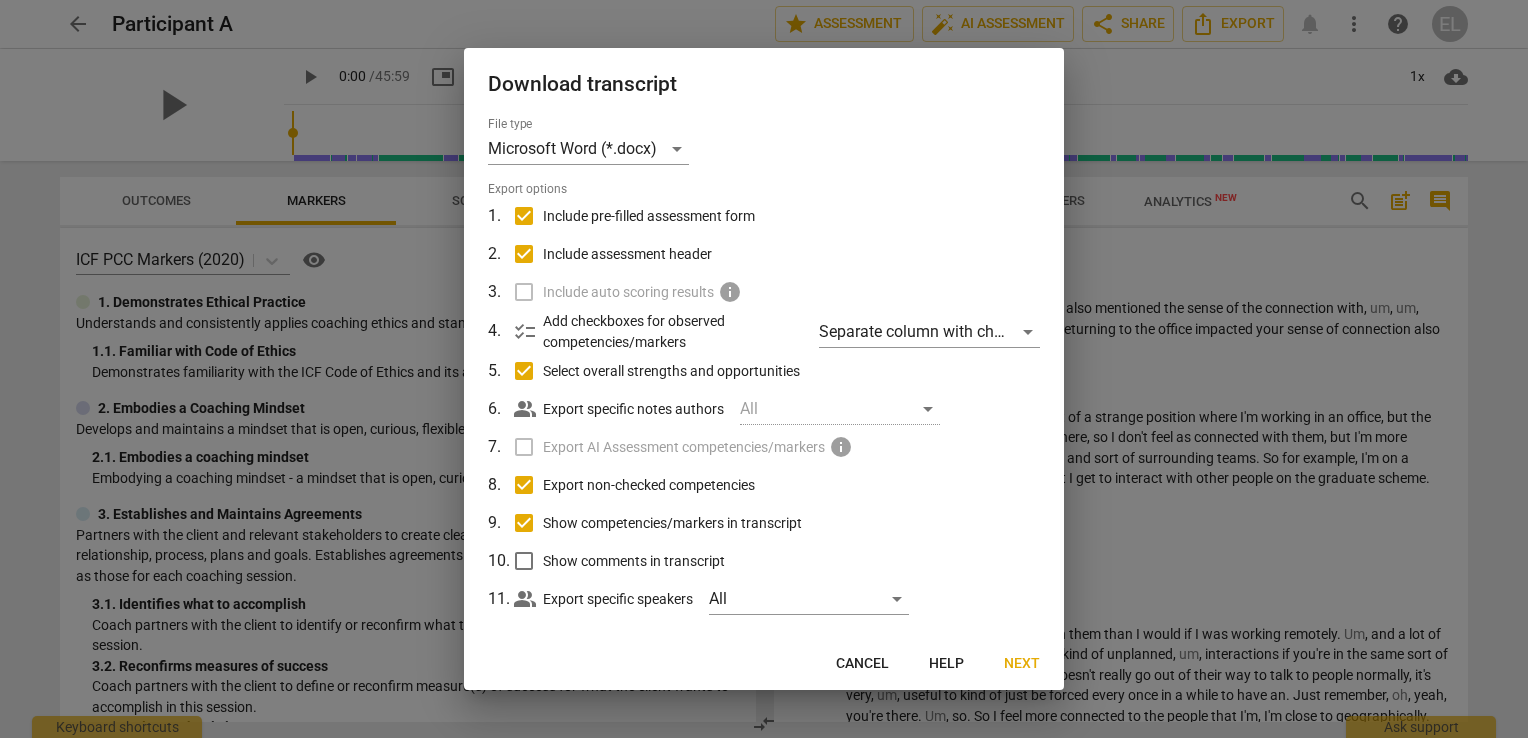 click on "Show comments in transcript" at bounding box center [762, 561] 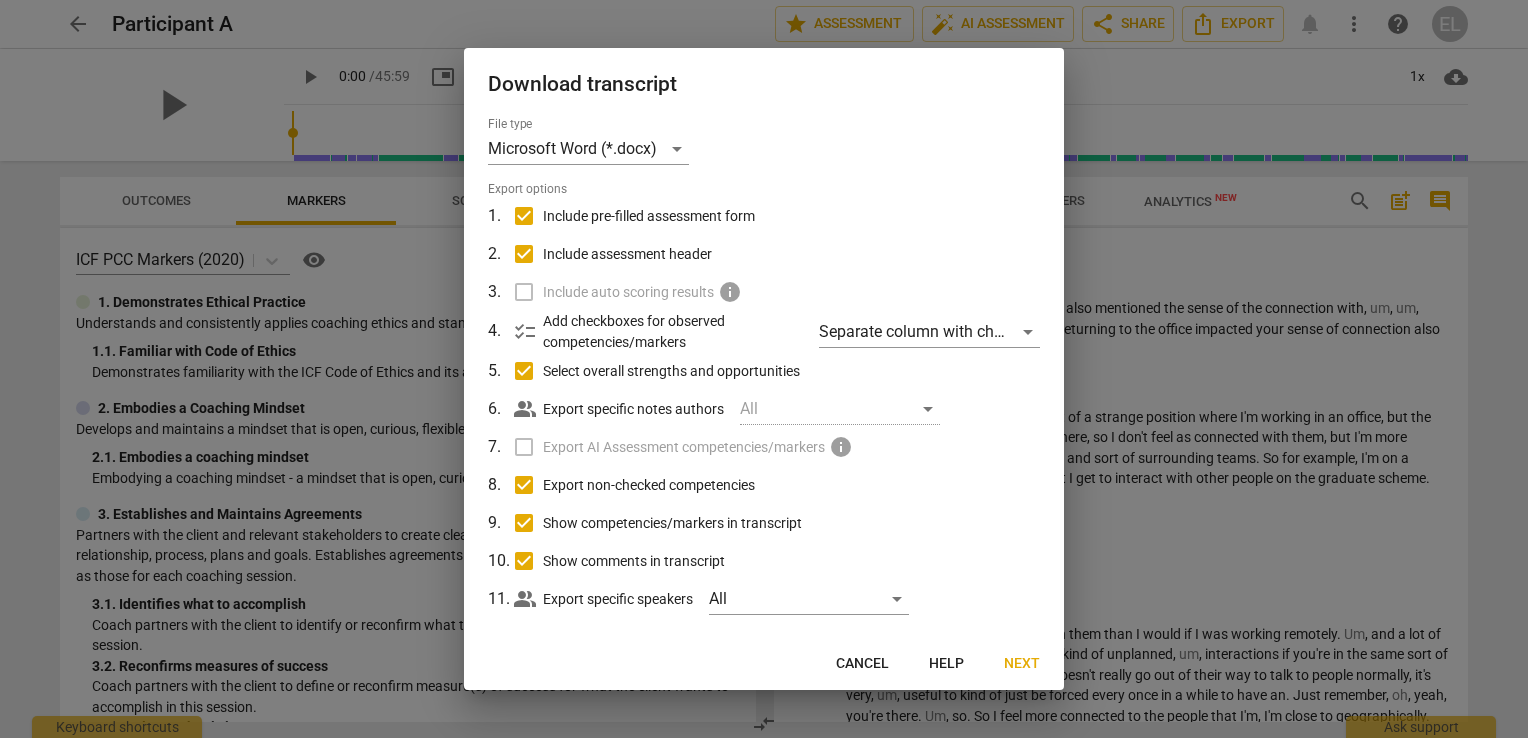 click on "Show comments in transcript" at bounding box center [634, 561] 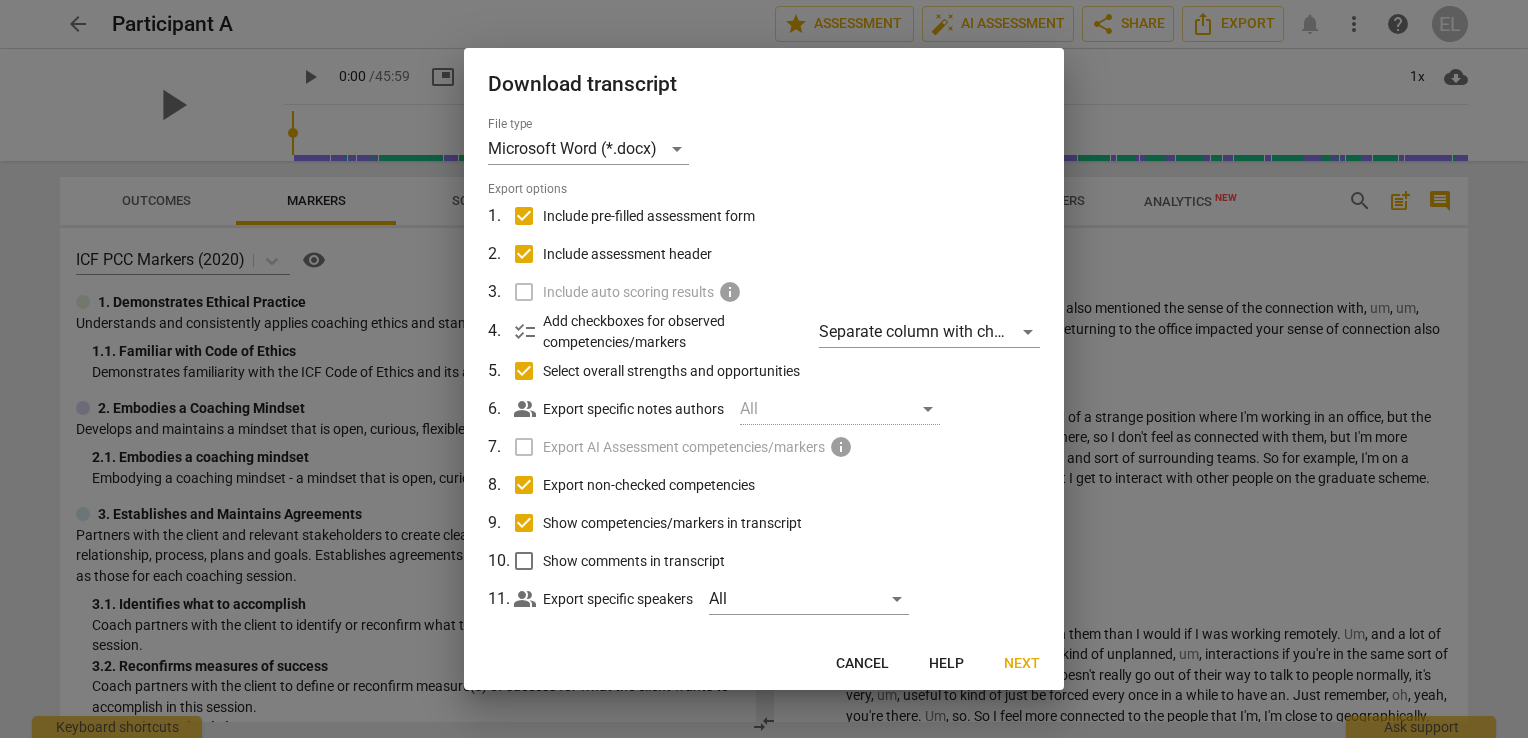 click on "Show comments in transcript" at bounding box center [634, 561] 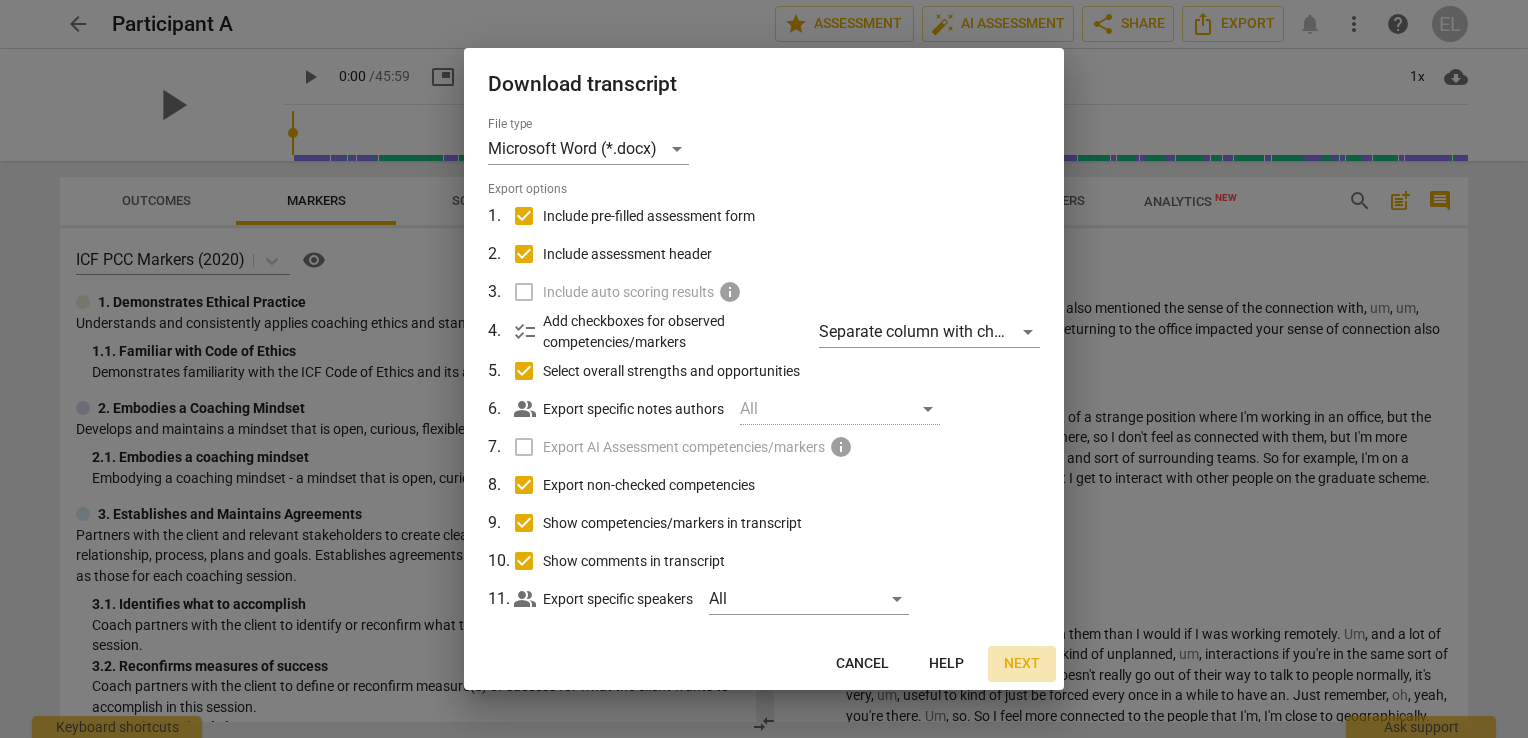 click on "Next" at bounding box center (1022, 664) 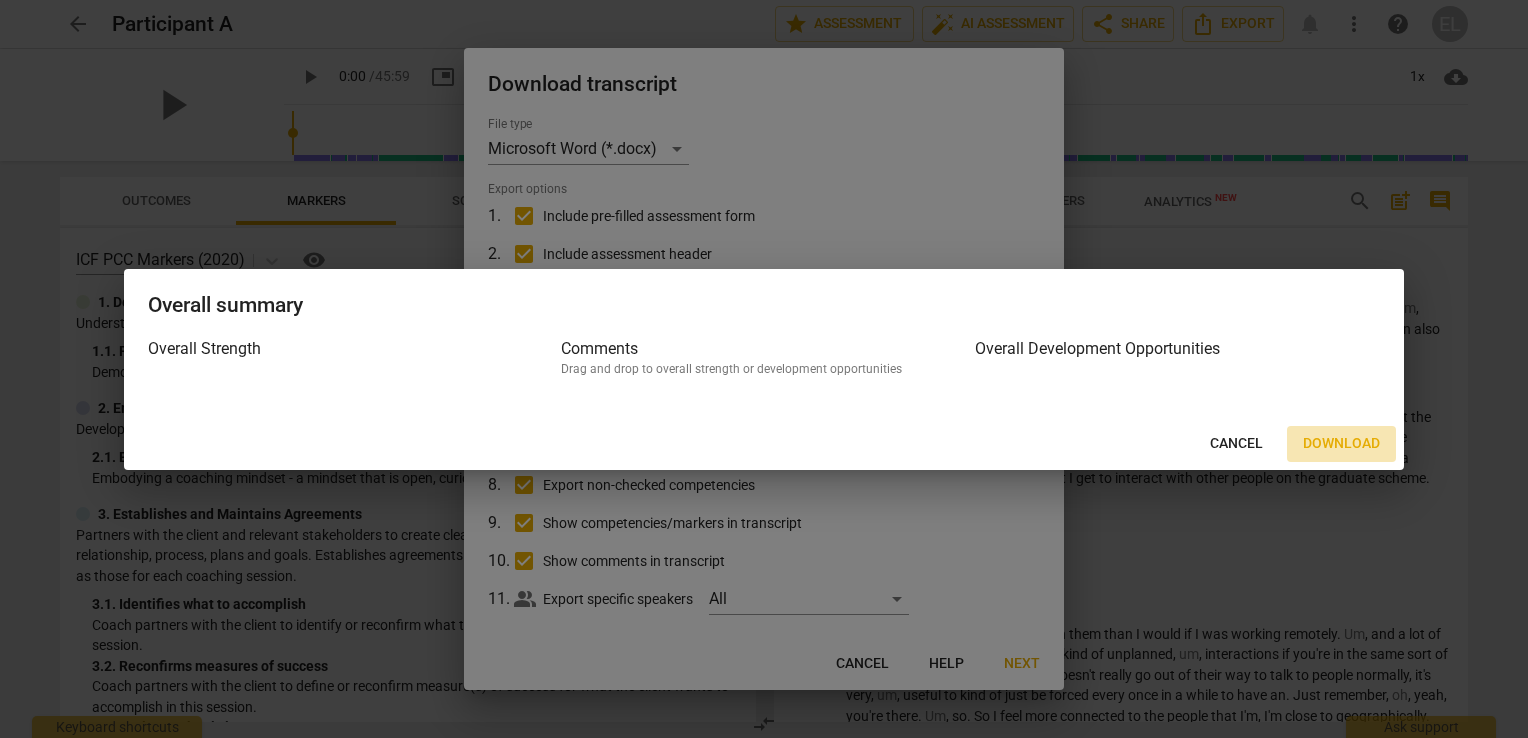 click on "Download" at bounding box center (1341, 444) 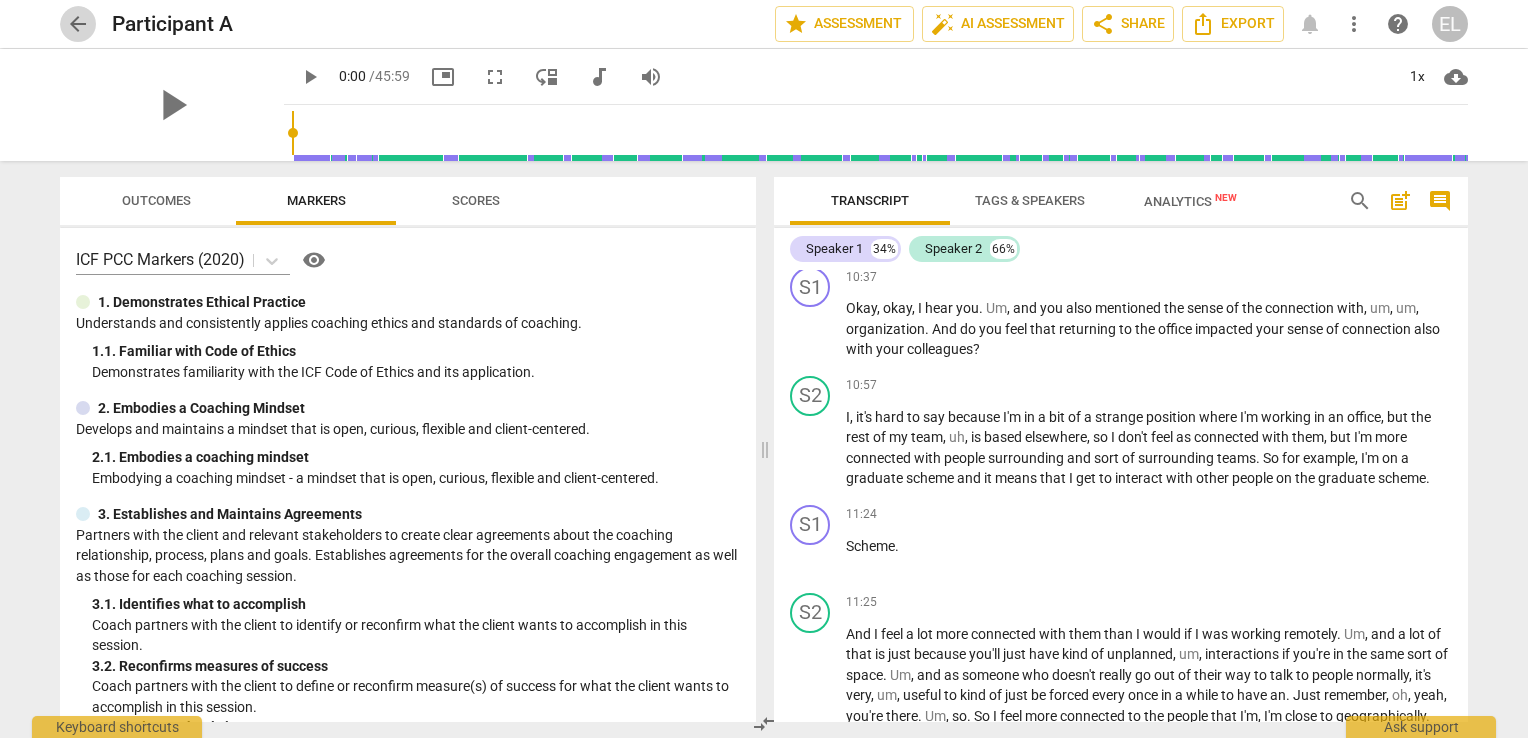 click on "arrow_back" at bounding box center (78, 24) 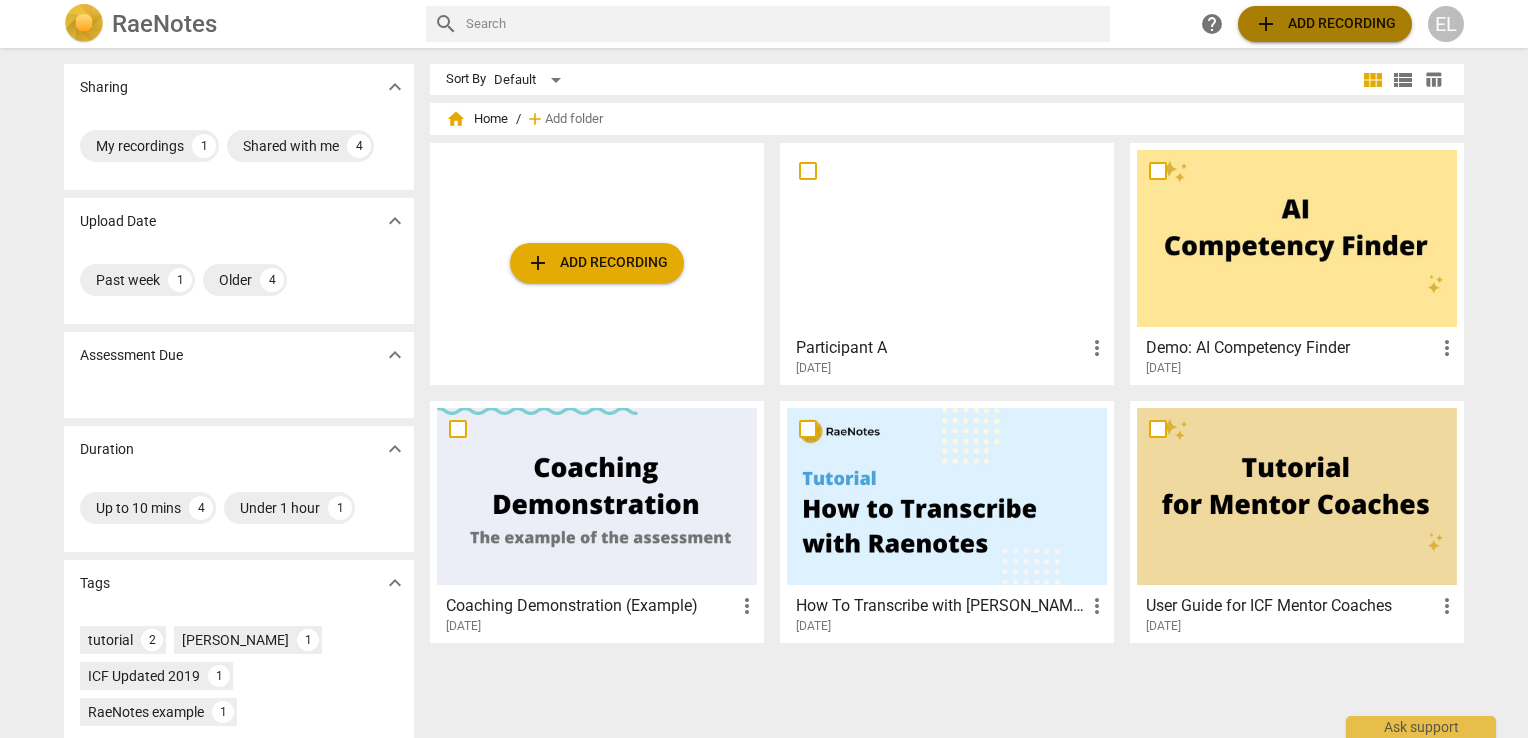 click on "add   Add recording" at bounding box center [1325, 24] 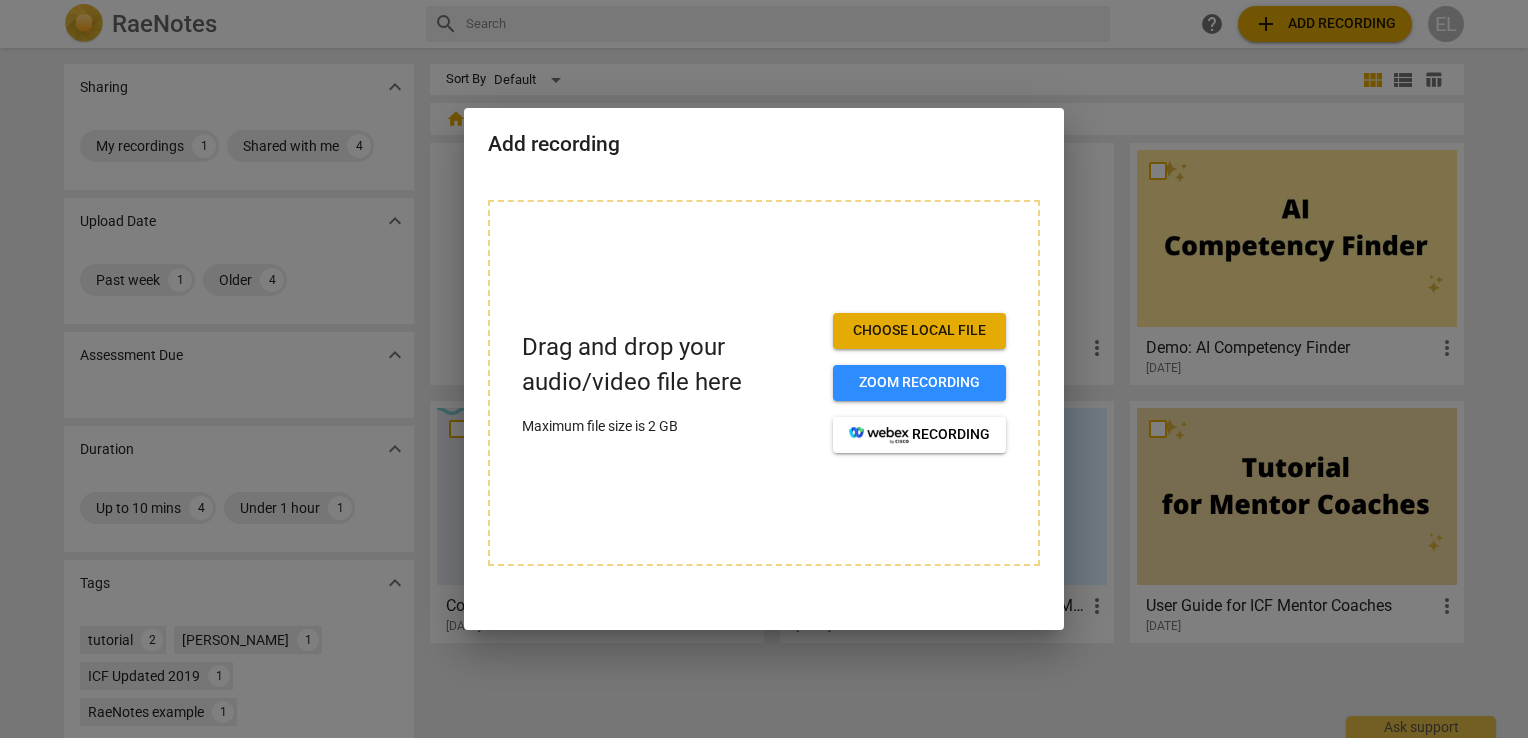 click on "Drag and drop your audio/video file here Maximum file size is 2 GB Choose local file Zoom recording   recording" at bounding box center (764, 383) 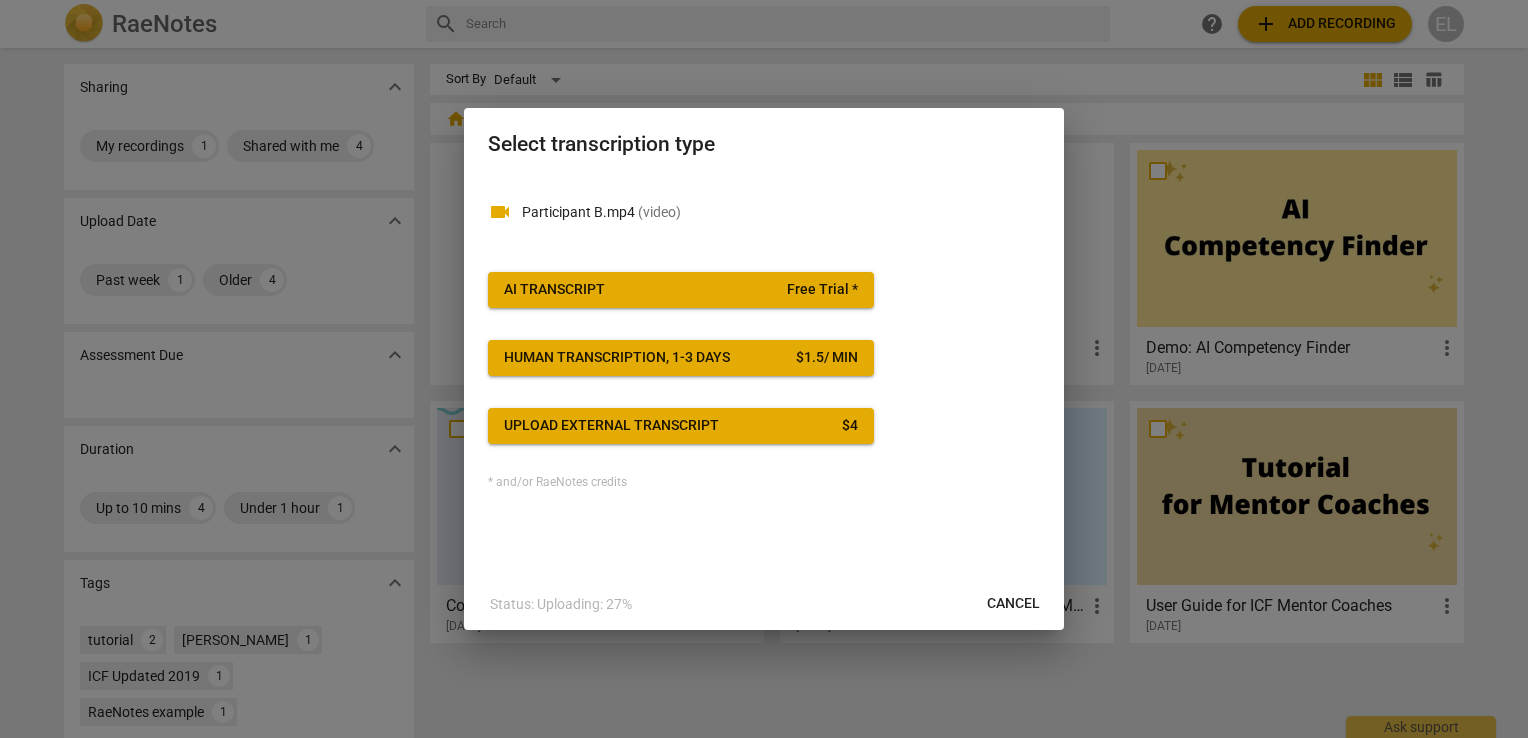 click on "AI Transcript Free Trial *" at bounding box center [681, 290] 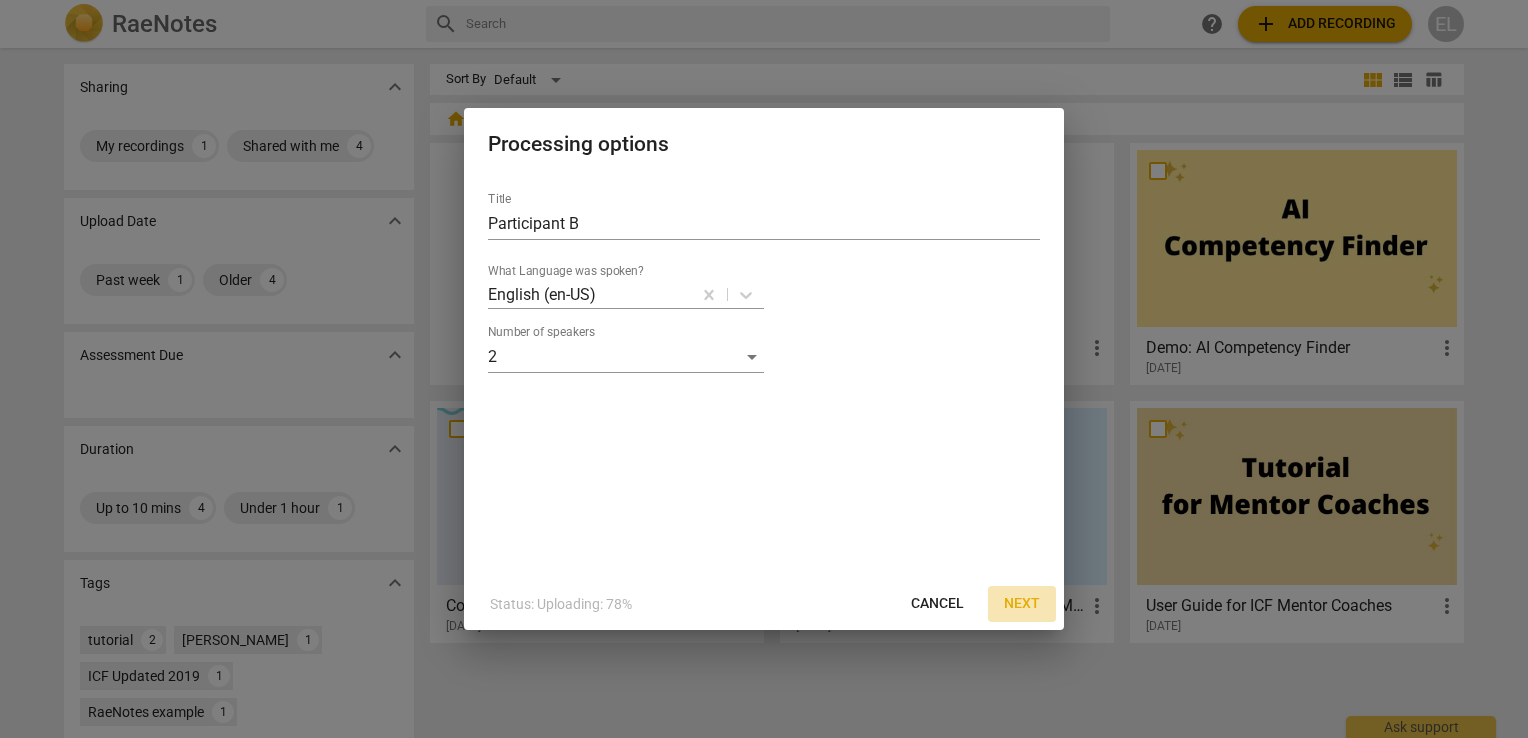 click on "Next" at bounding box center [1022, 604] 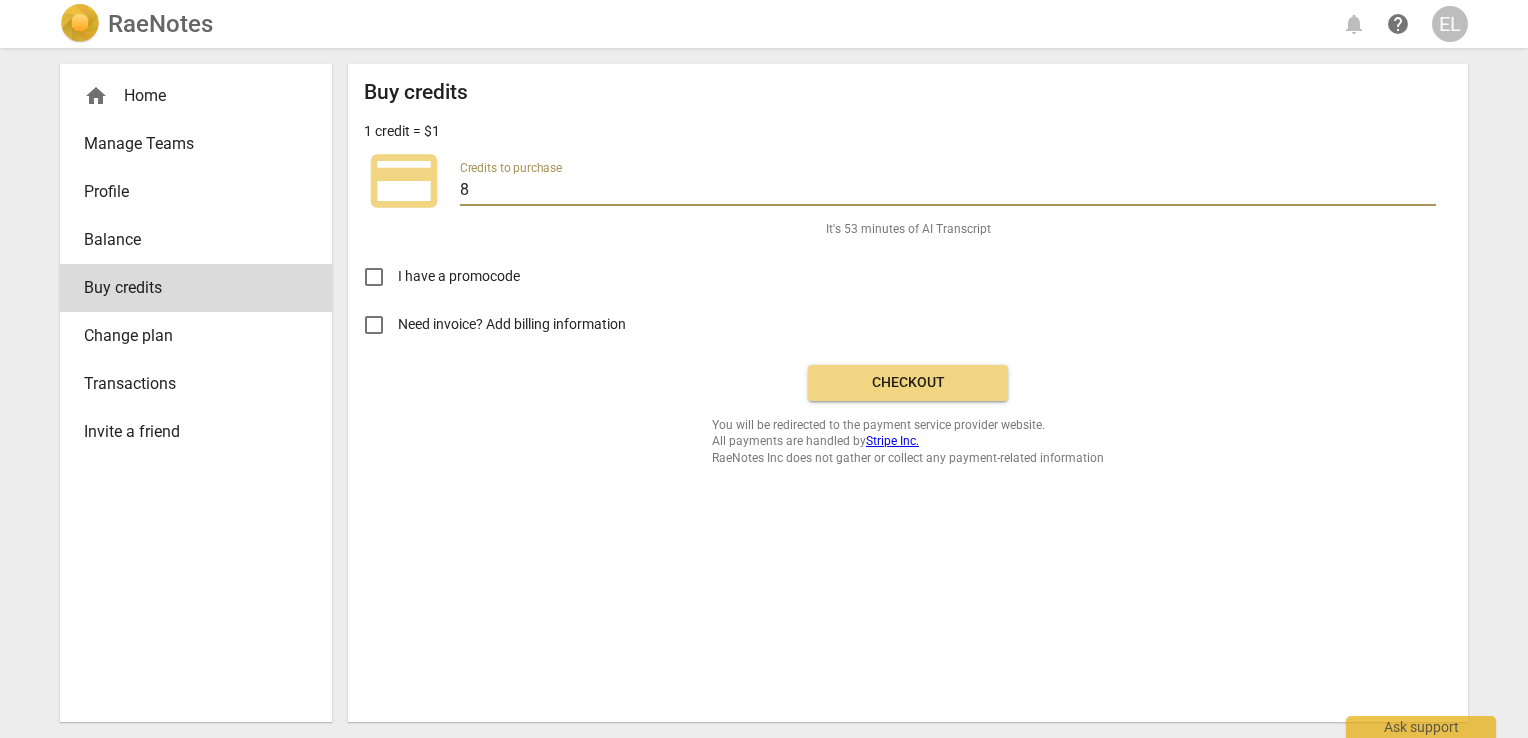 click on "8" at bounding box center [948, 191] 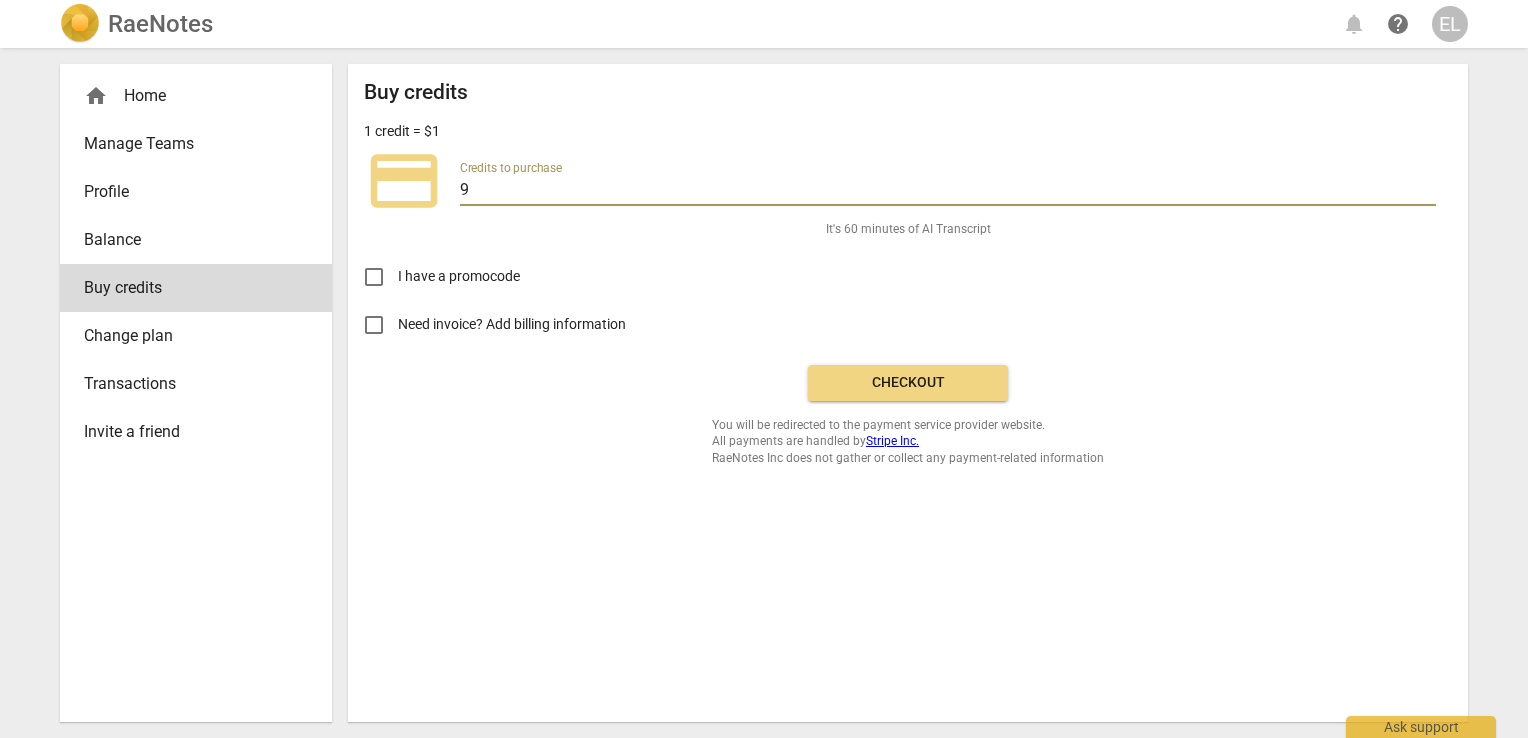 click on "9" at bounding box center [948, 191] 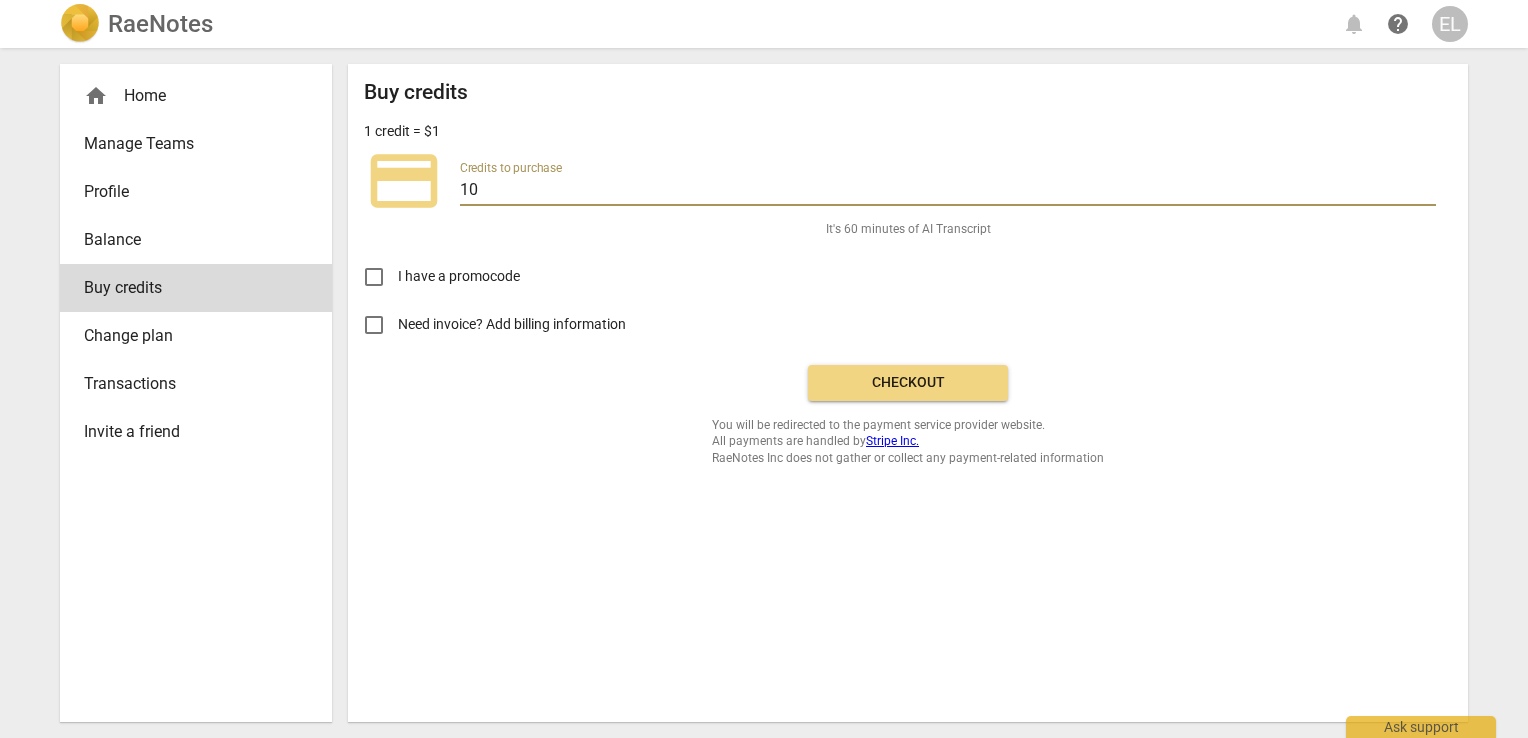 click on "10" at bounding box center (948, 191) 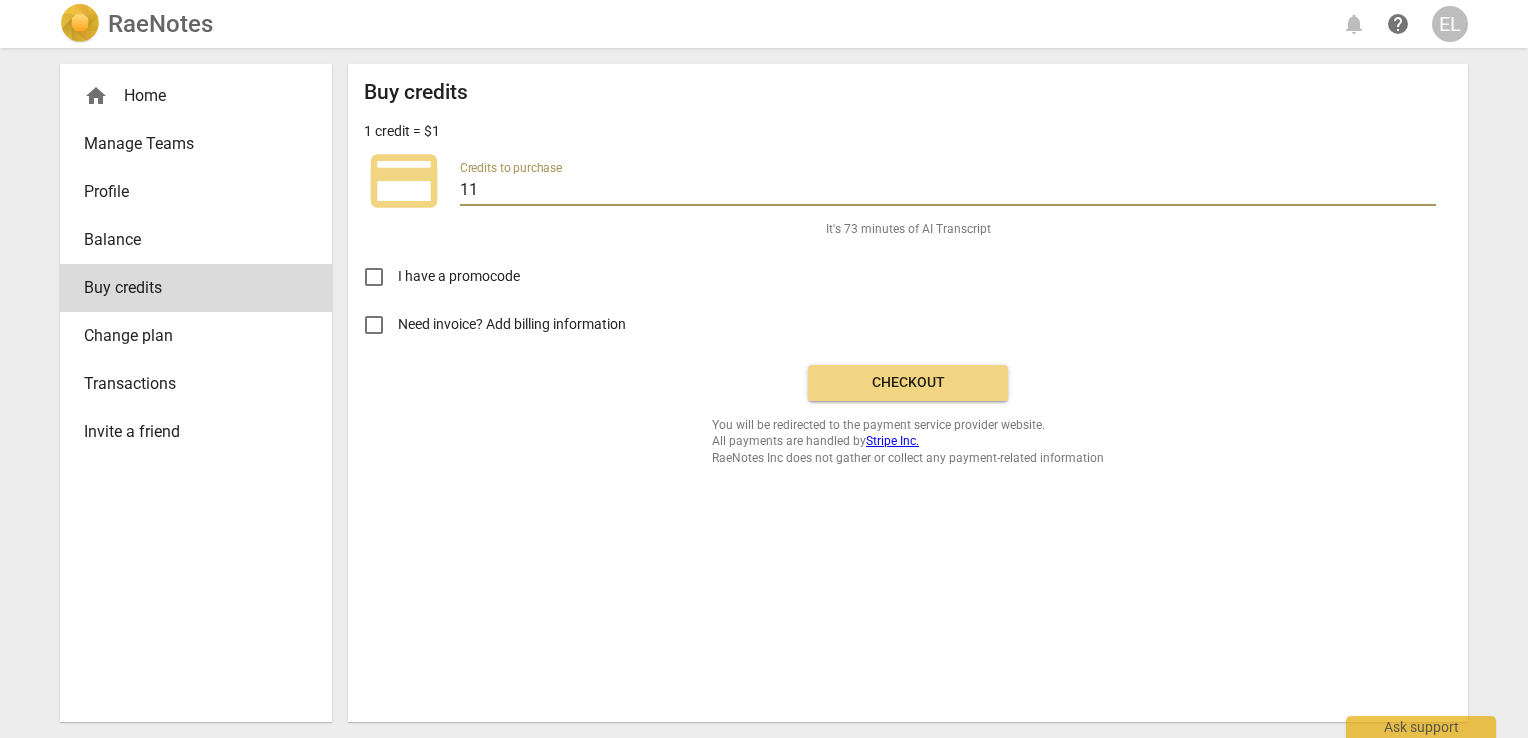 click on "11" at bounding box center (948, 191) 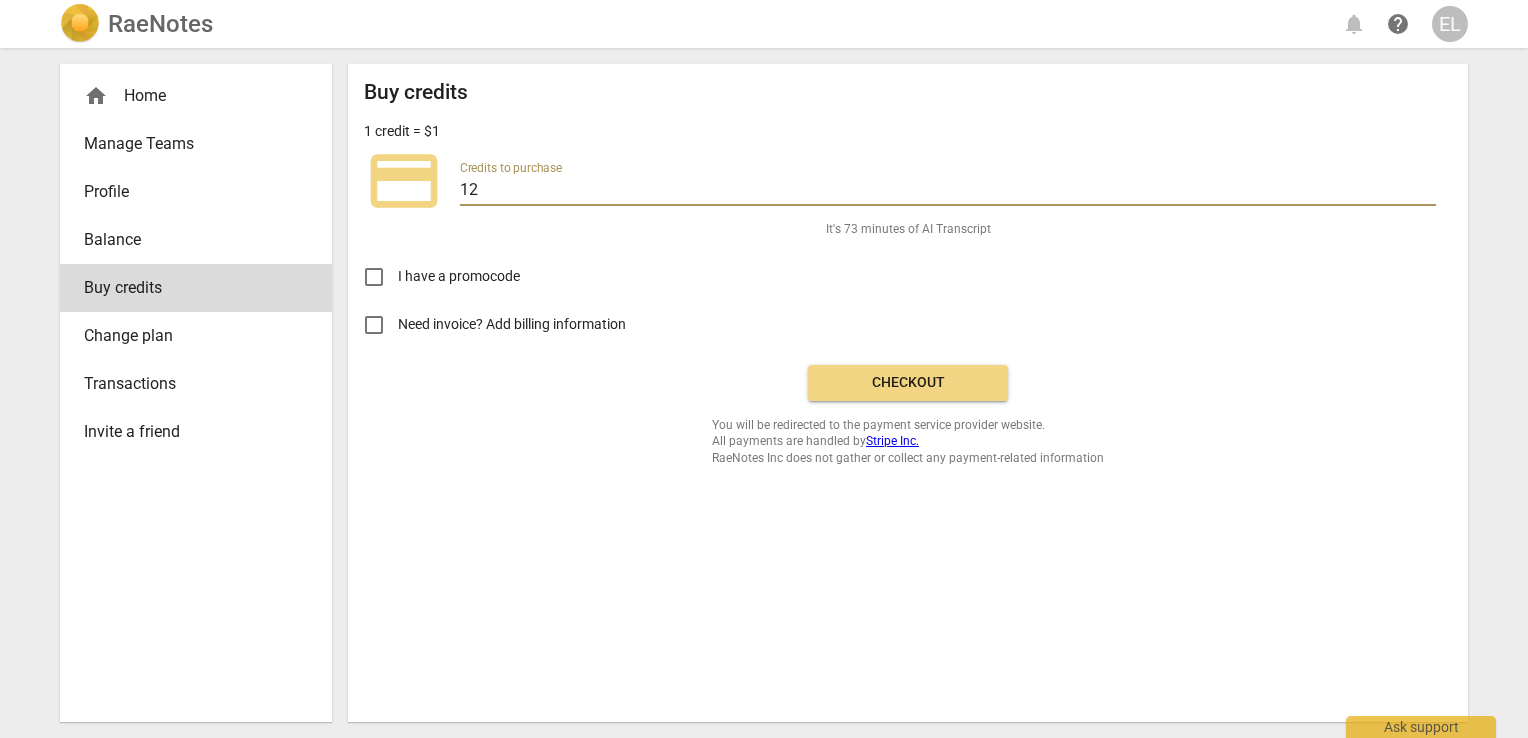click on "12" at bounding box center (948, 191) 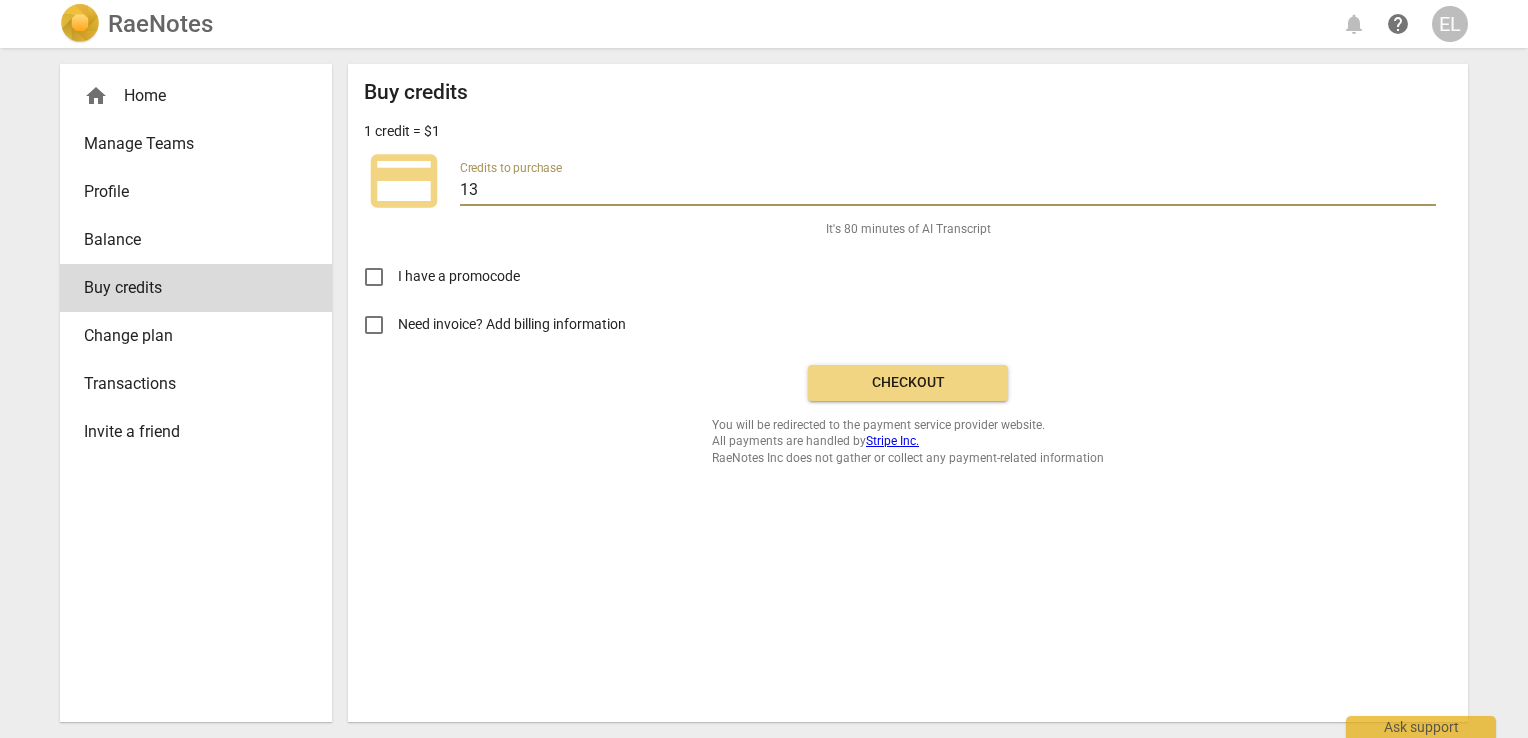 click on "13" at bounding box center (948, 191) 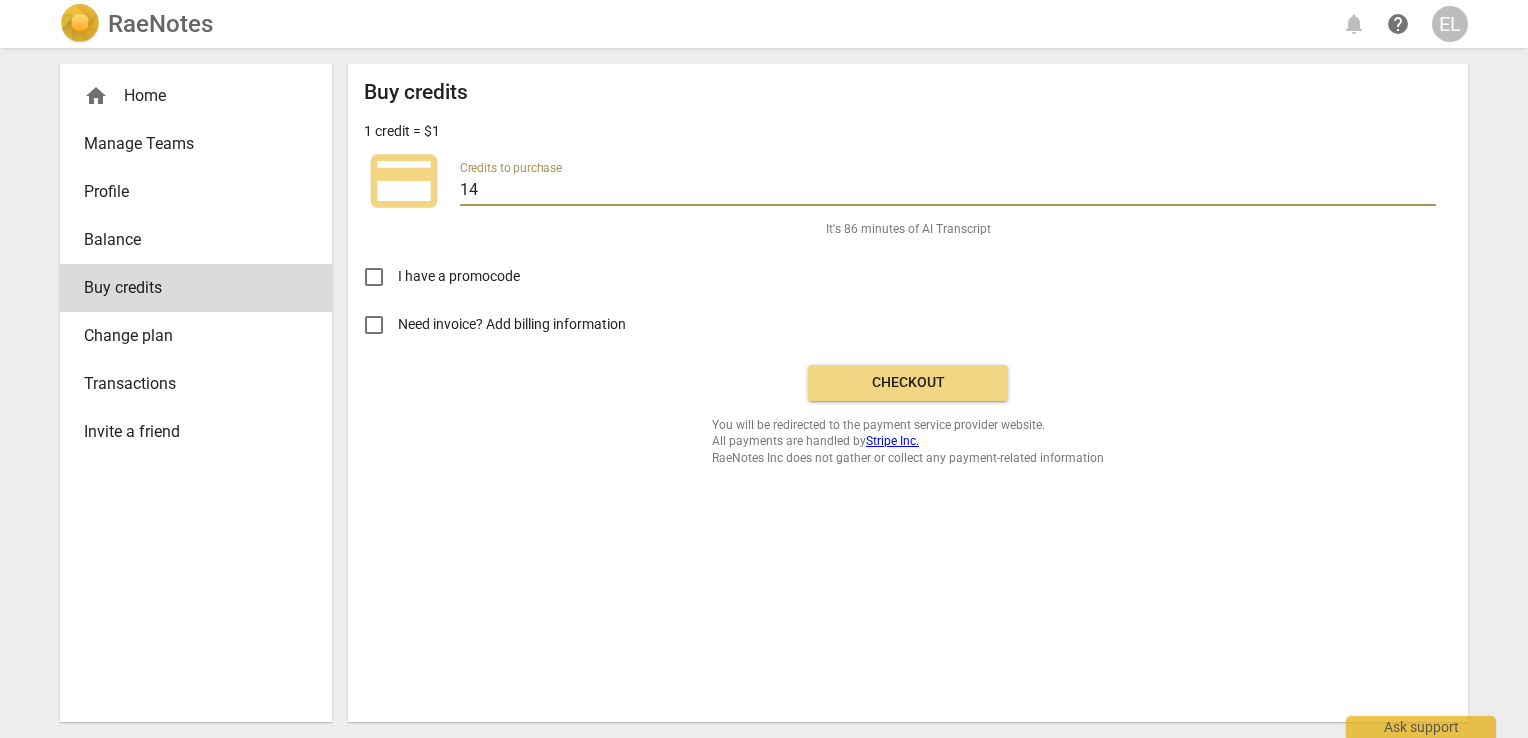 click on "14" at bounding box center (948, 191) 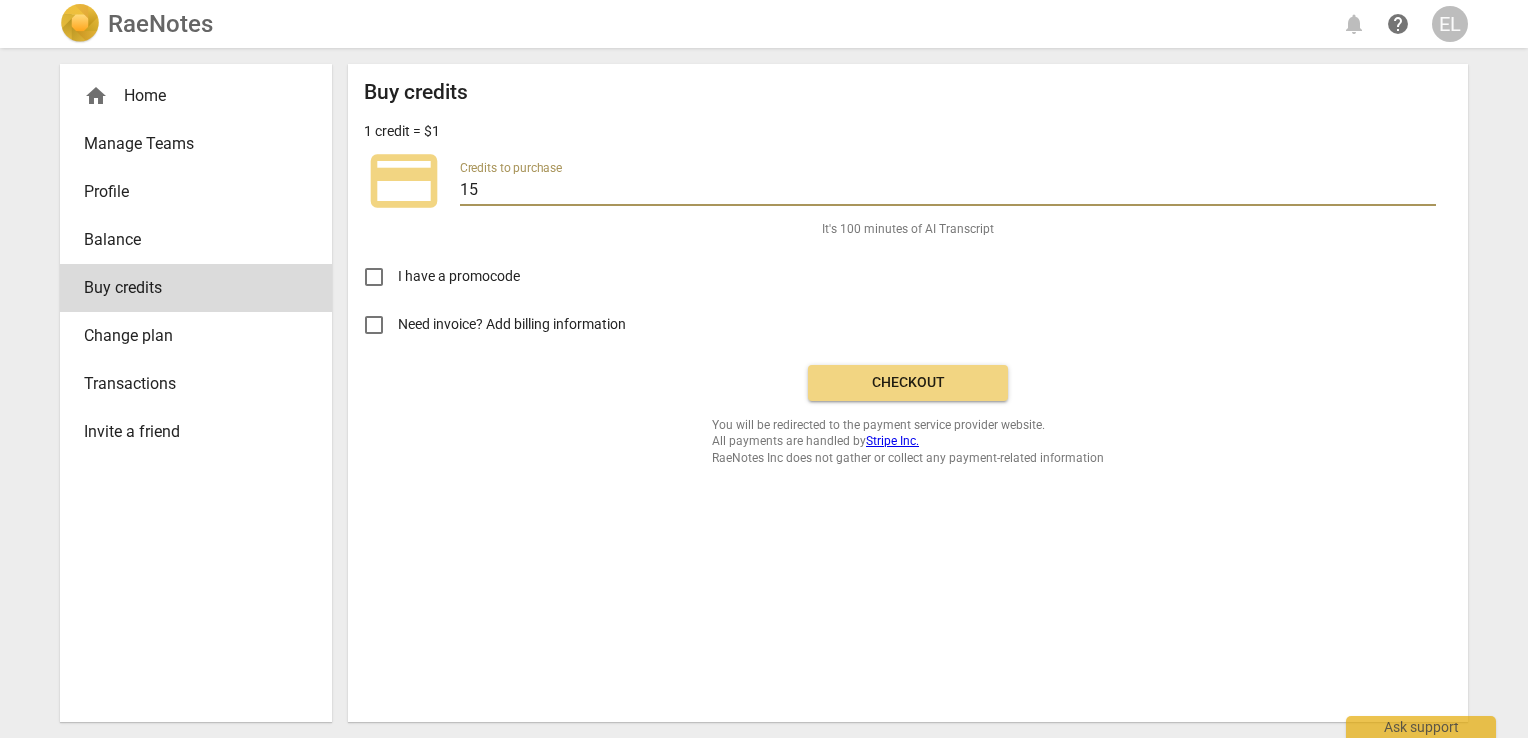 click on "15" at bounding box center [948, 191] 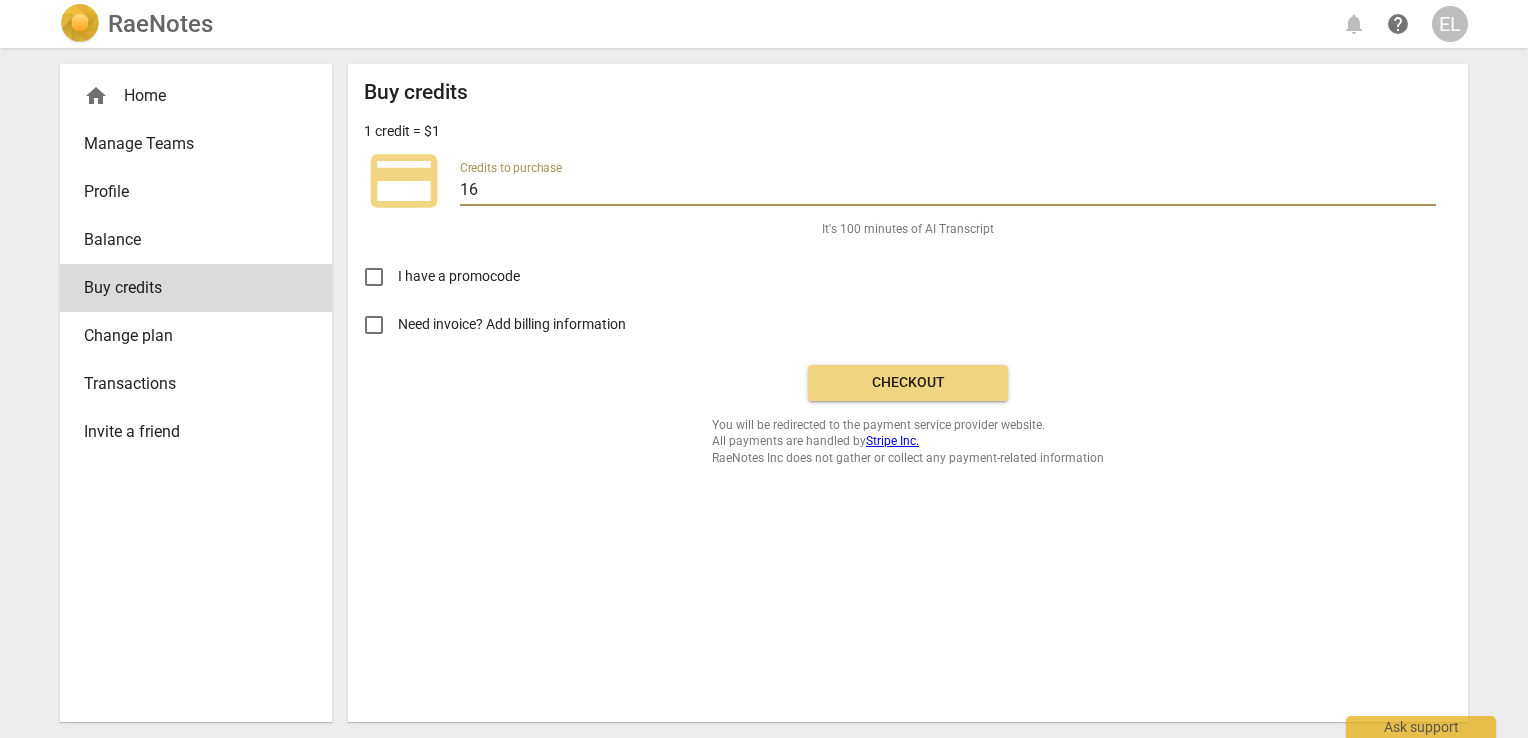 click on "16" at bounding box center (948, 191) 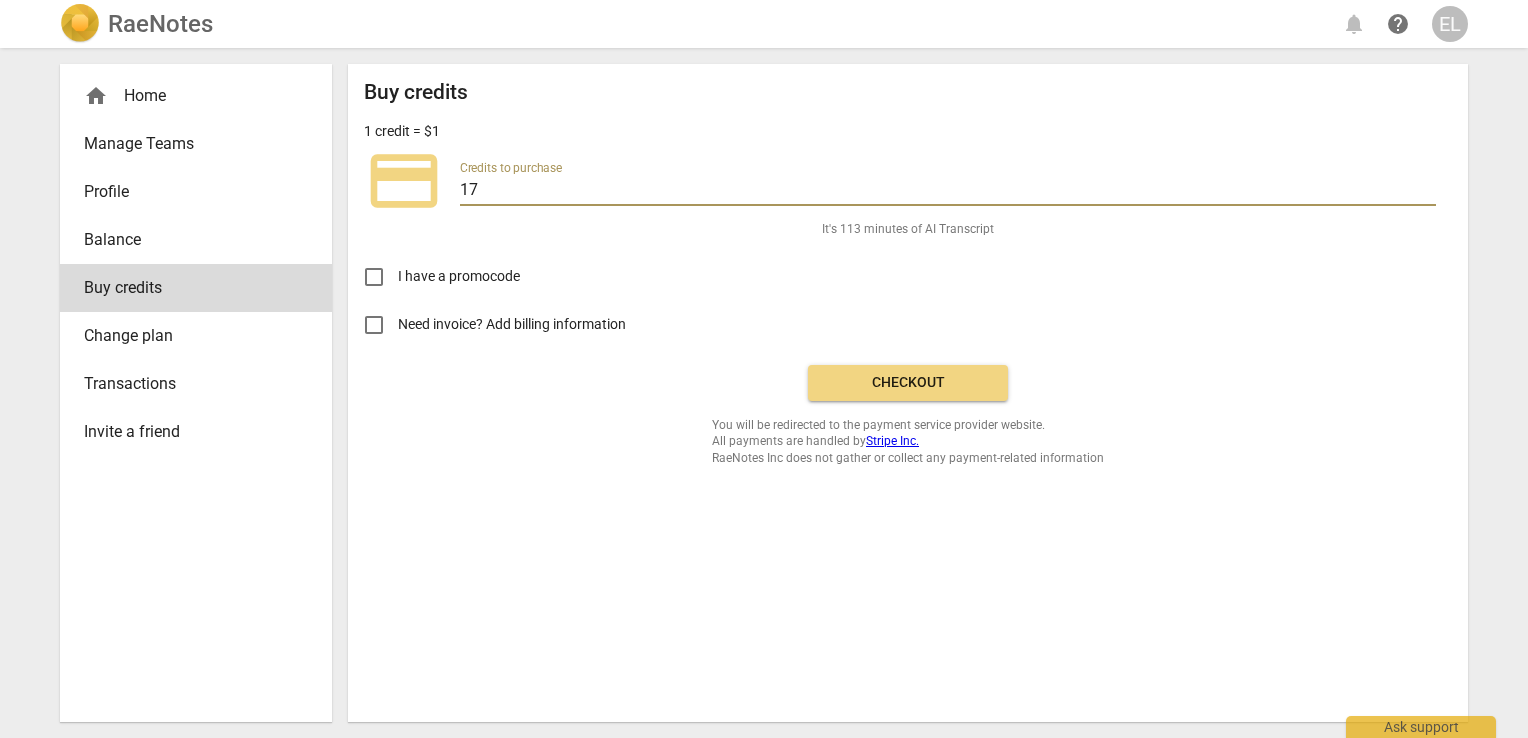 click on "17" at bounding box center (948, 191) 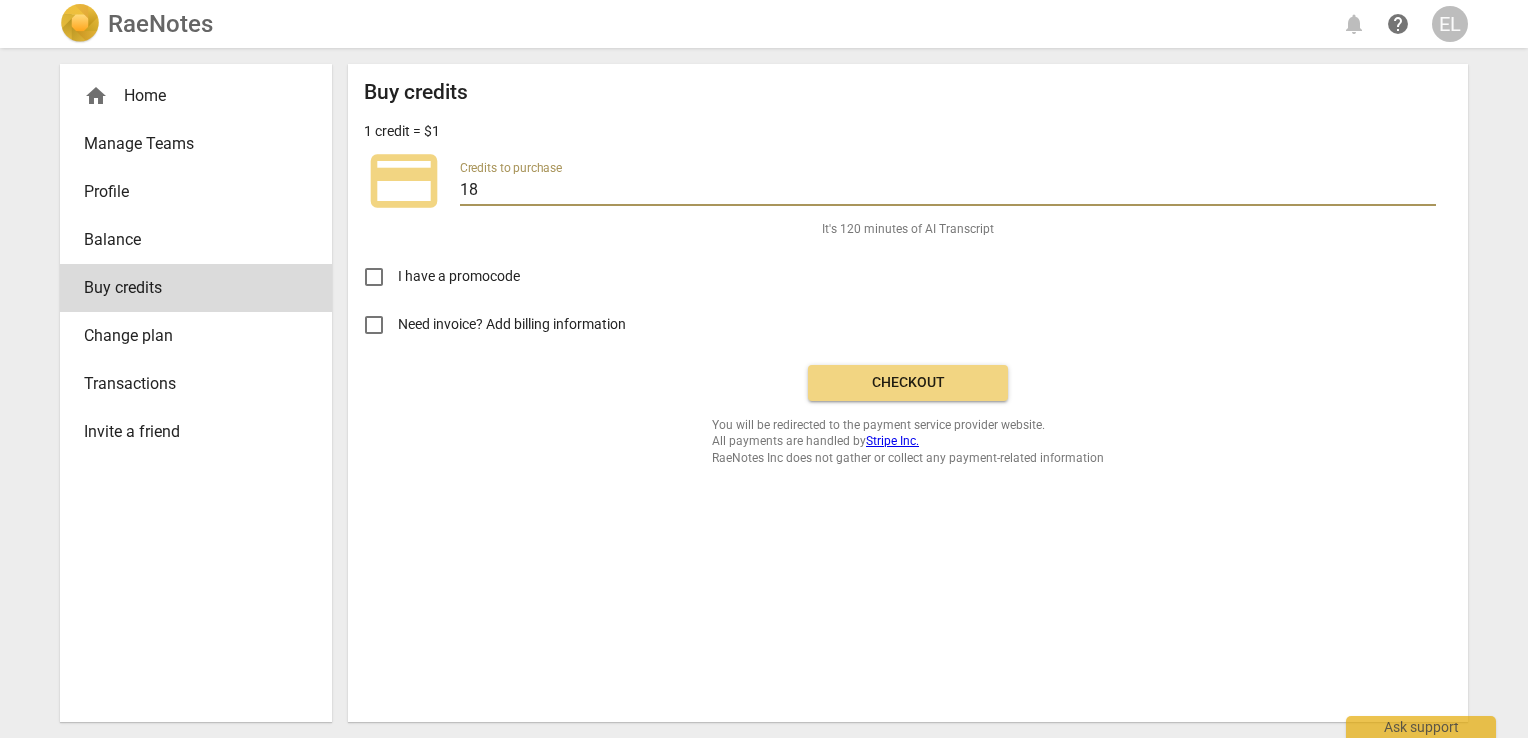 click on "18" at bounding box center [948, 191] 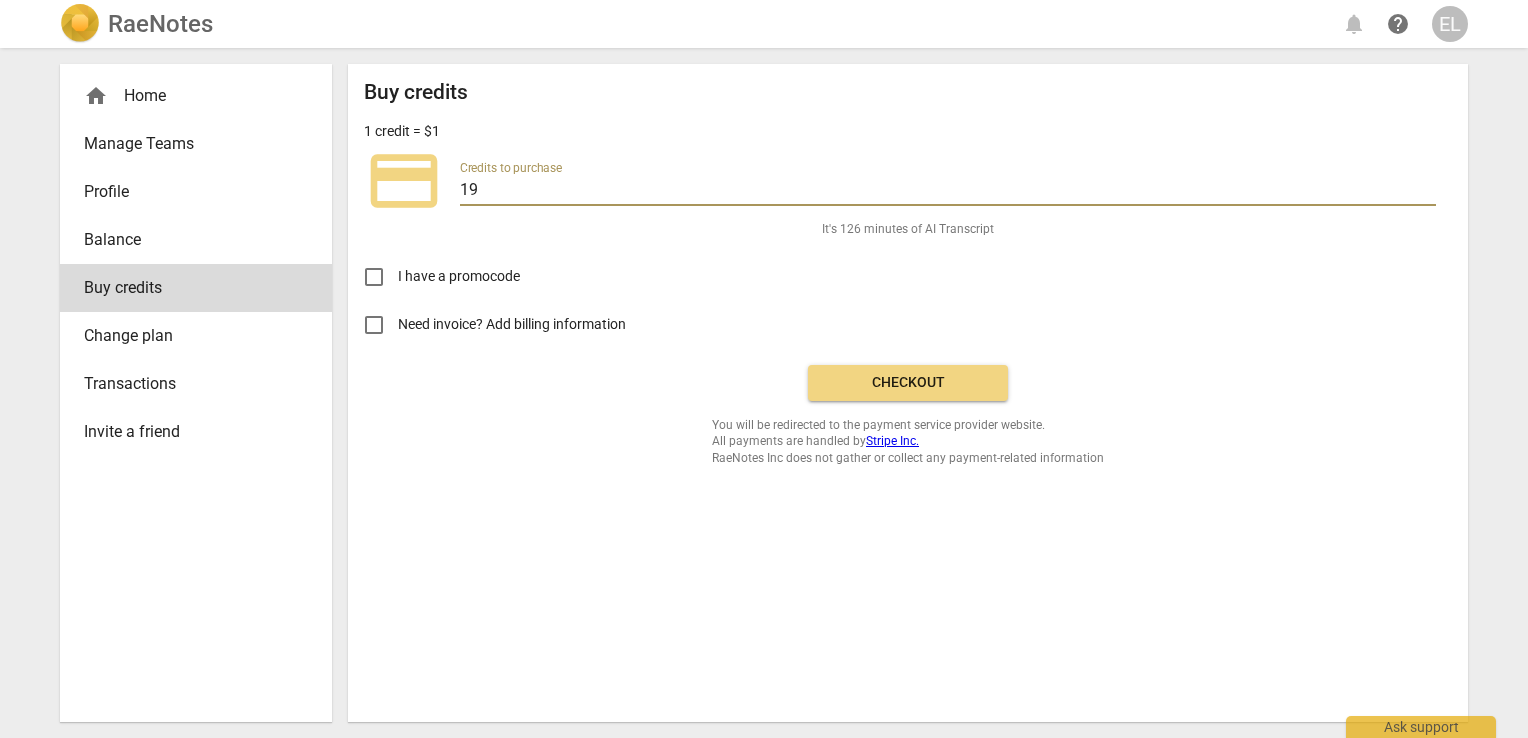 click on "19" at bounding box center [948, 191] 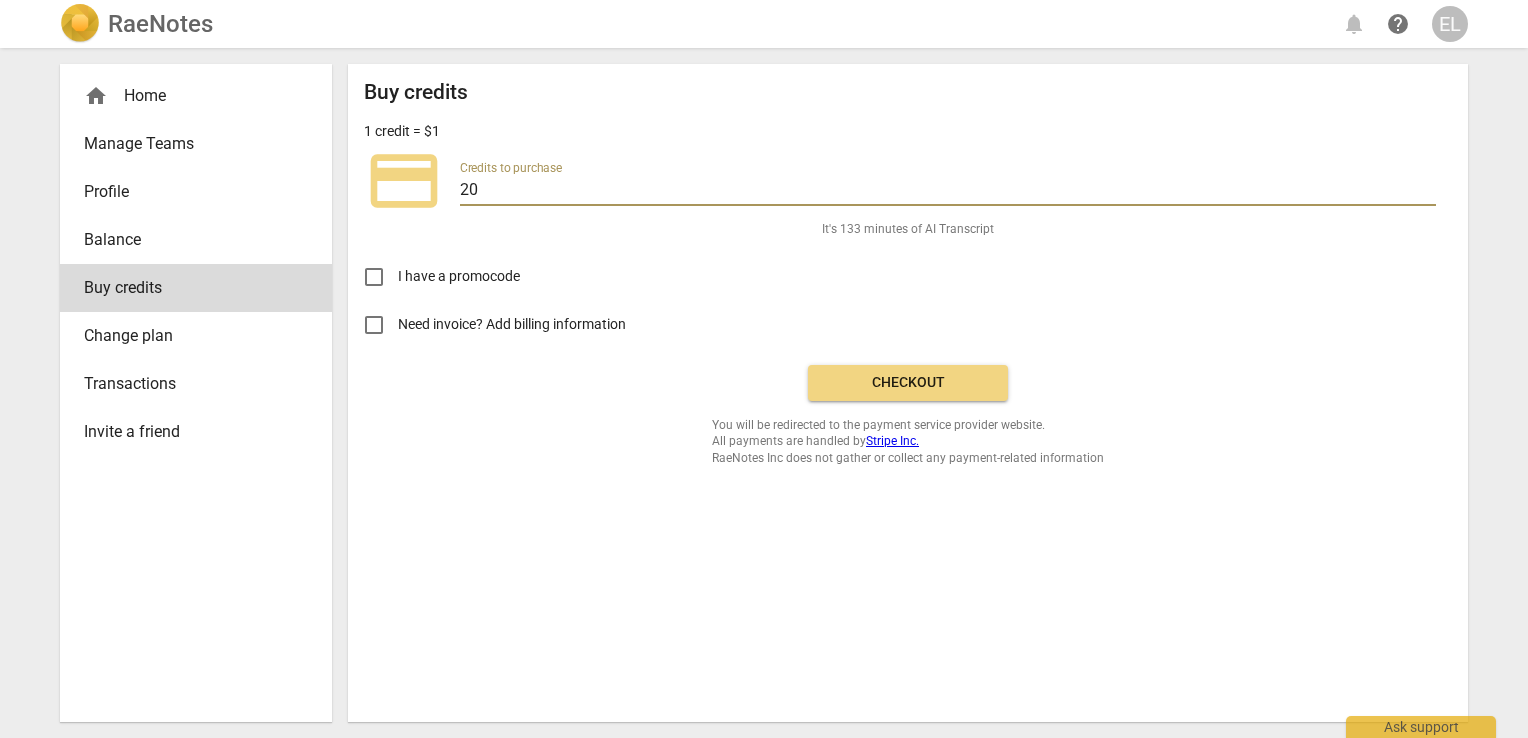 click on "20" at bounding box center [948, 191] 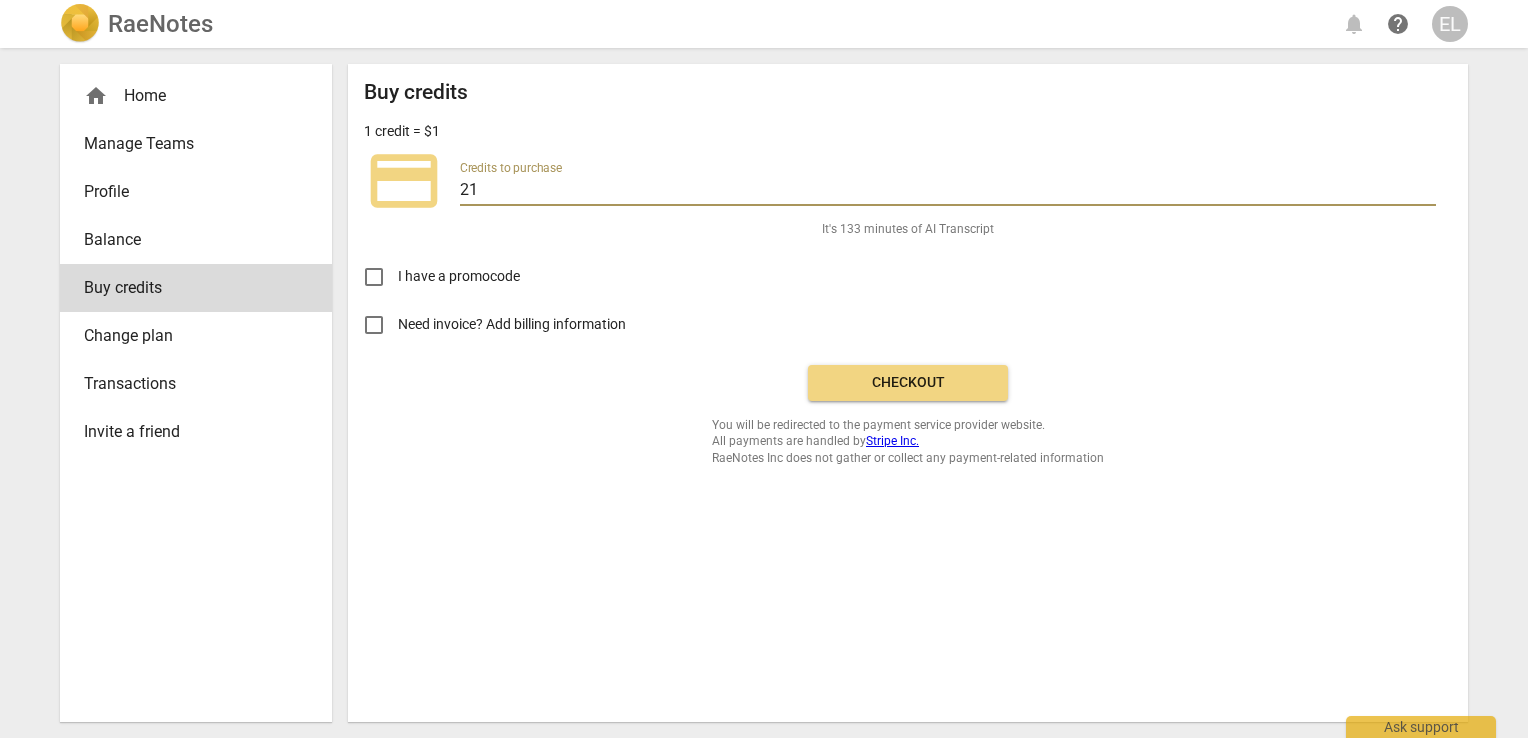 click on "21" at bounding box center [948, 191] 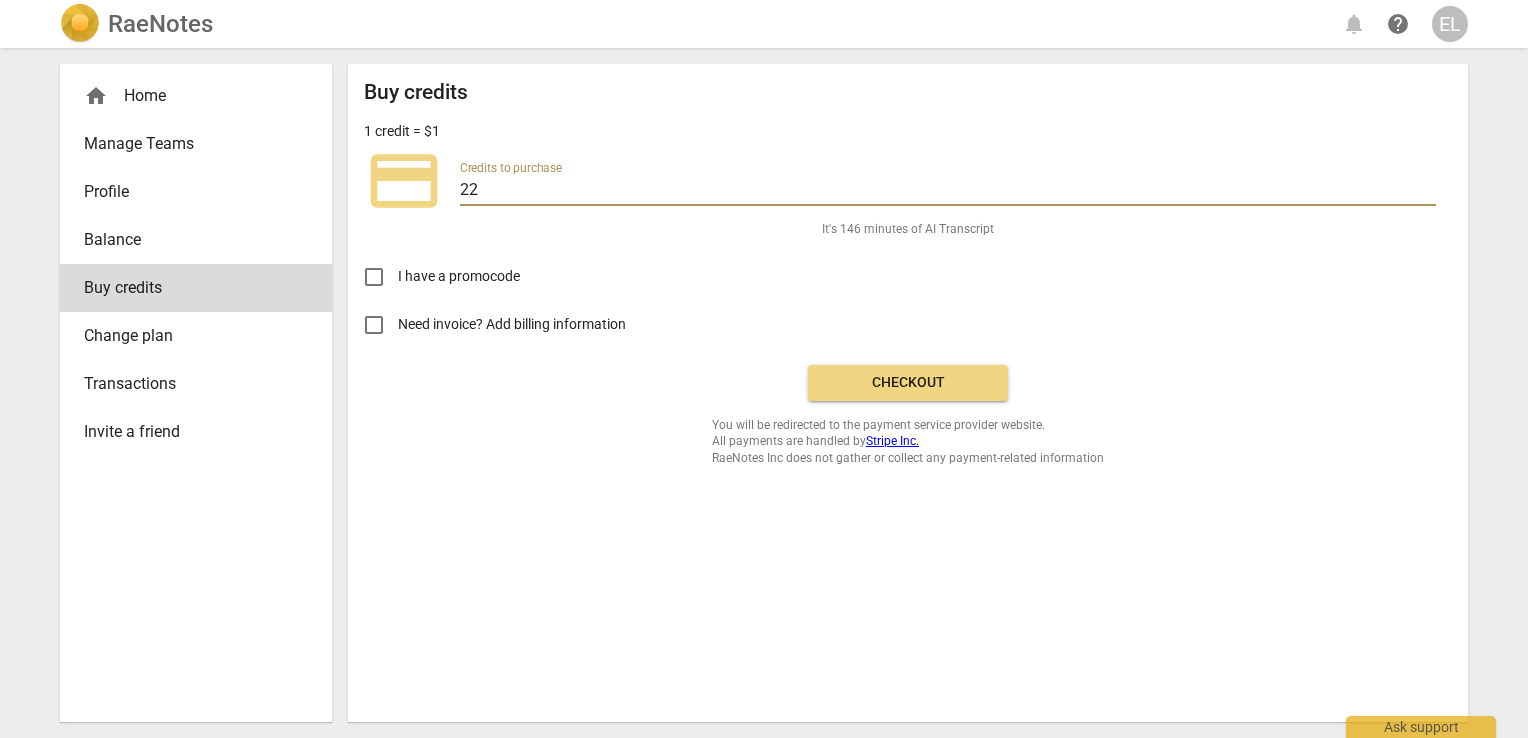 click on "22" at bounding box center (948, 191) 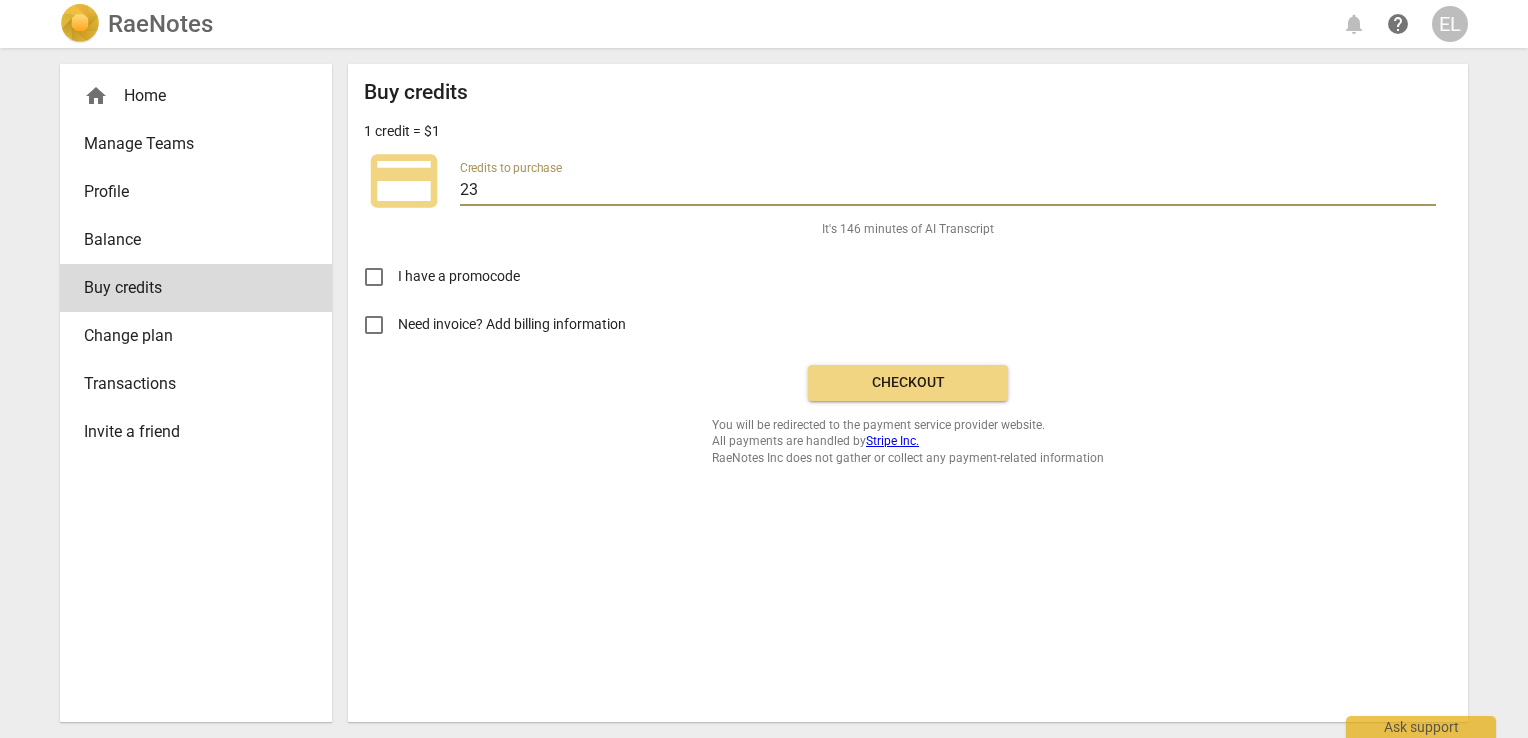 click on "23" at bounding box center [948, 191] 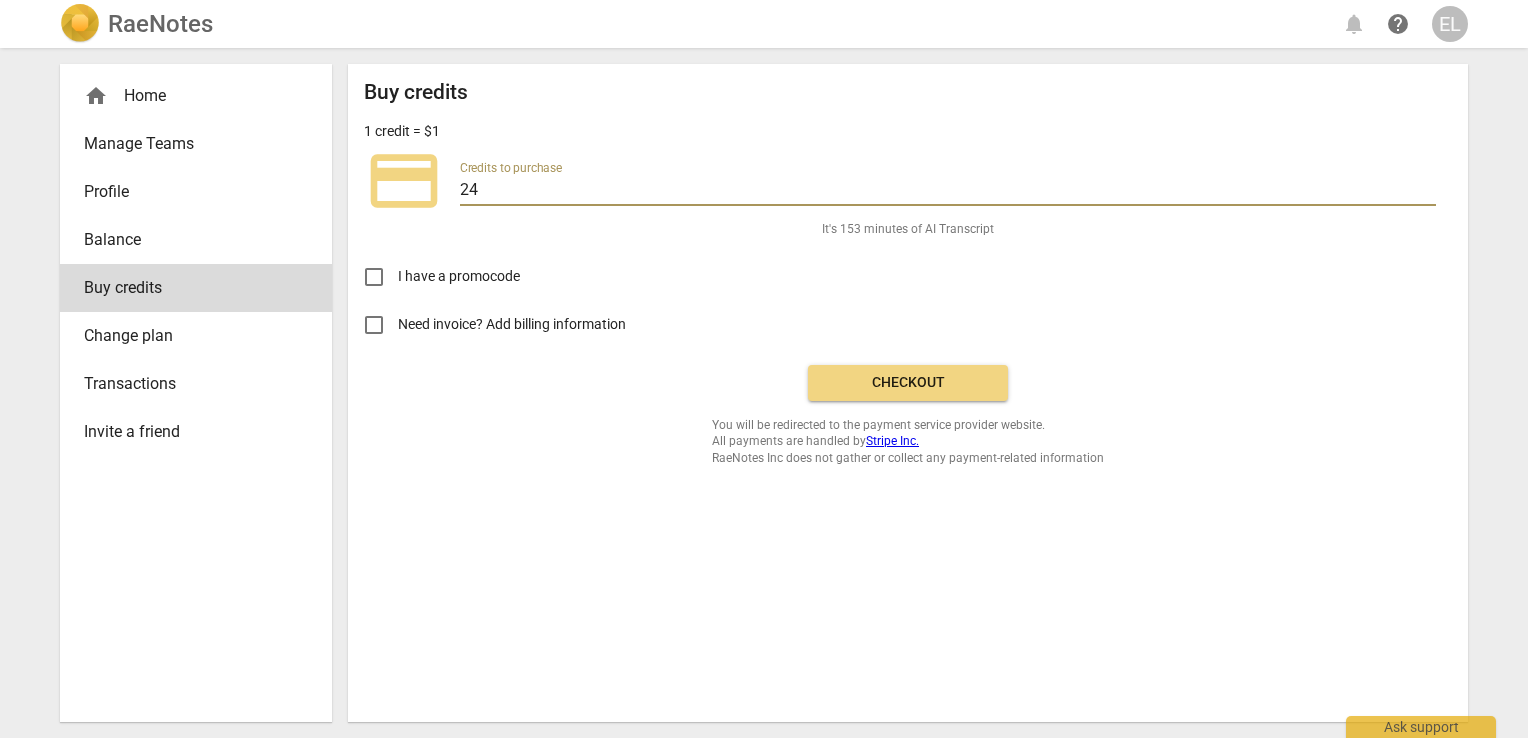 click on "24" at bounding box center [948, 191] 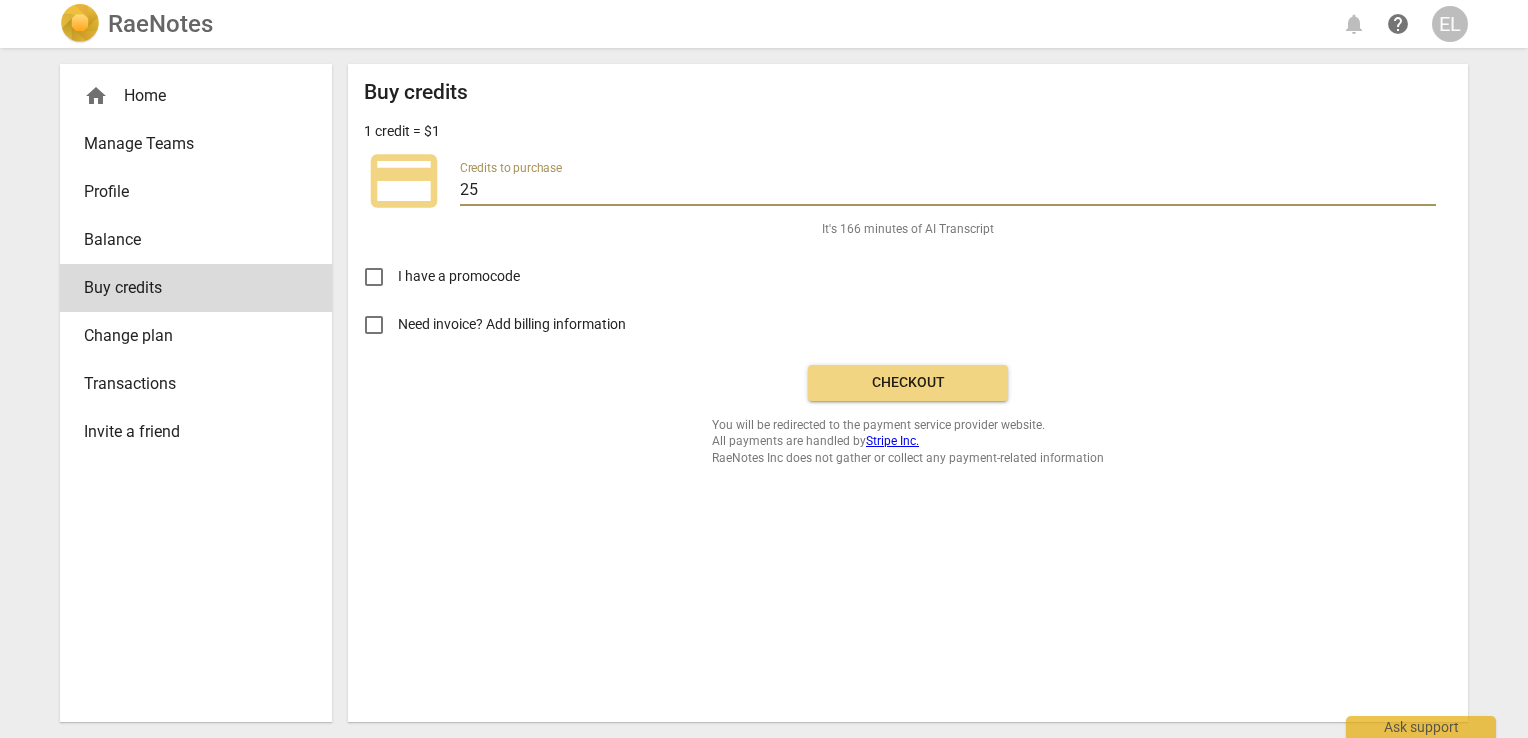 click on "25" at bounding box center (948, 191) 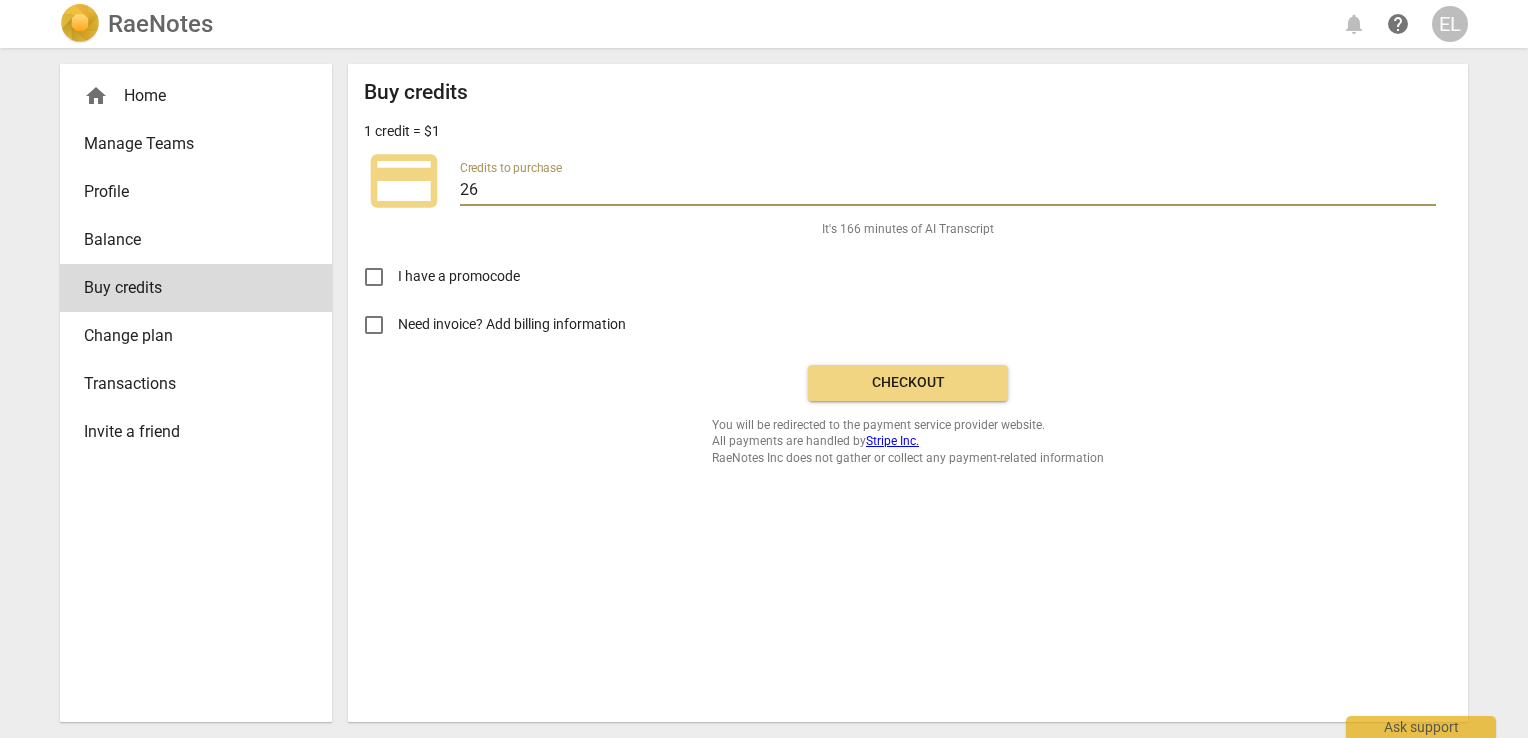 click on "26" at bounding box center [948, 191] 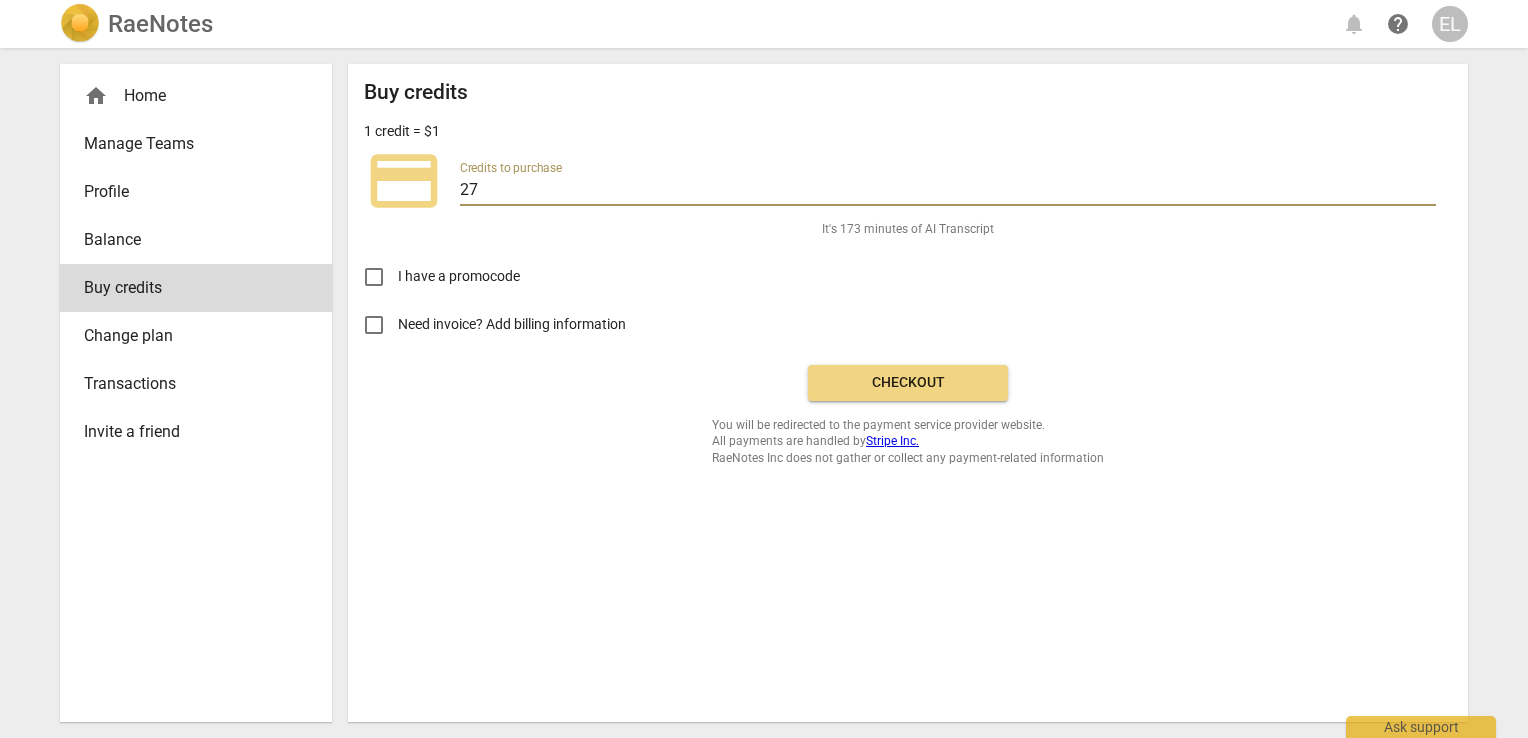 click on "27" at bounding box center [948, 191] 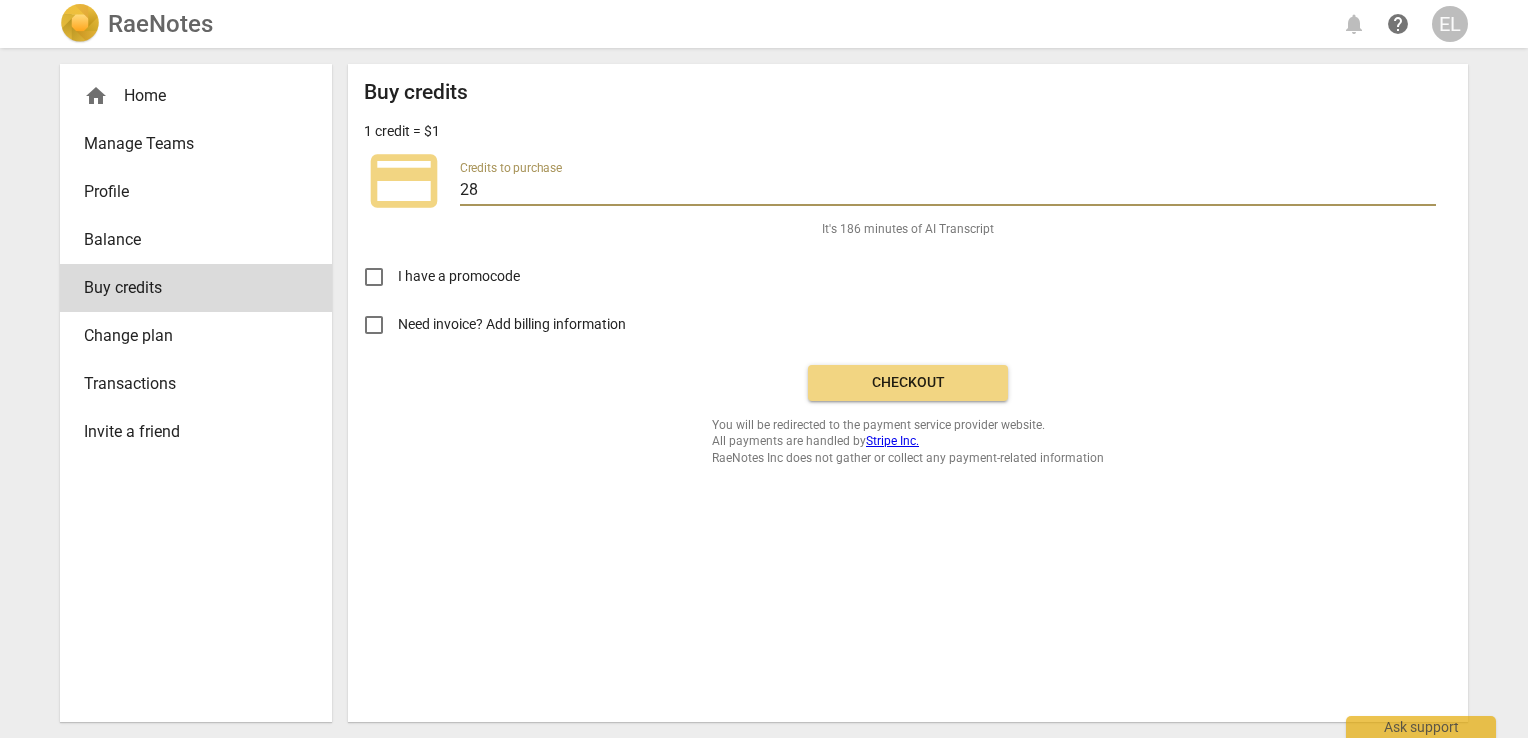 click on "28" at bounding box center [948, 191] 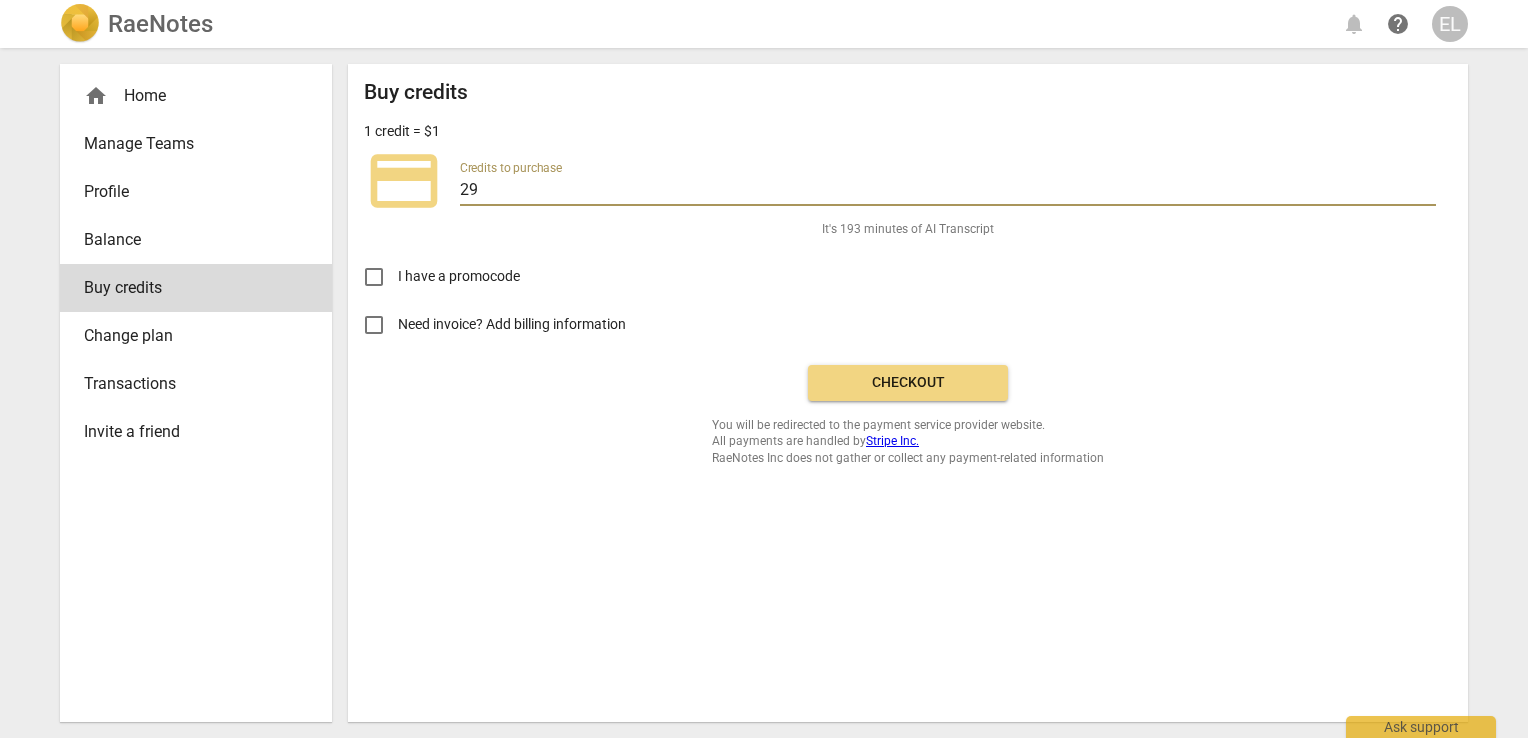 click on "29" at bounding box center (948, 191) 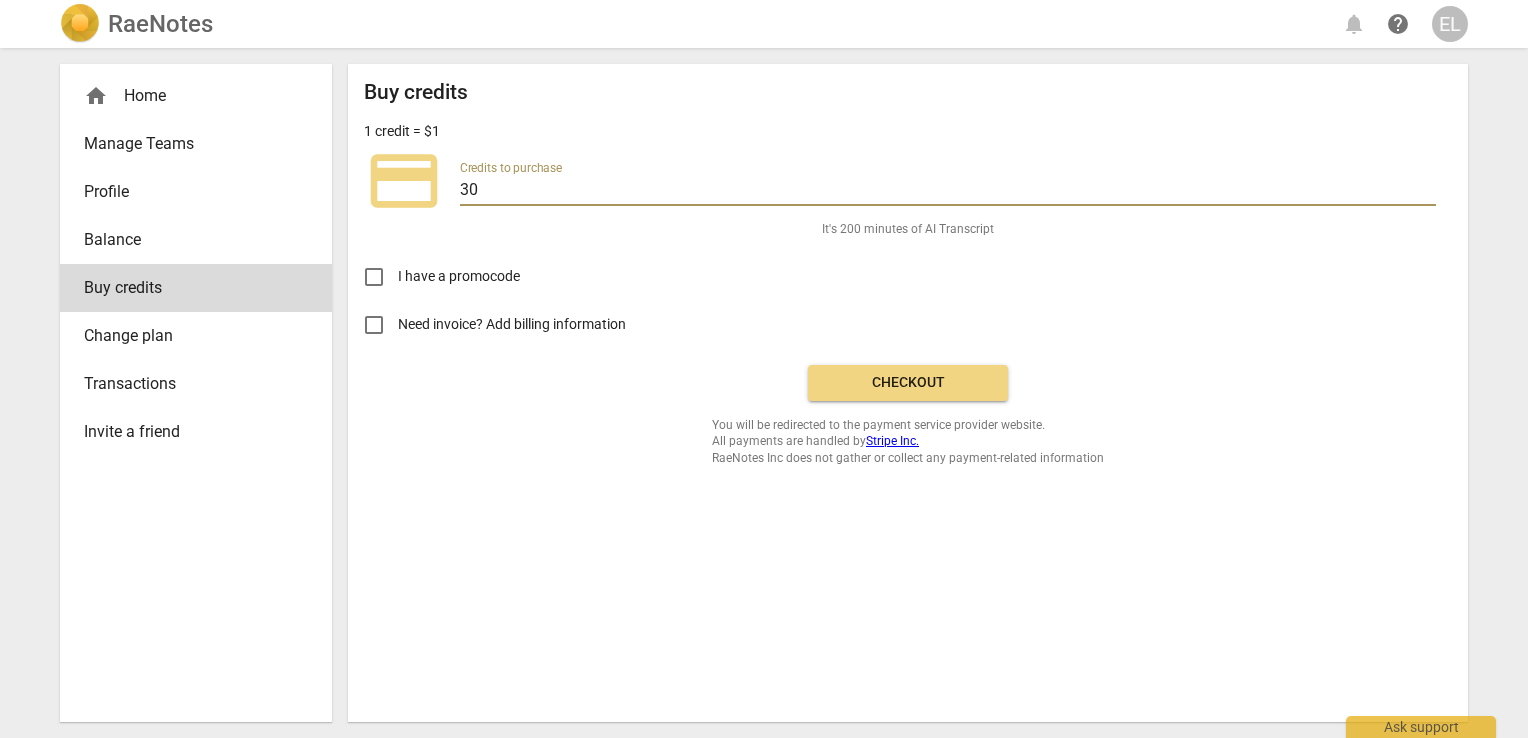 type on "30" 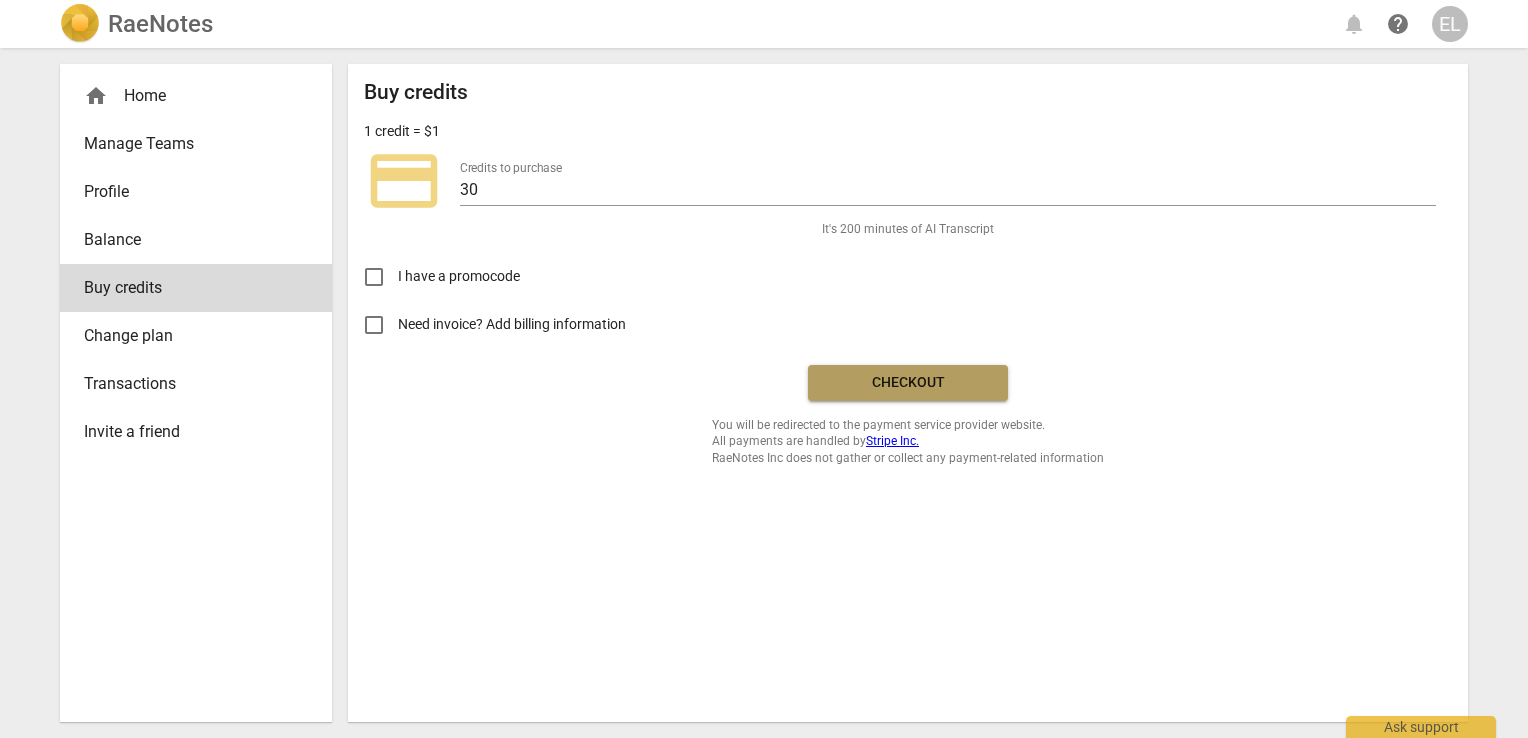 click on "Checkout" at bounding box center [908, 383] 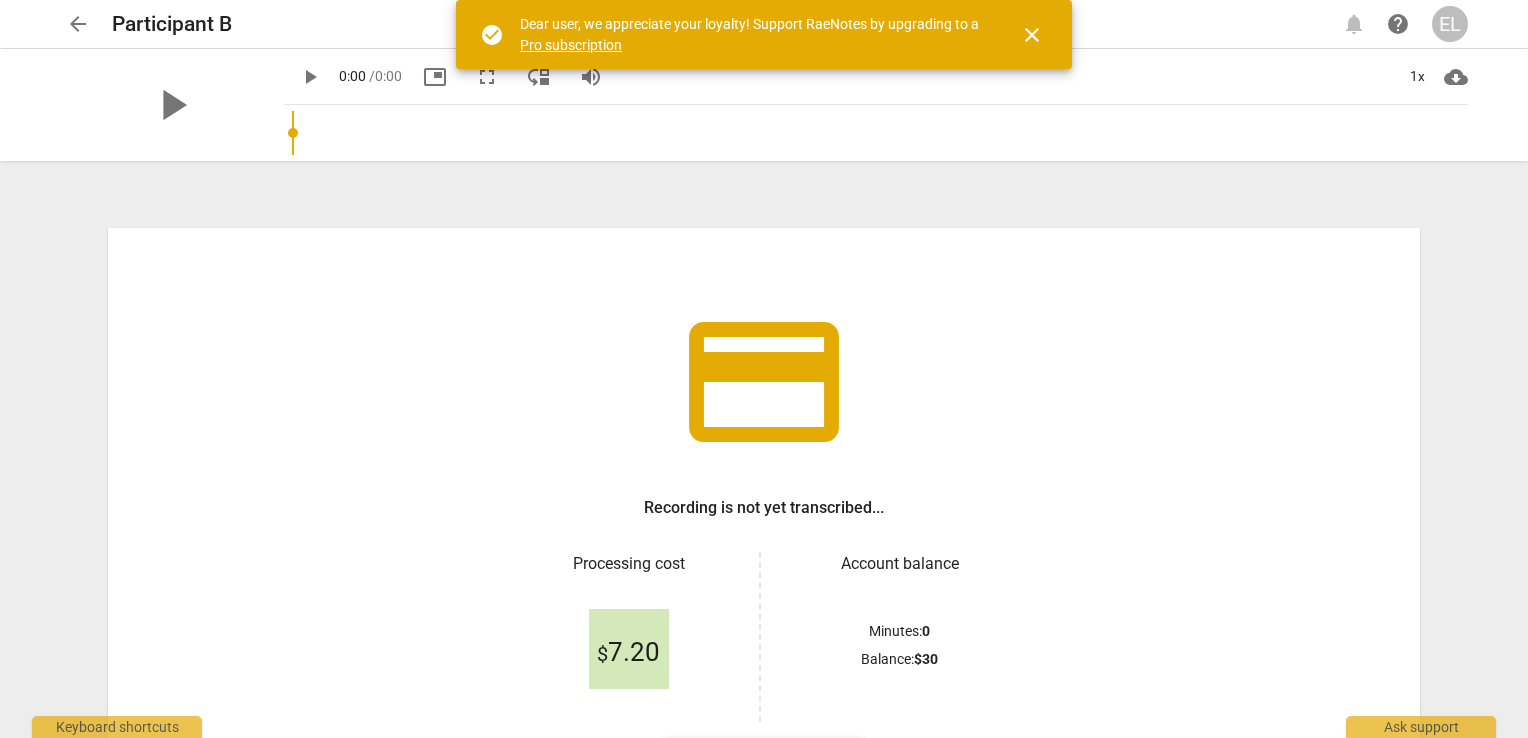 scroll, scrollTop: 0, scrollLeft: 0, axis: both 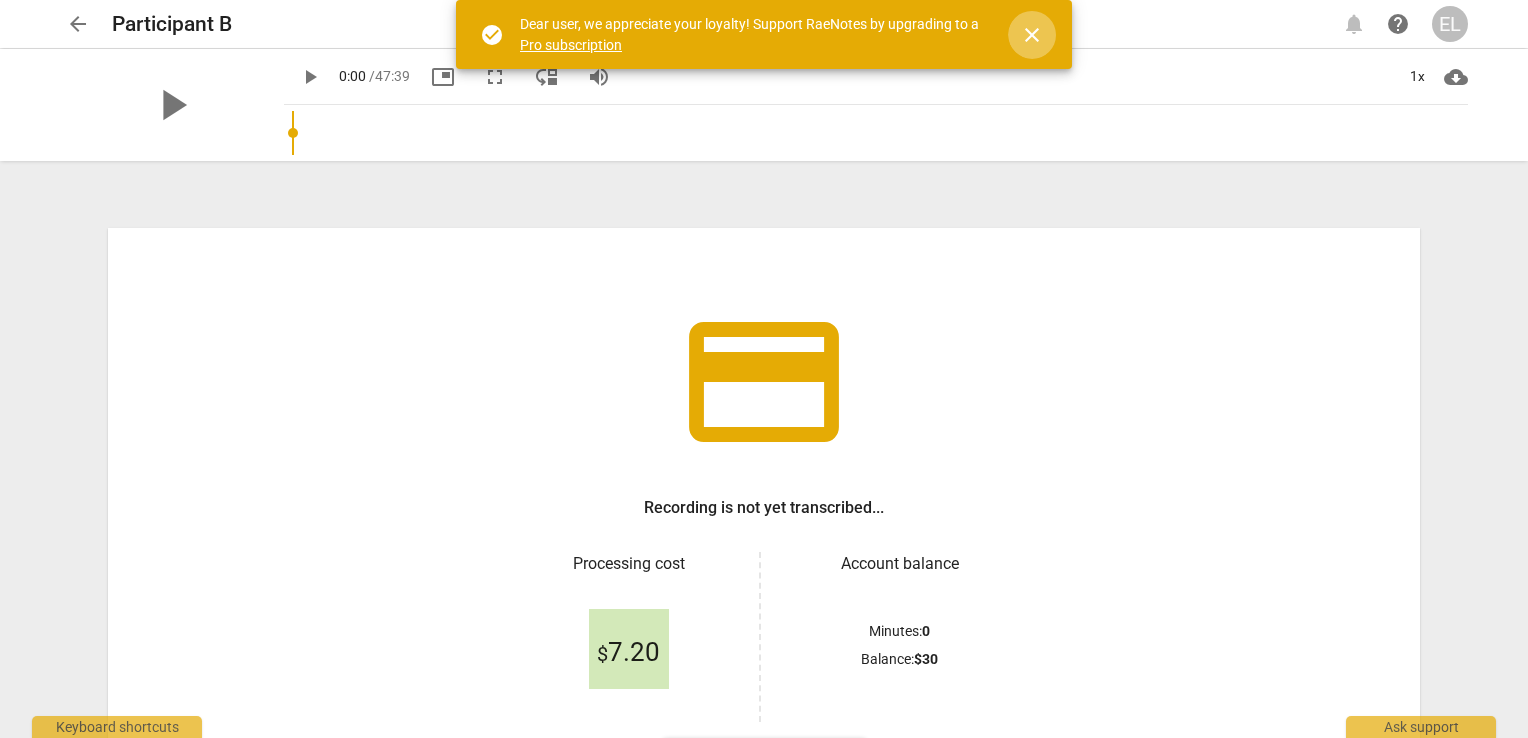 click on "close" at bounding box center [1032, 35] 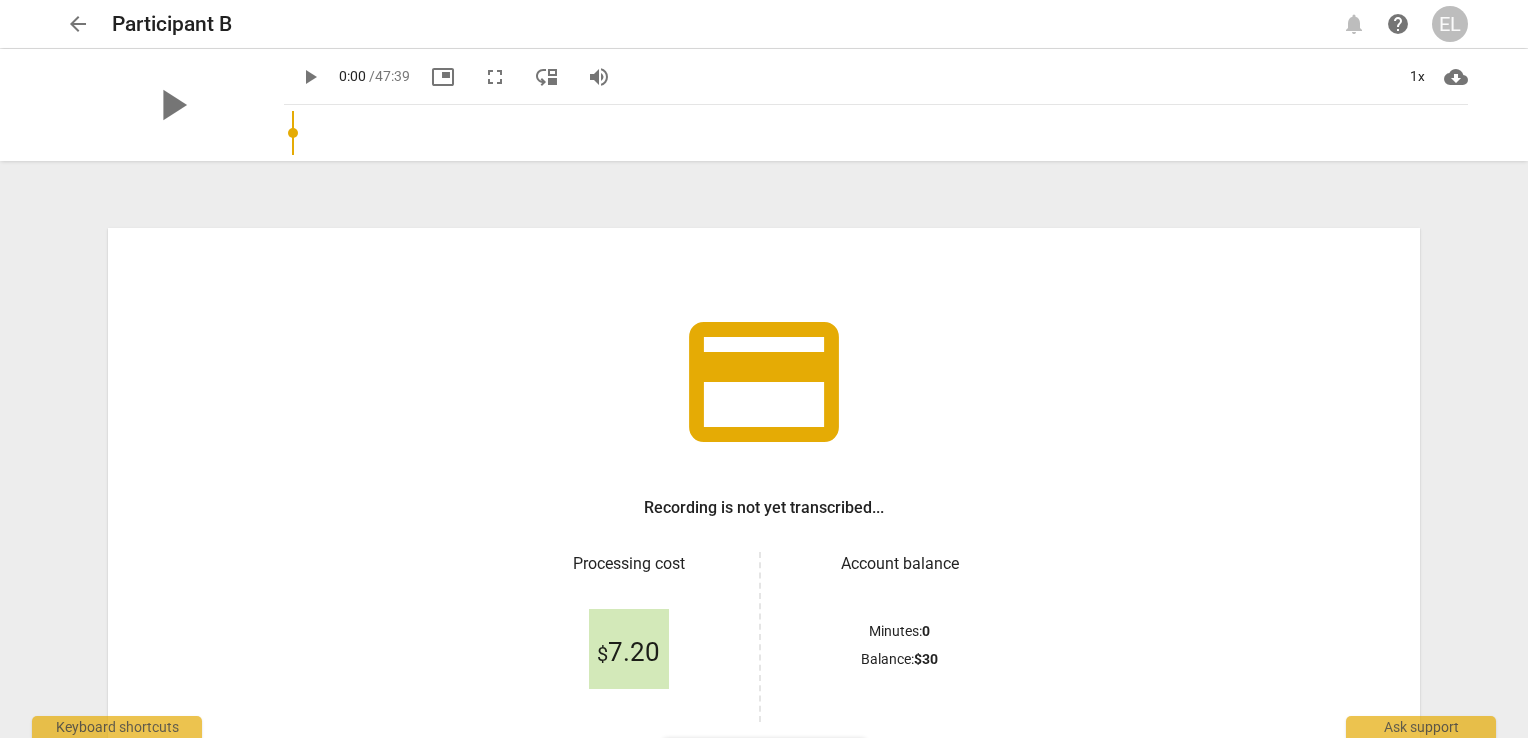 drag, startPoint x: 1475, startPoint y: 308, endPoint x: 1470, endPoint y: 364, distance: 56.22277 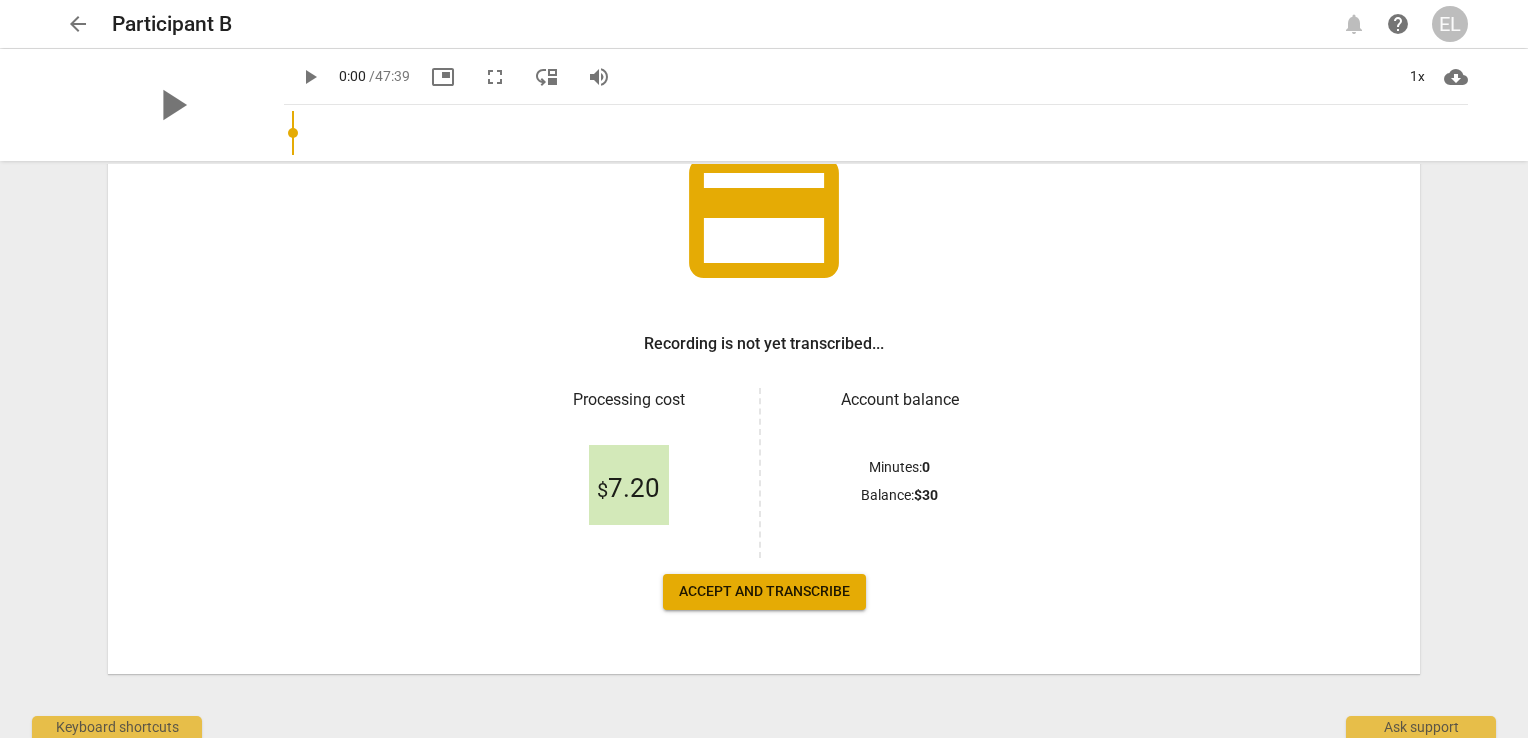 scroll, scrollTop: 0, scrollLeft: 0, axis: both 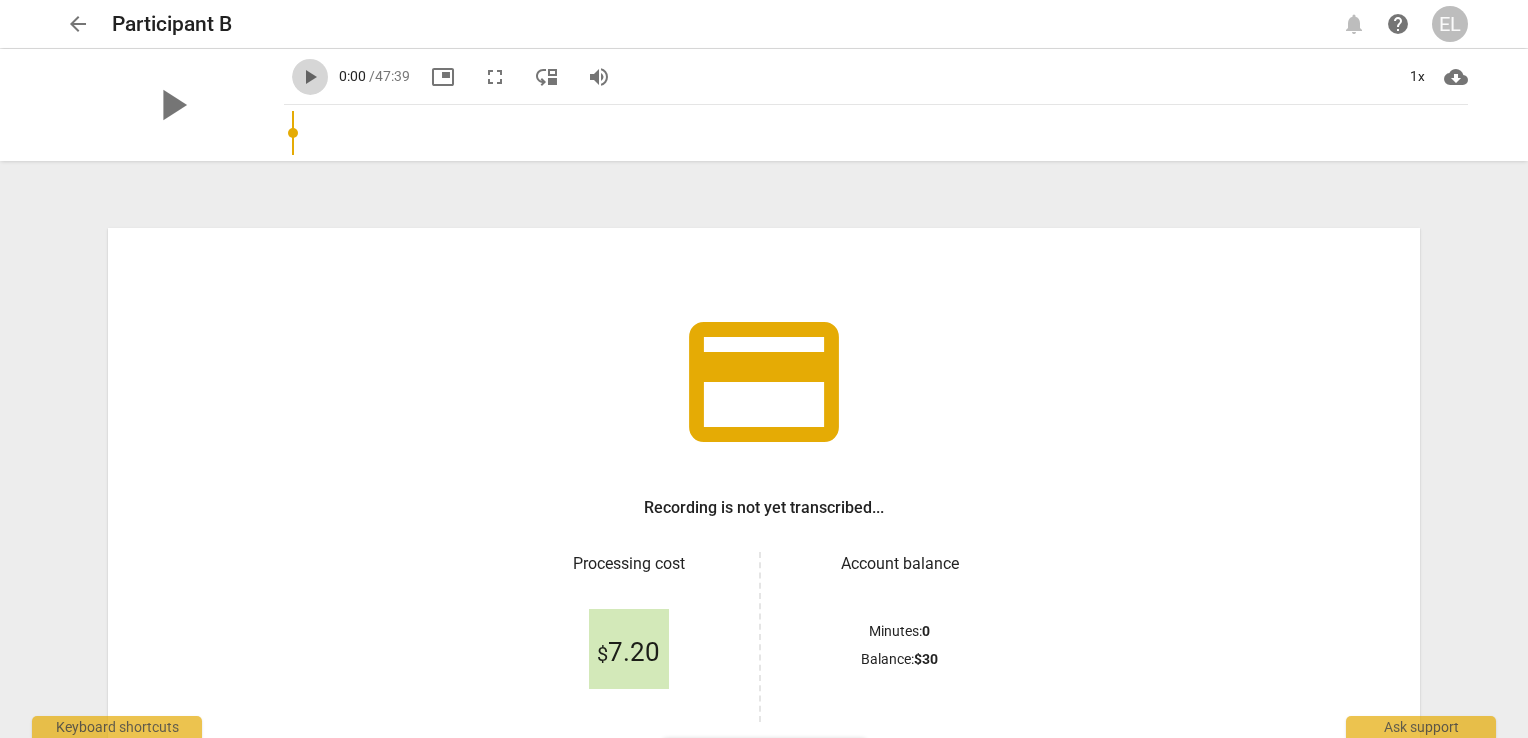 click on "play_arrow" at bounding box center [310, 77] 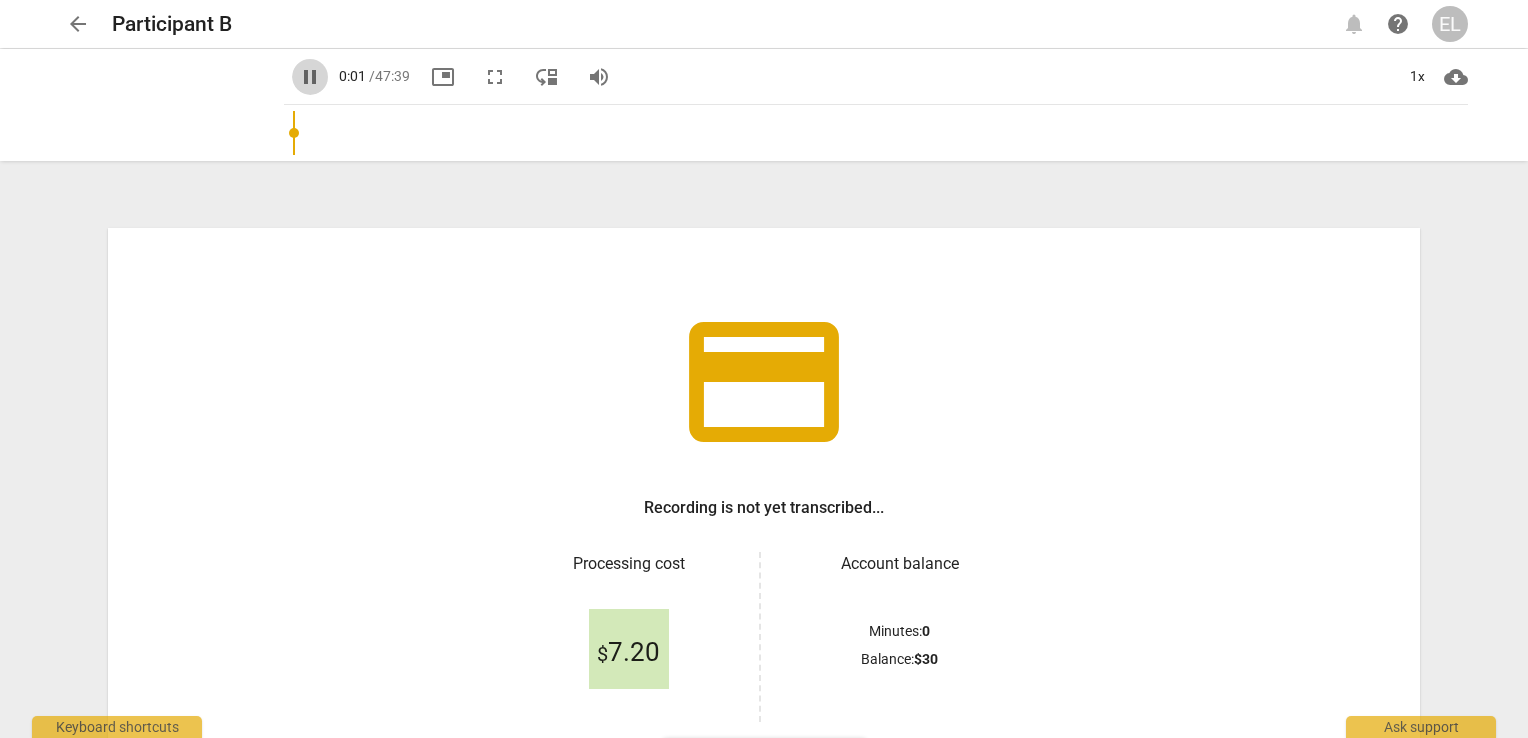 click on "pause" at bounding box center [310, 77] 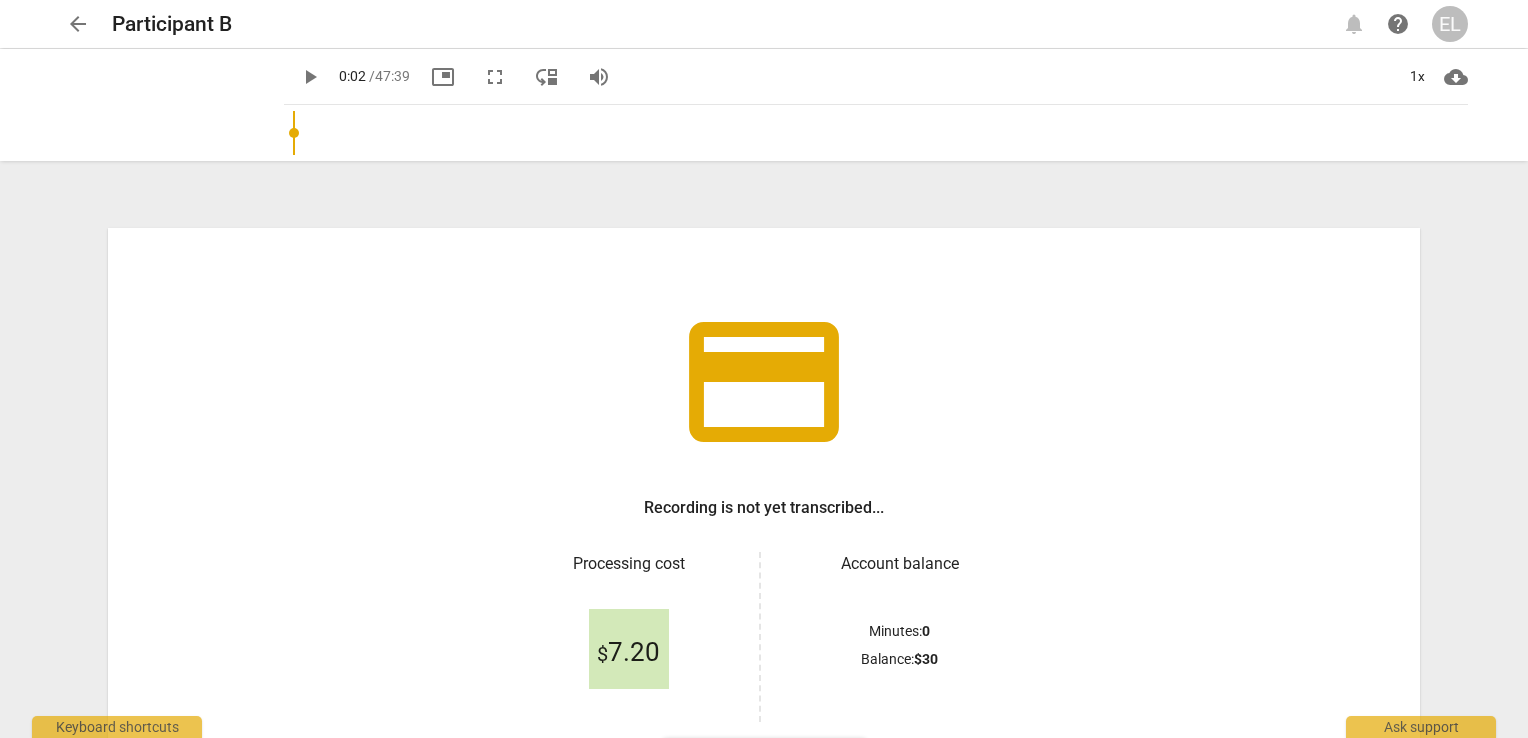 drag, startPoint x: 1475, startPoint y: 321, endPoint x: 1485, endPoint y: 326, distance: 11.18034 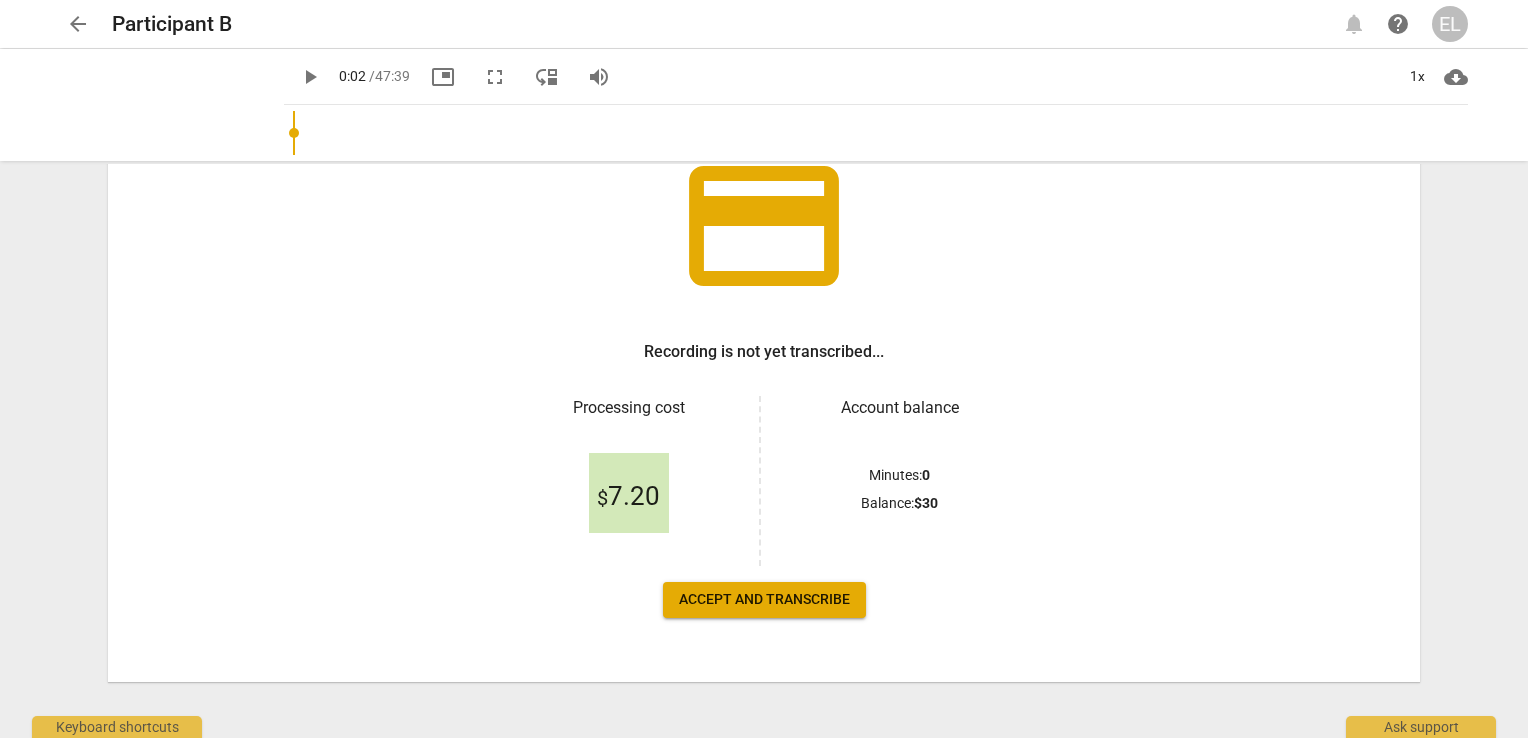 scroll, scrollTop: 164, scrollLeft: 0, axis: vertical 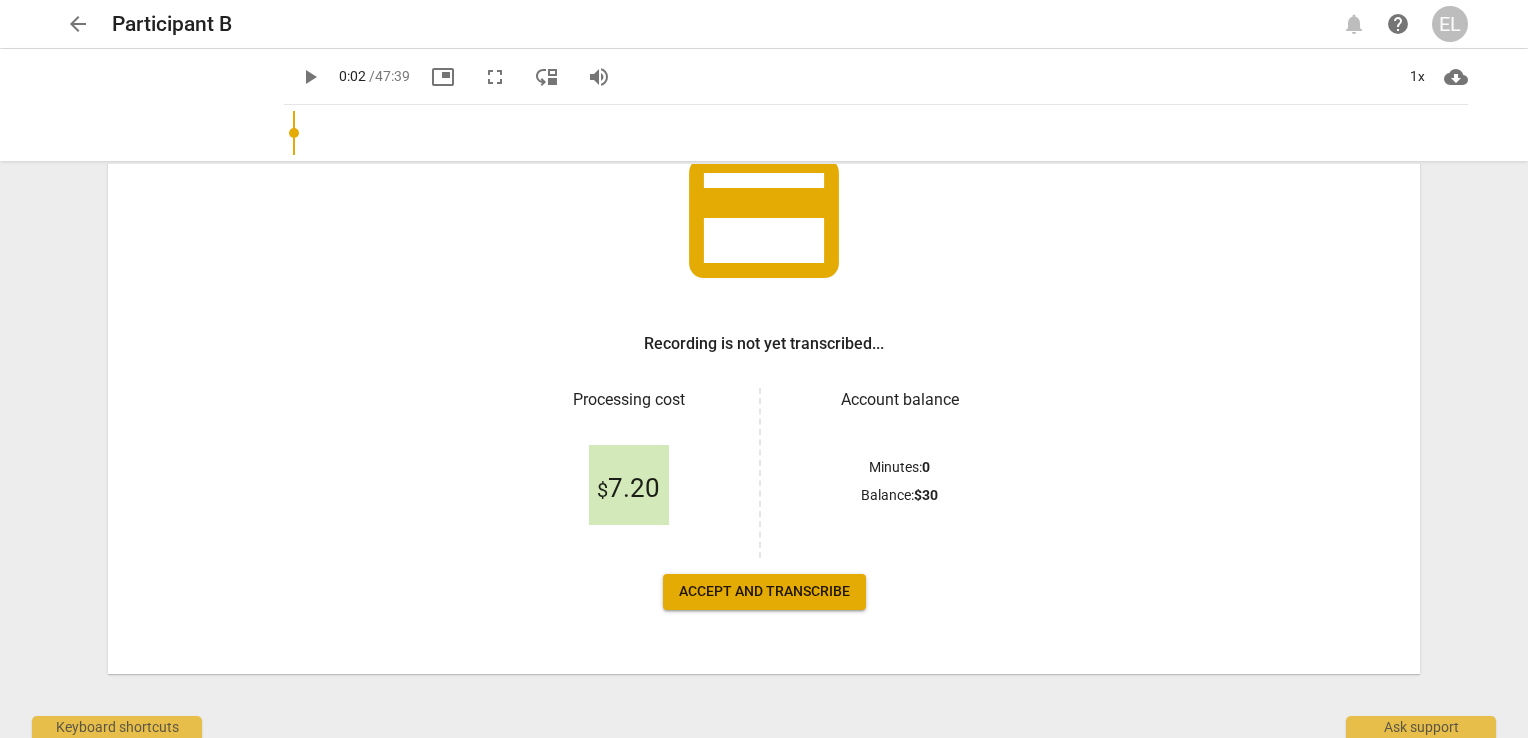 click on "Accept and transcribe" at bounding box center (764, 592) 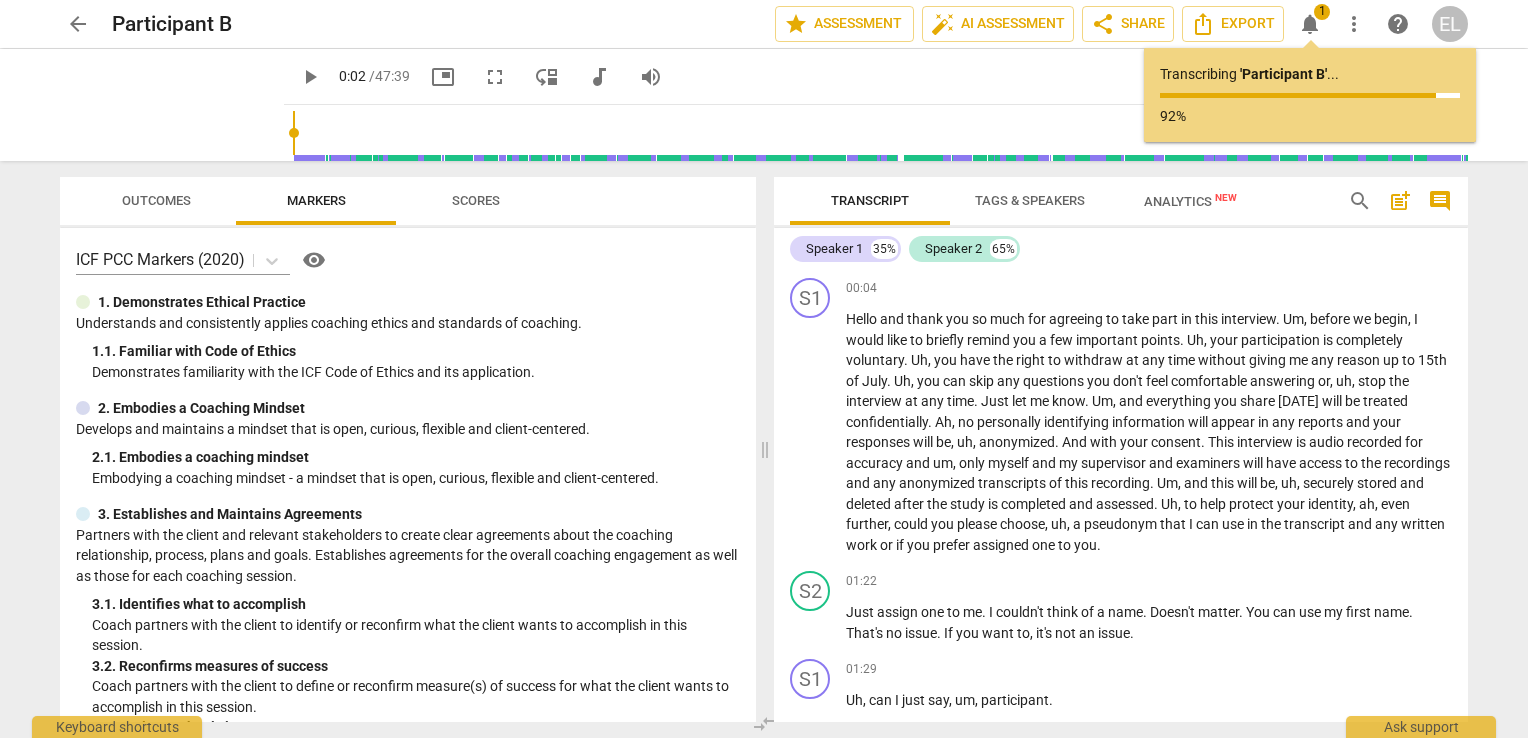 type on "2" 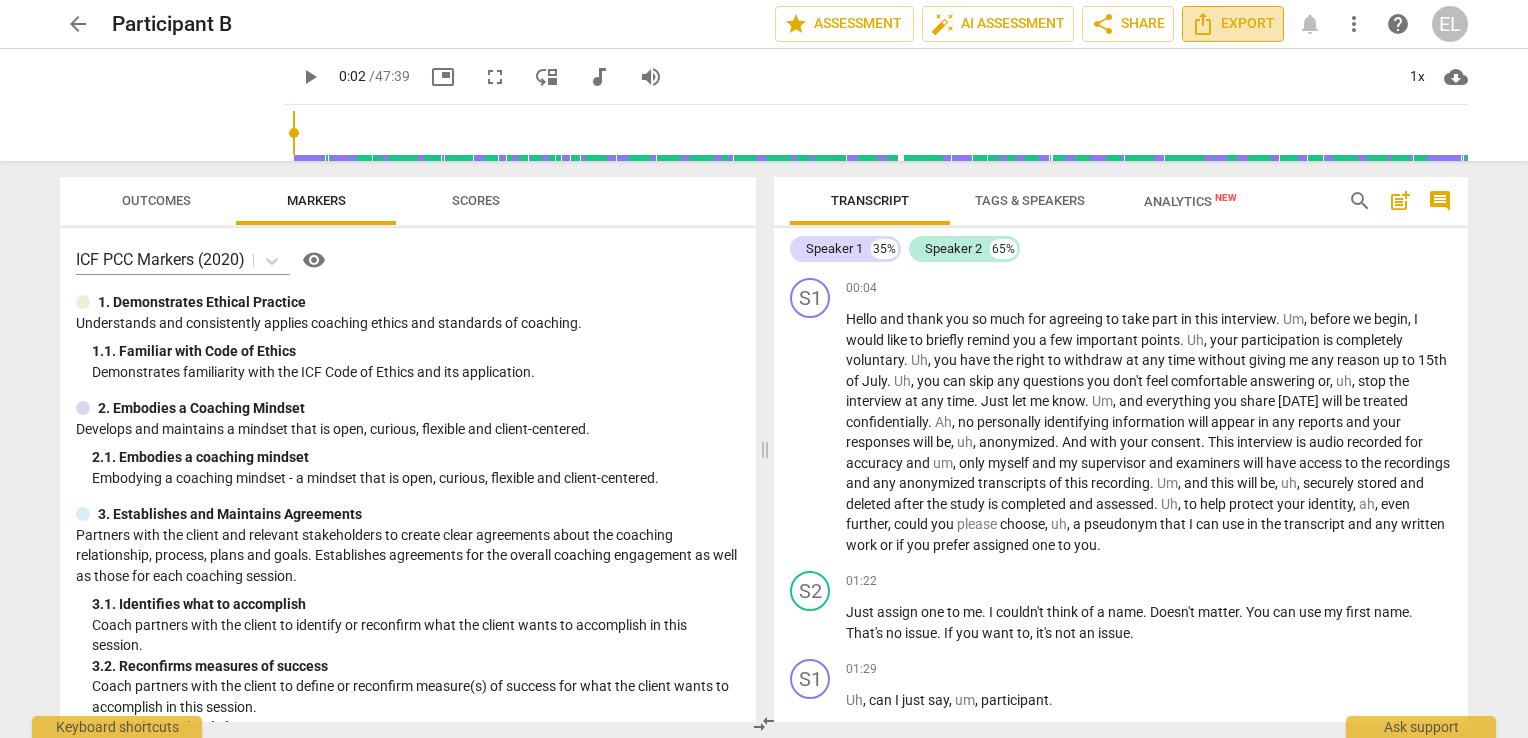 click on "Export" at bounding box center [1233, 24] 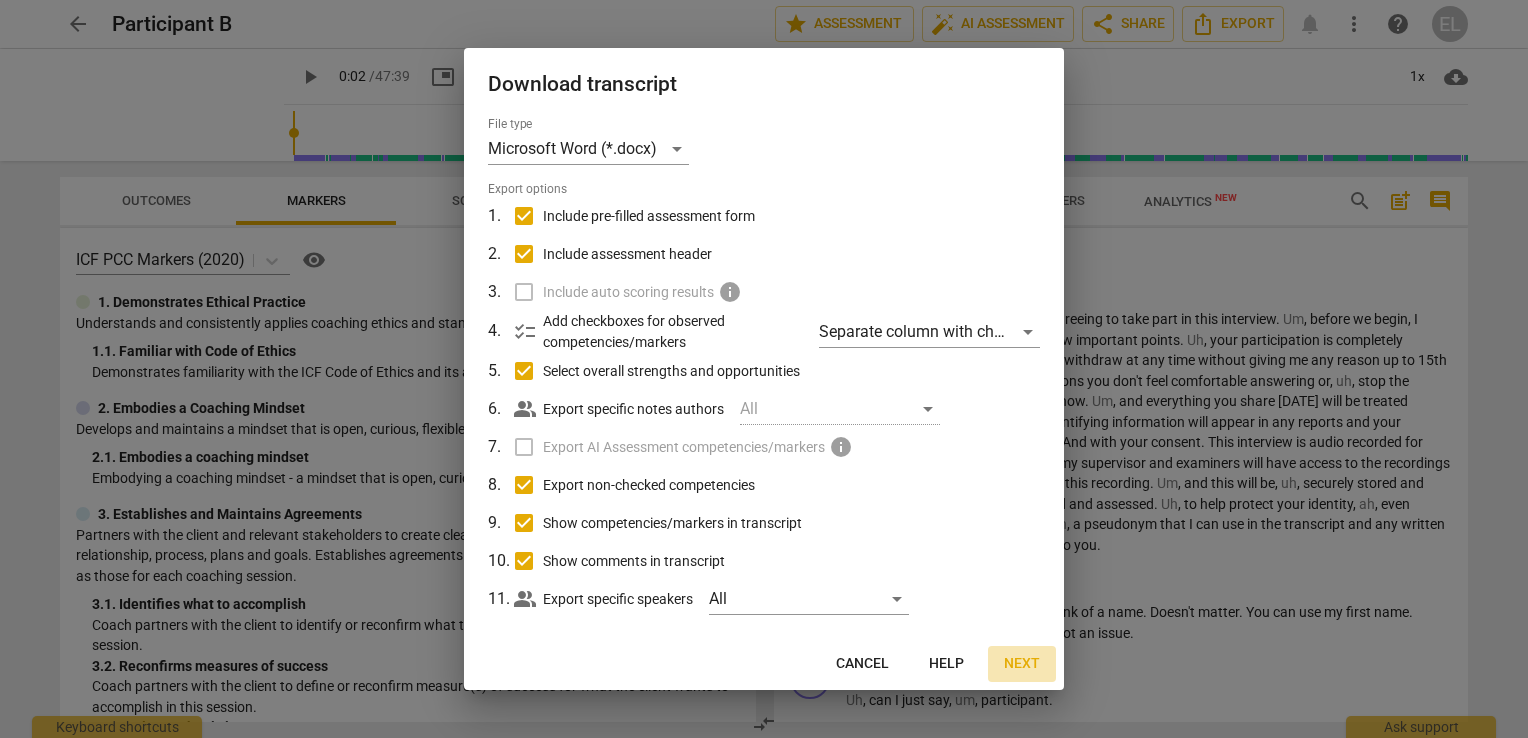 click on "Next" at bounding box center [1022, 664] 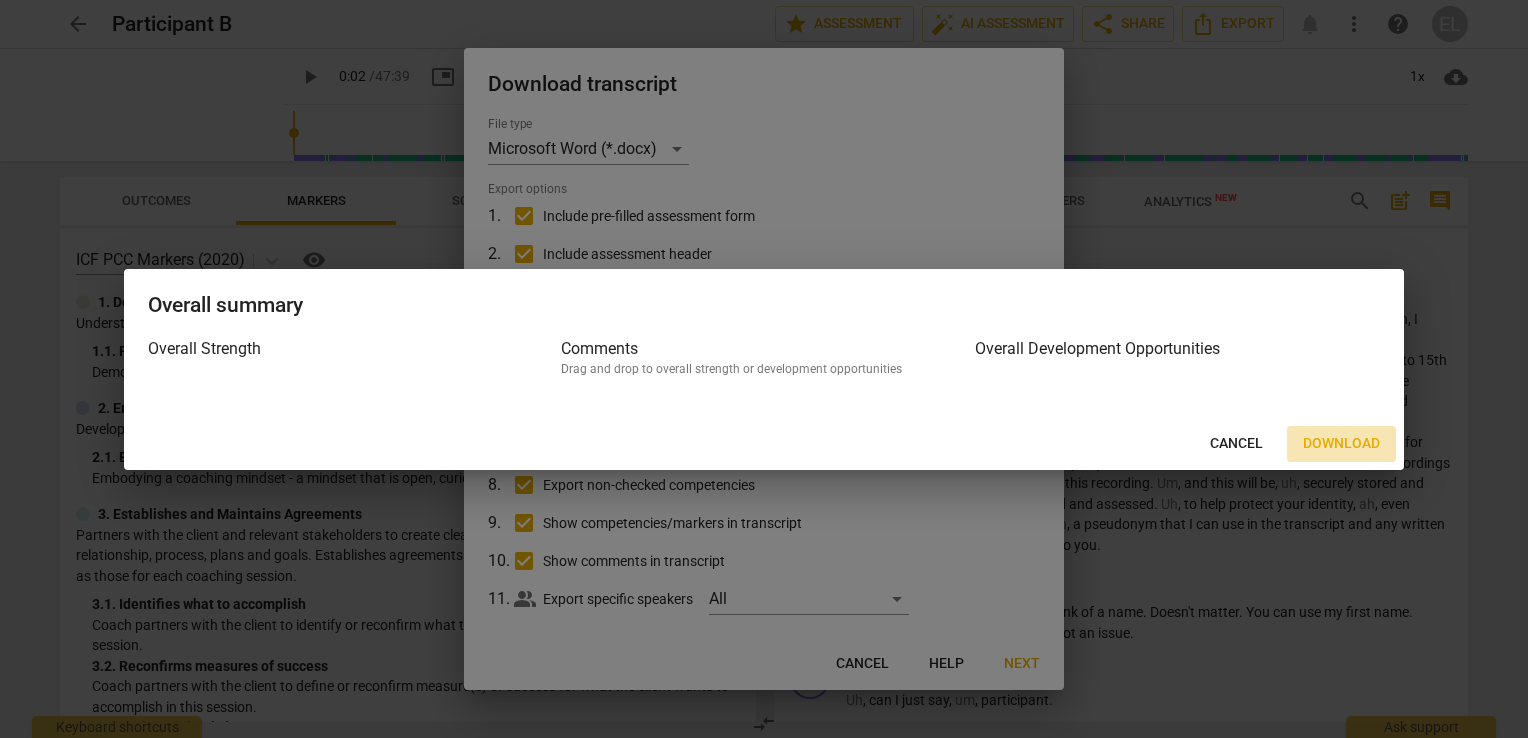 click on "Download" at bounding box center (1341, 444) 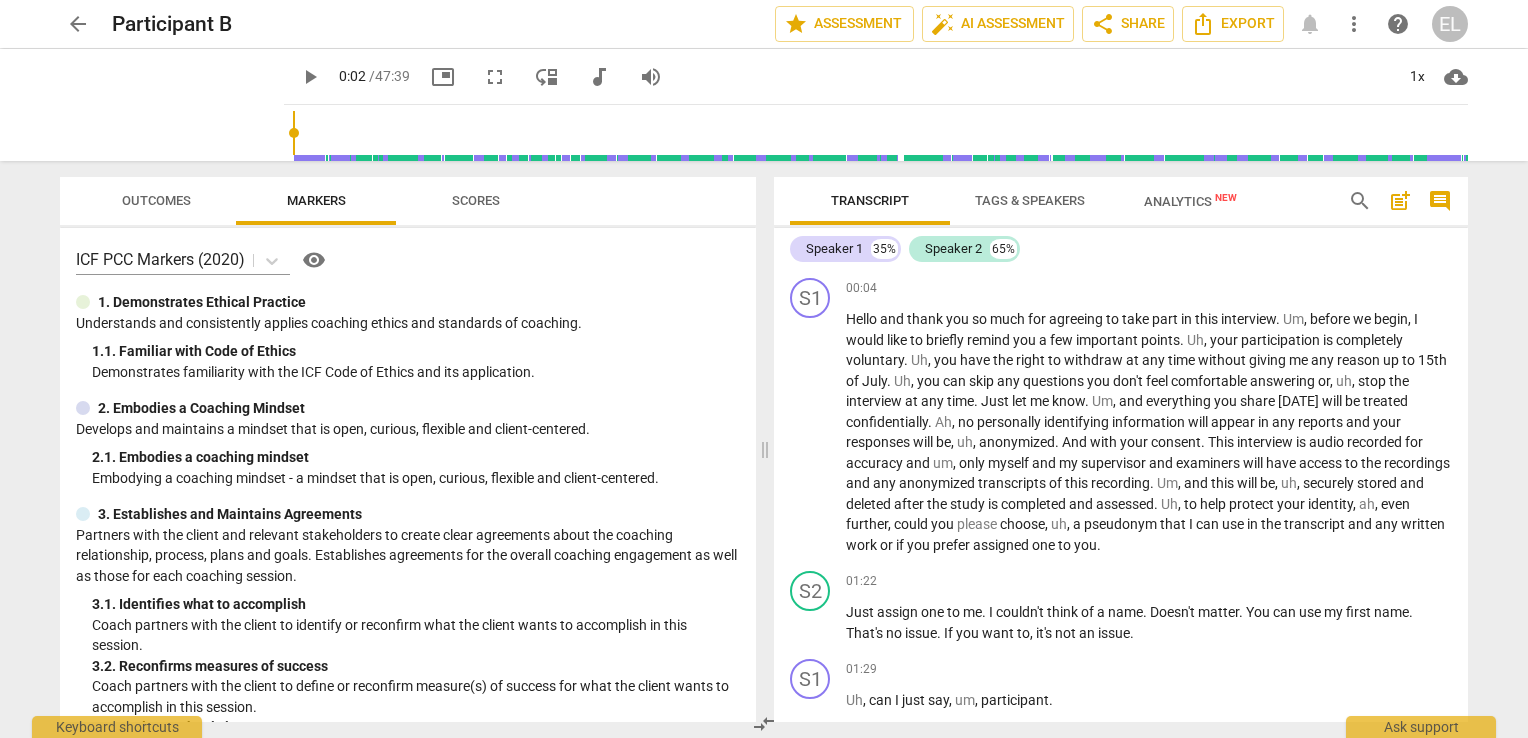 click on "play_arrow 0:02   /  47:39 picture_in_picture fullscreen move_down audiotrack volume_up 1x cloud_download" at bounding box center (876, 77) 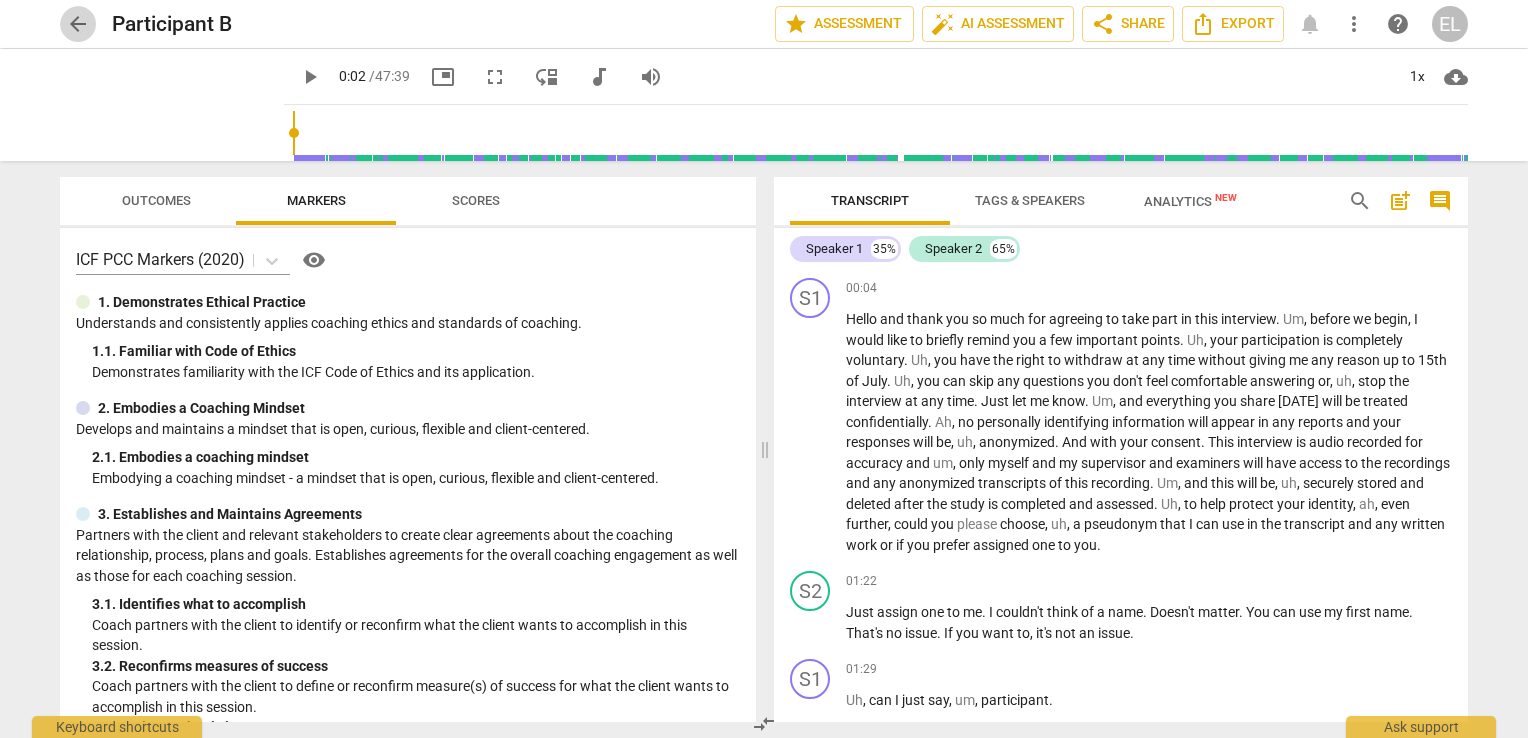 click on "arrow_back" at bounding box center (78, 24) 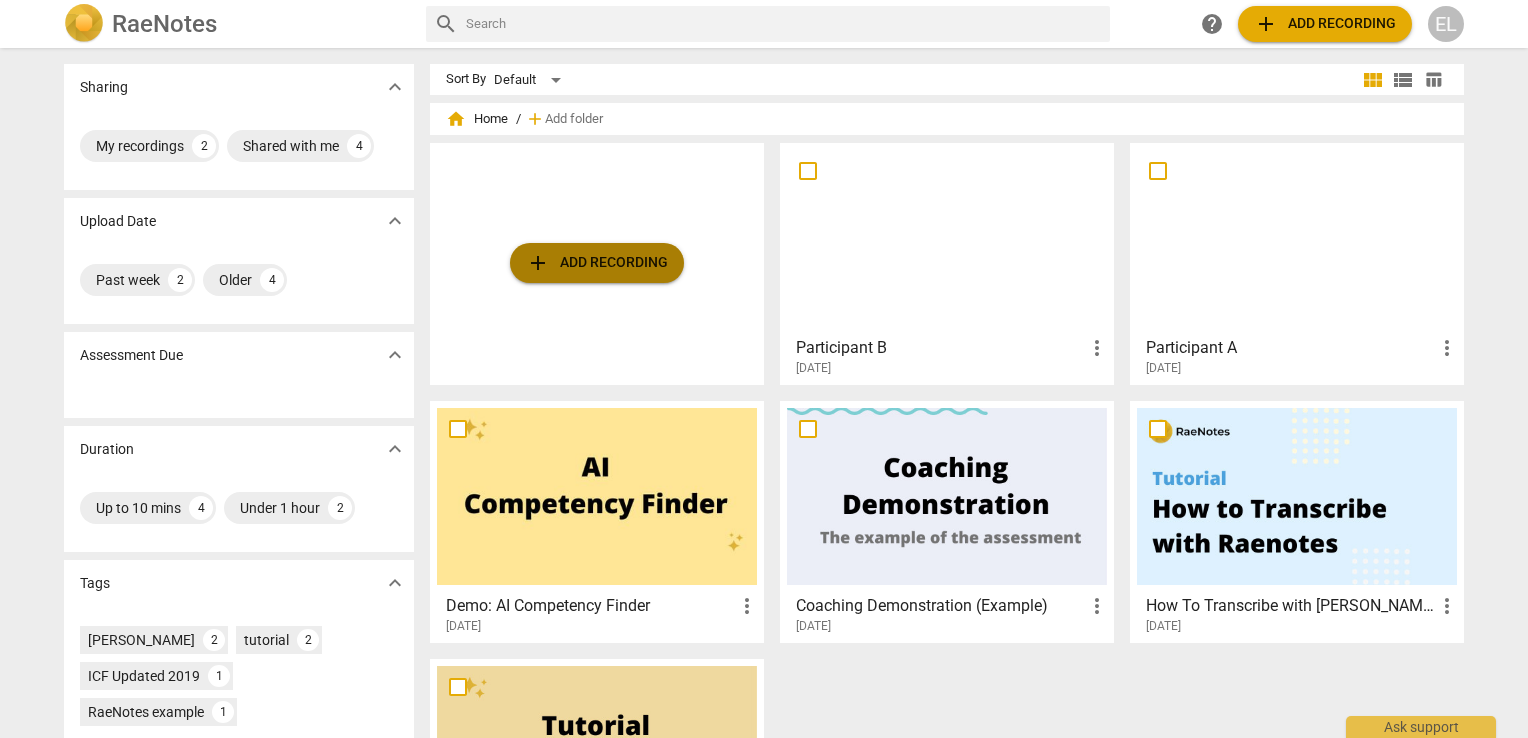 click on "add   Add recording" at bounding box center [597, 263] 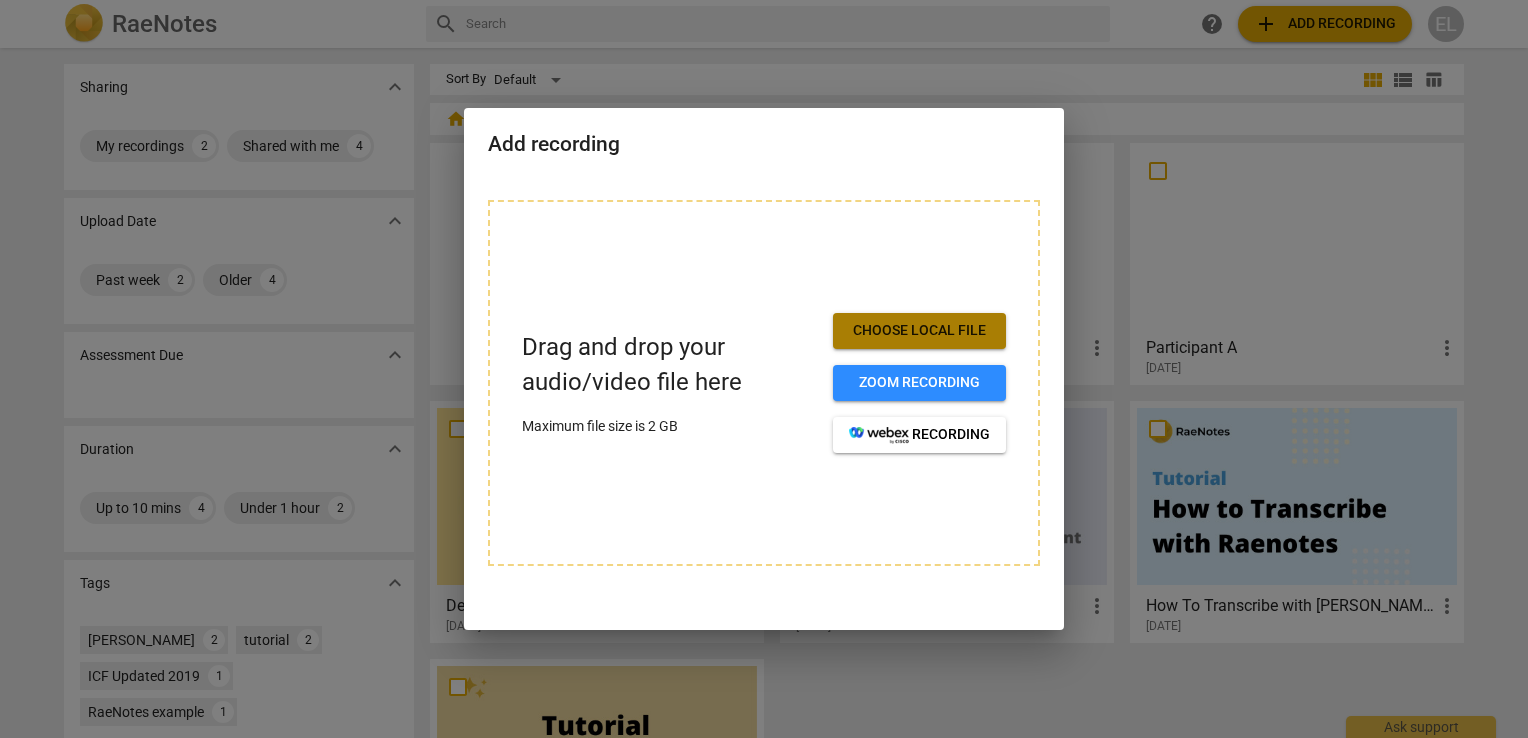 click on "Choose local file" at bounding box center (919, 331) 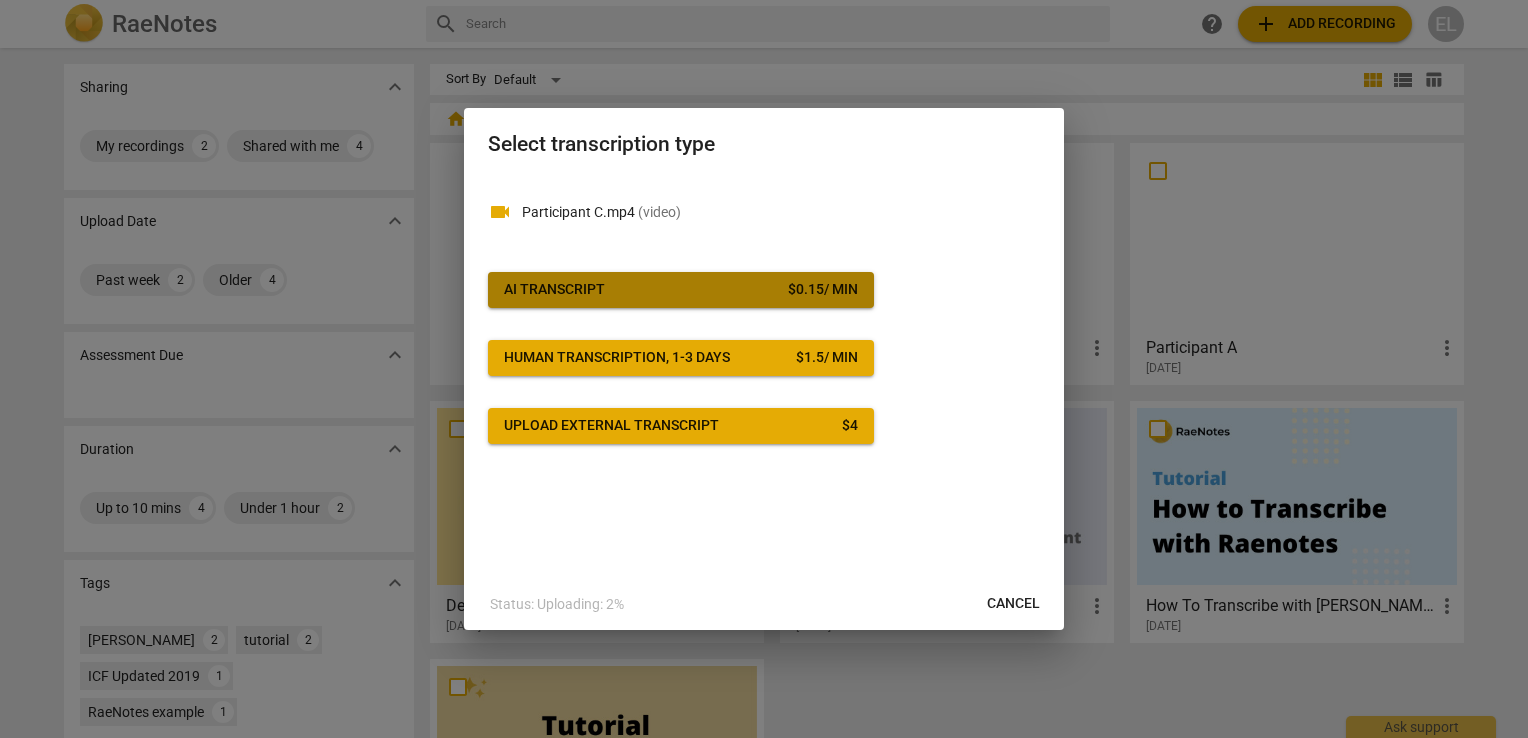 click on "AI Transcript $ 0.15  / min" at bounding box center (681, 290) 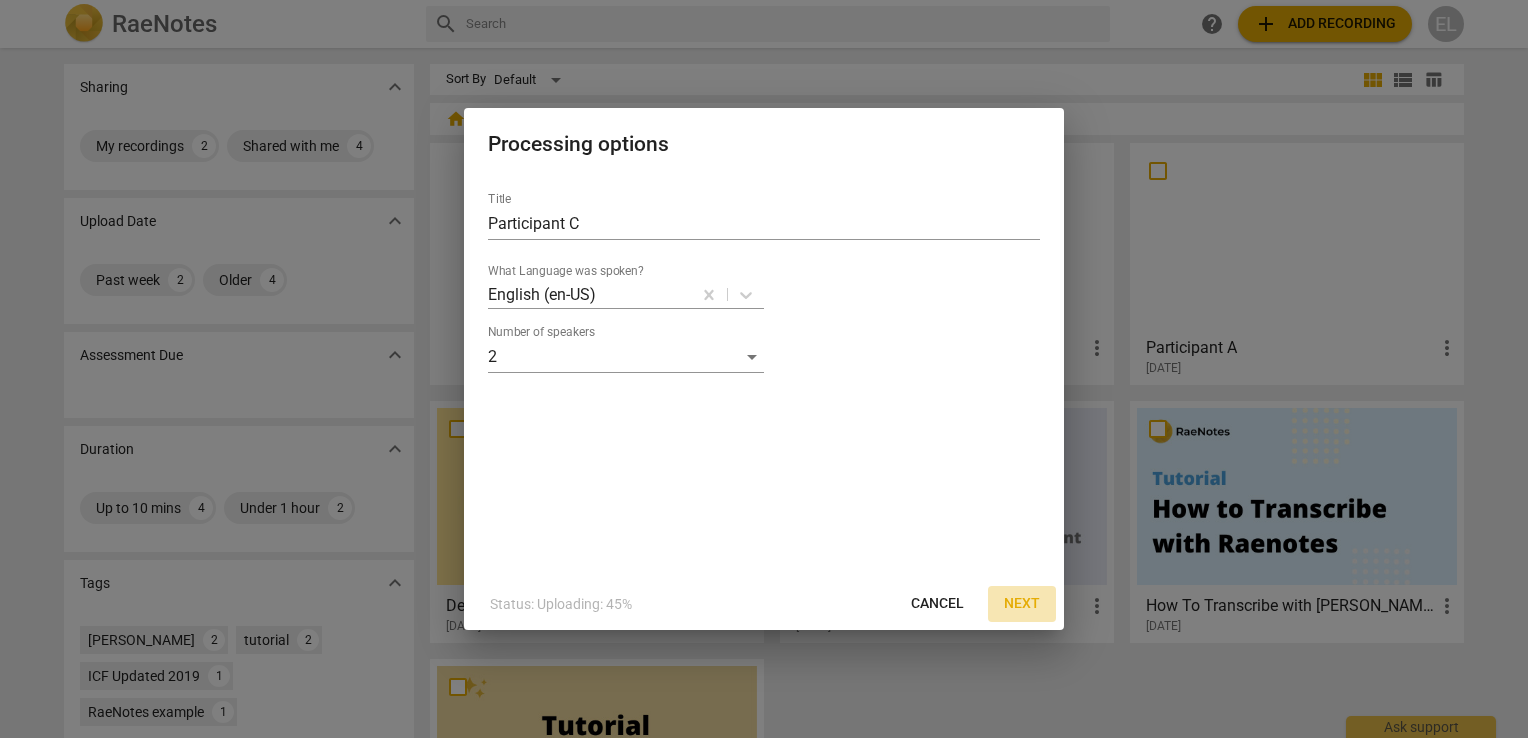 click on "Next" at bounding box center [1022, 604] 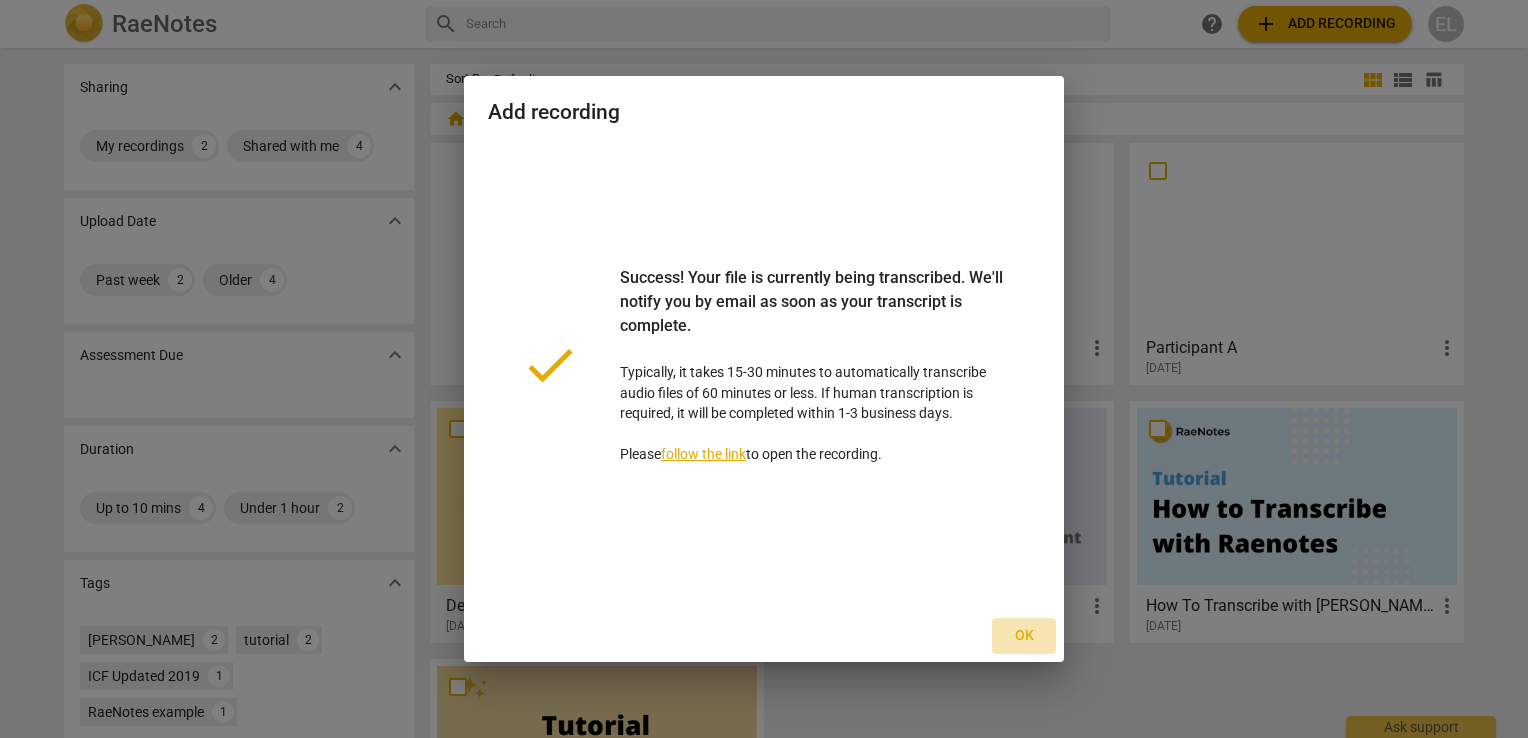 click on "Ok" at bounding box center [1024, 636] 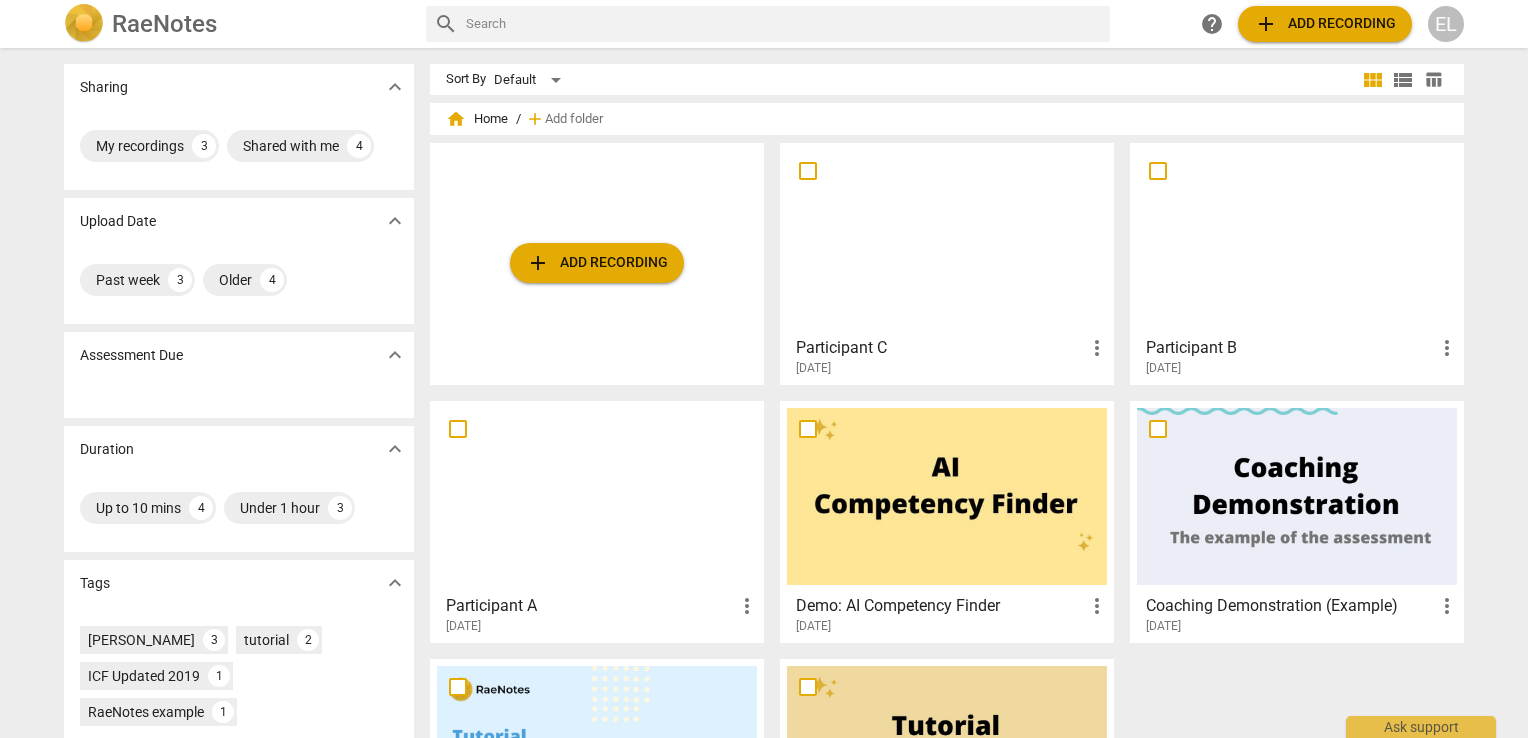 click at bounding box center [947, 238] 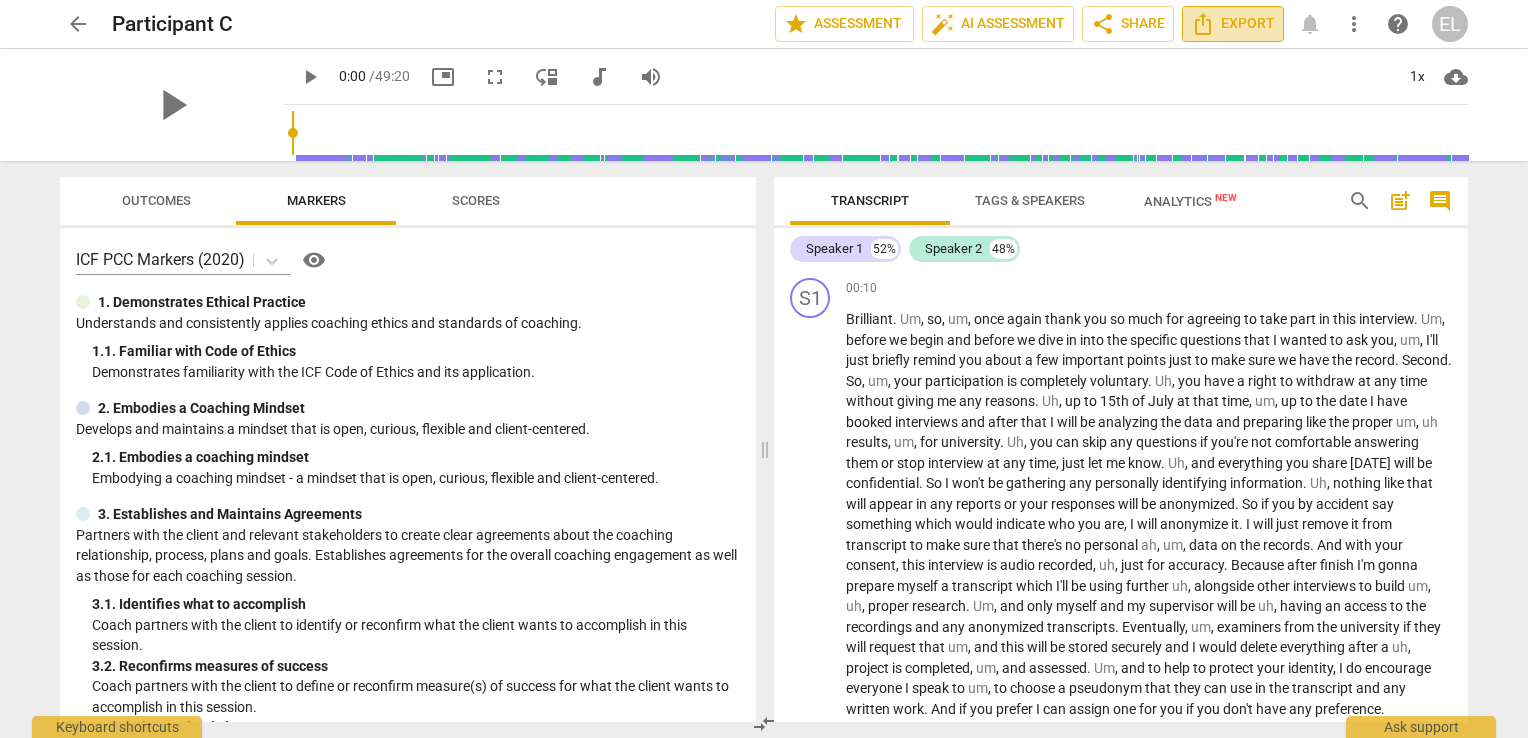 click on "Export" at bounding box center [1233, 24] 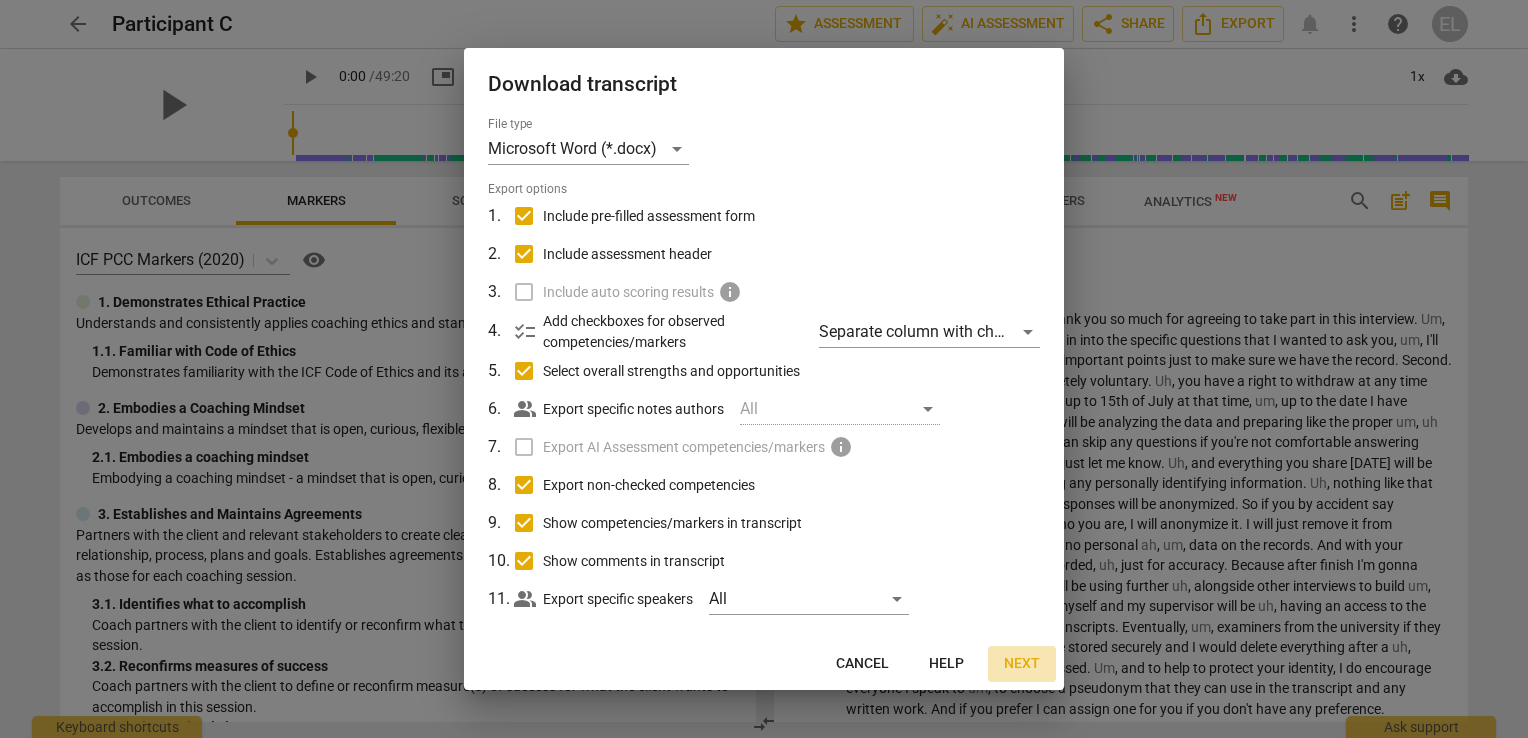 click on "Next" at bounding box center (1022, 664) 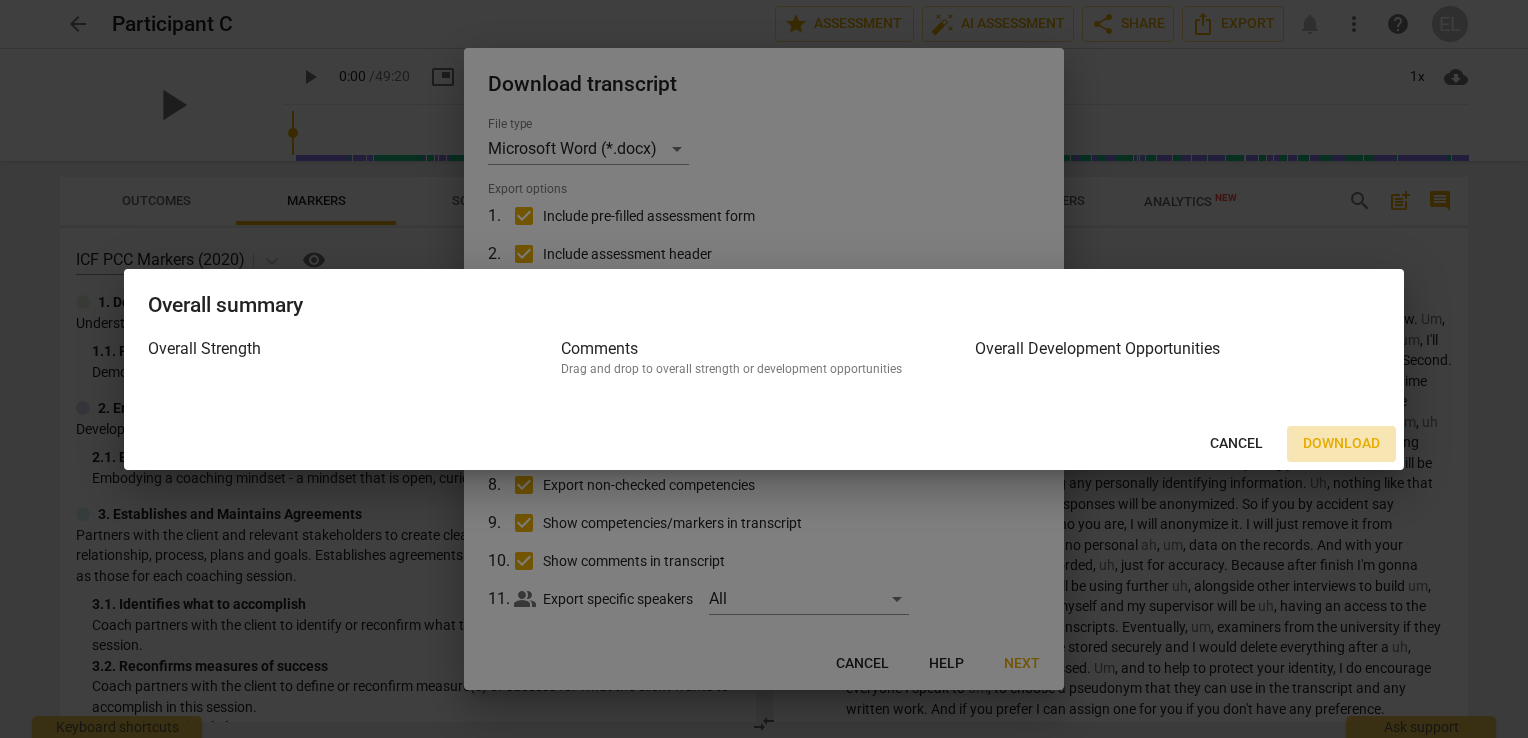 click on "Download" at bounding box center (1341, 444) 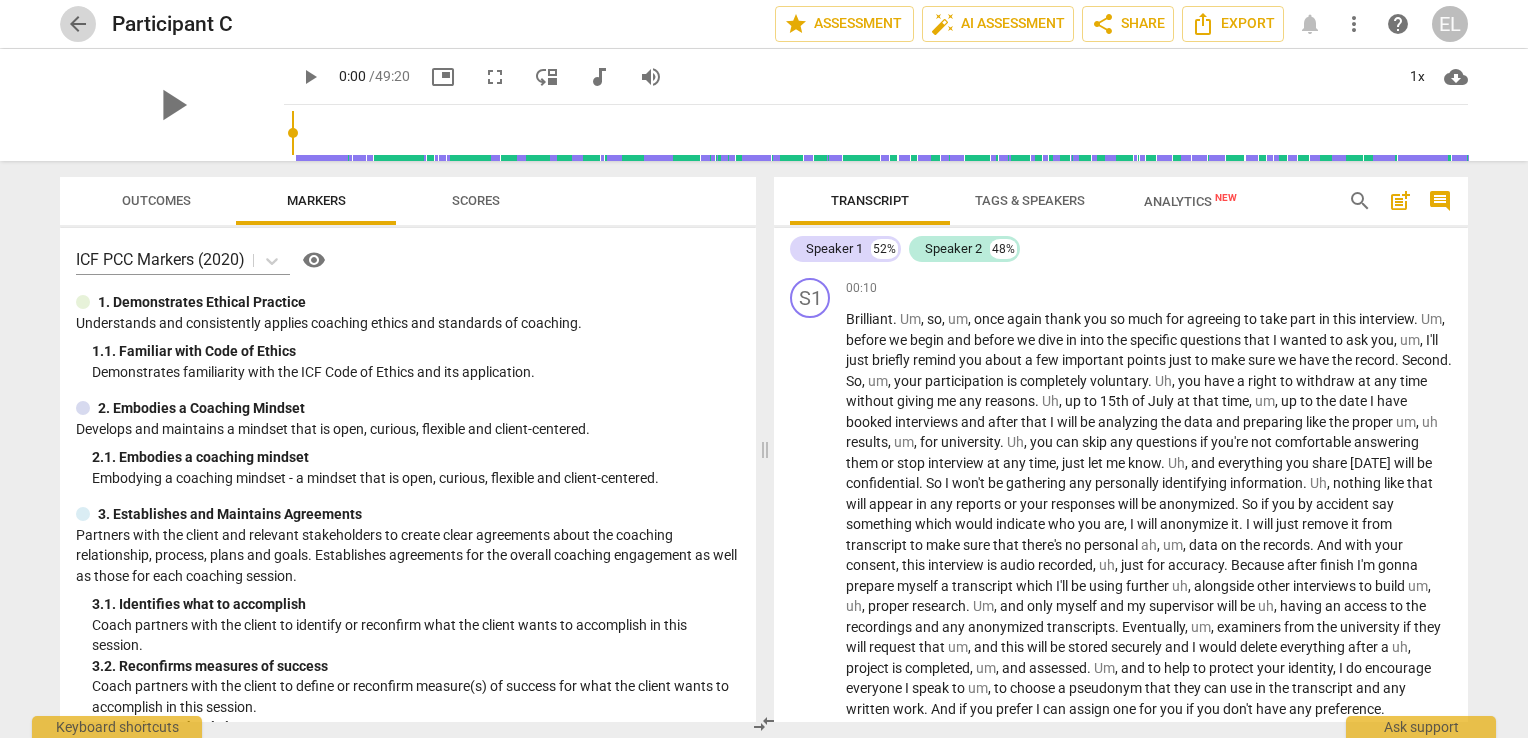 click on "arrow_back" at bounding box center (78, 24) 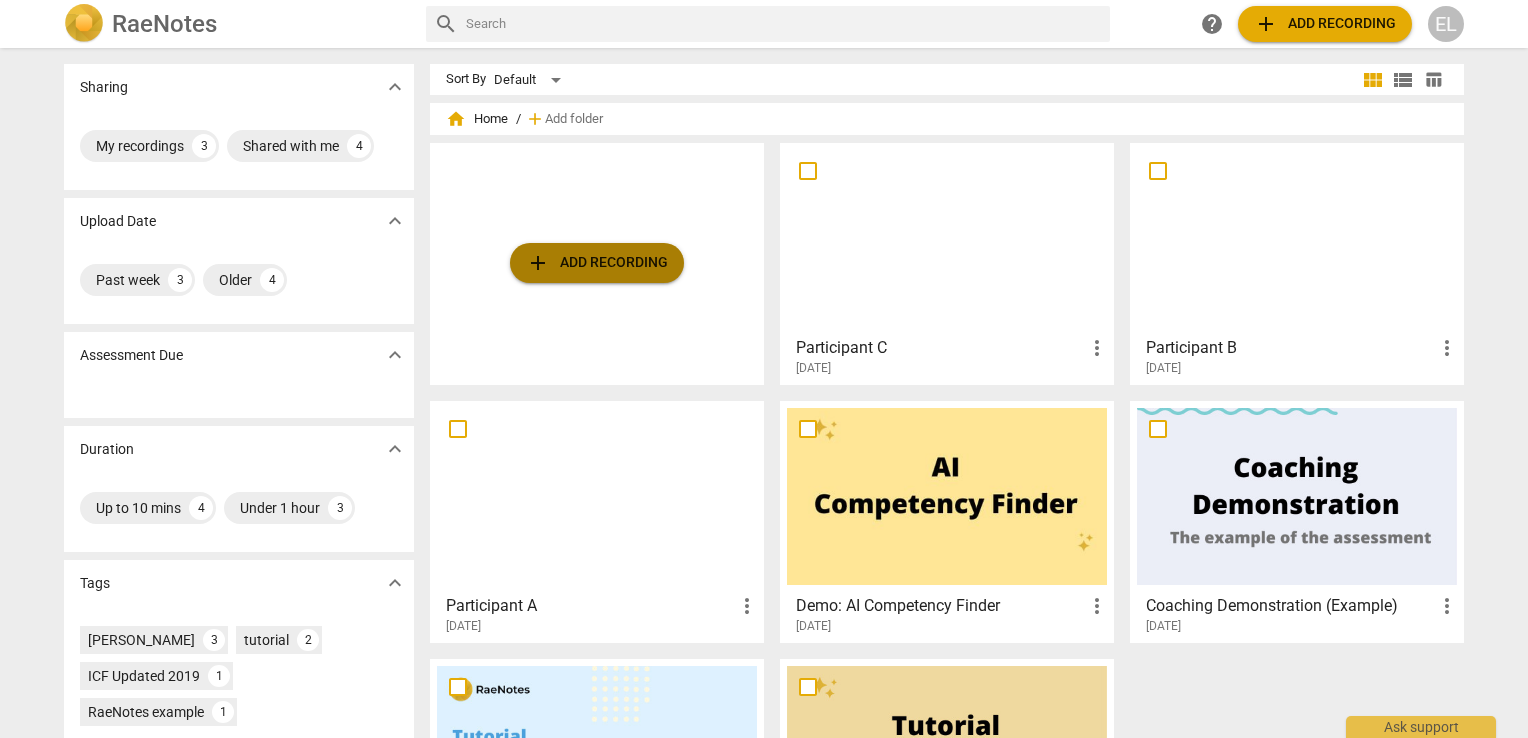click on "add   Add recording" at bounding box center (597, 263) 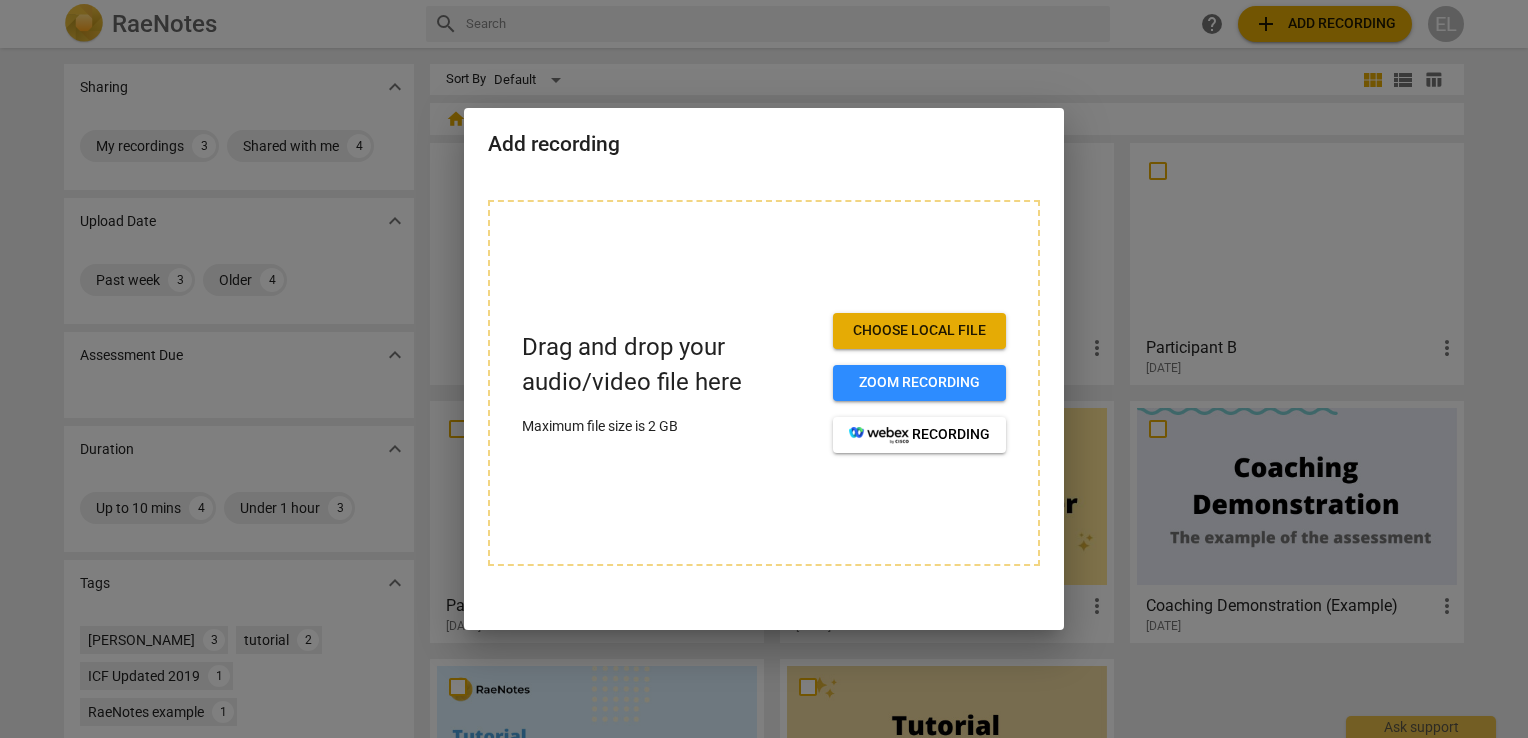 click on "Choose local file" at bounding box center [919, 331] 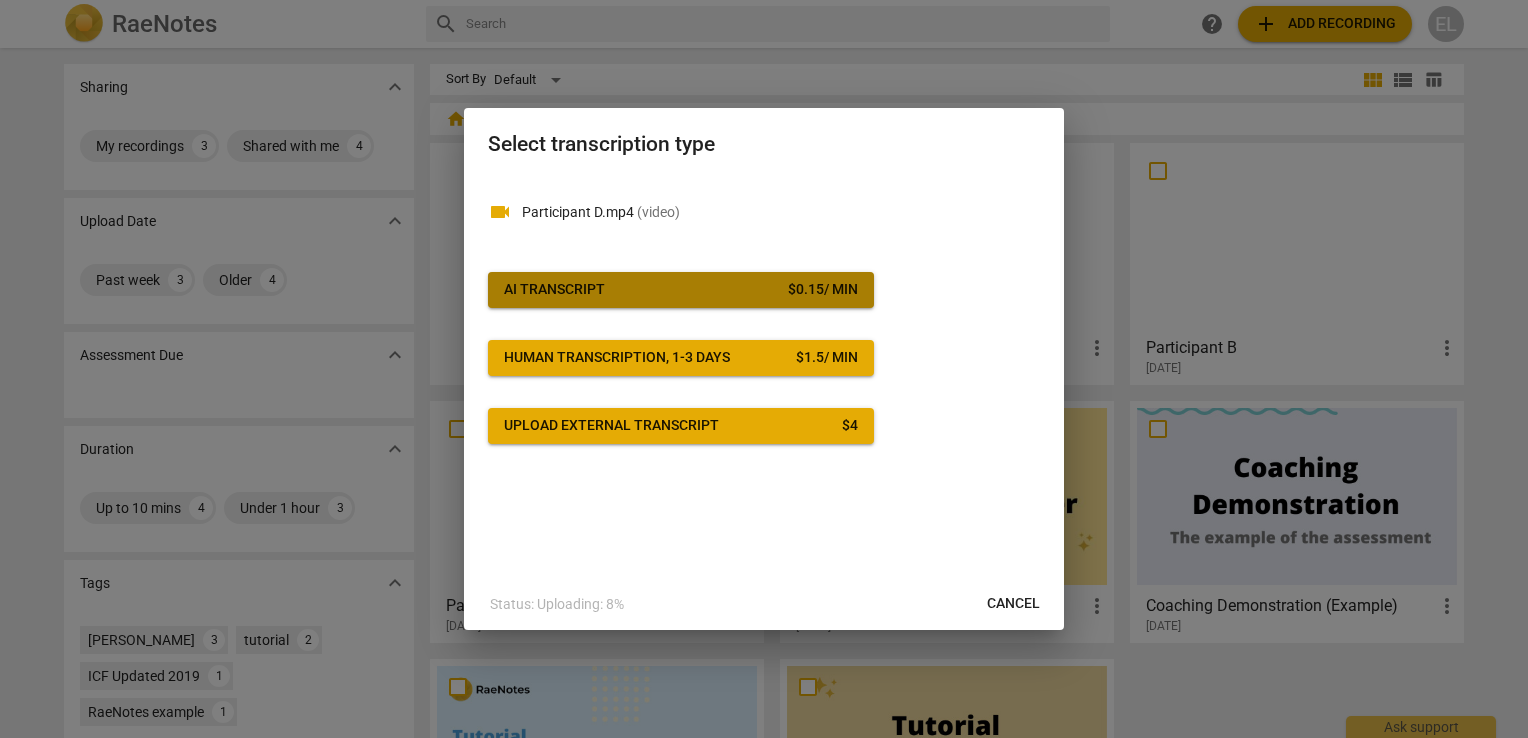 click on "$ 0.15  / min" at bounding box center [823, 290] 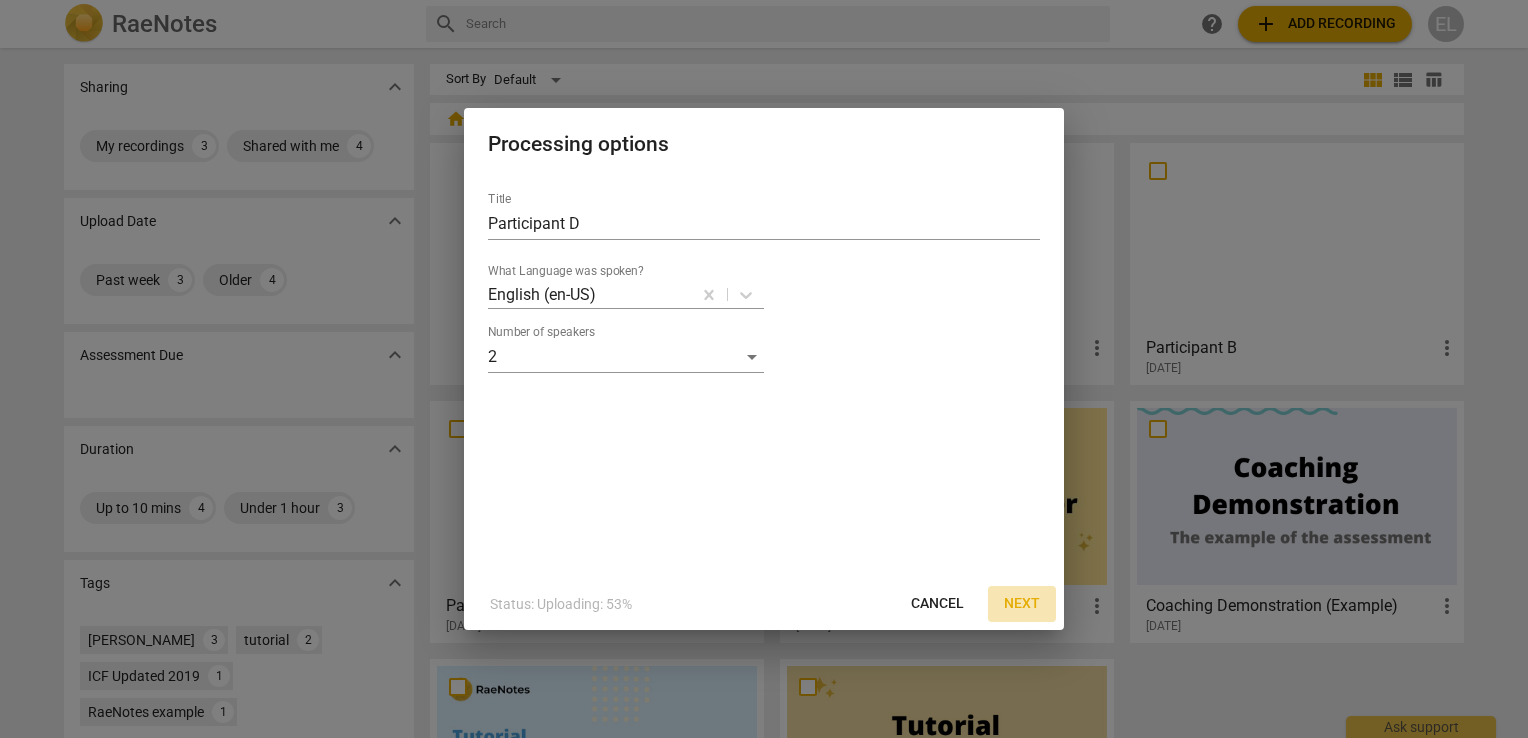 click on "Next" at bounding box center [1022, 604] 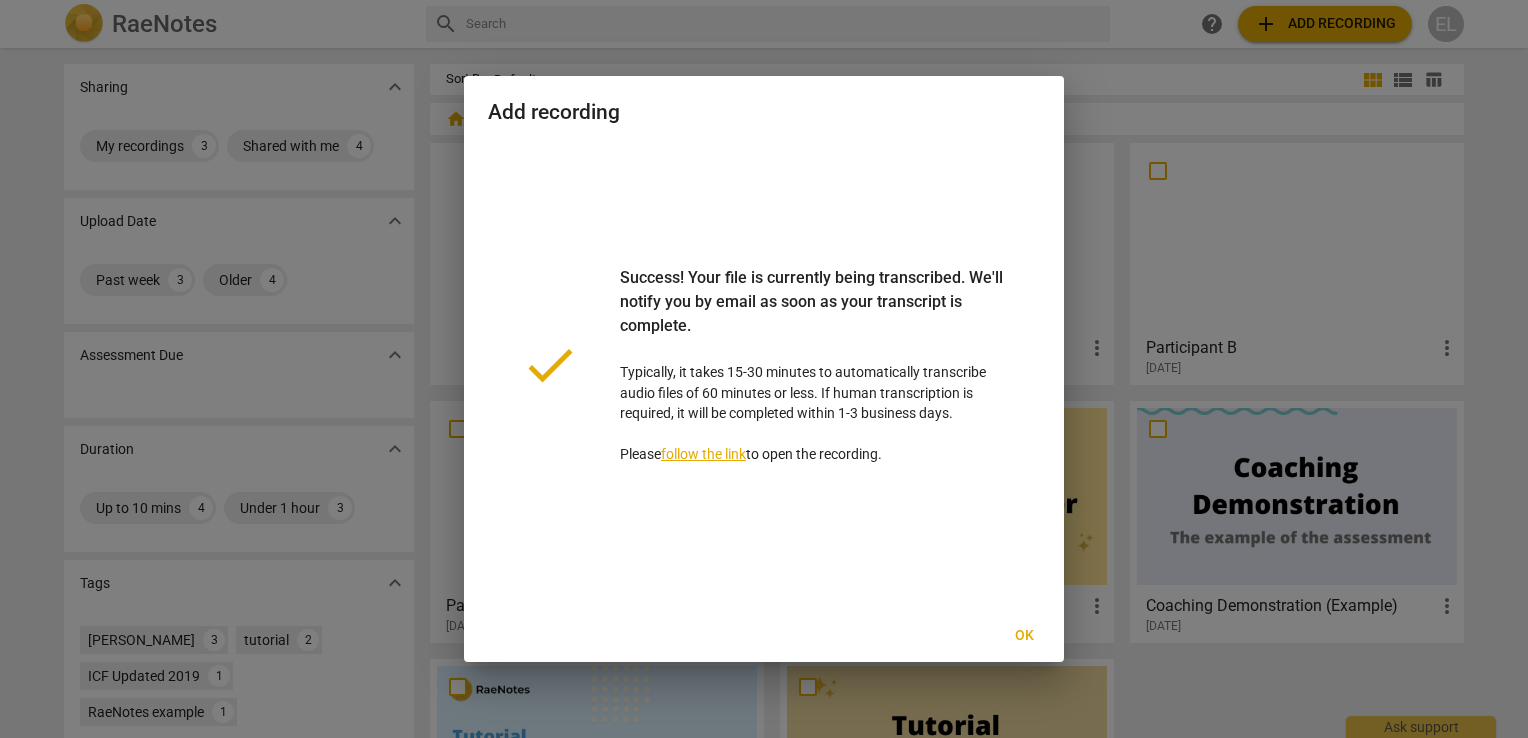 click on "follow the link" at bounding box center [703, 454] 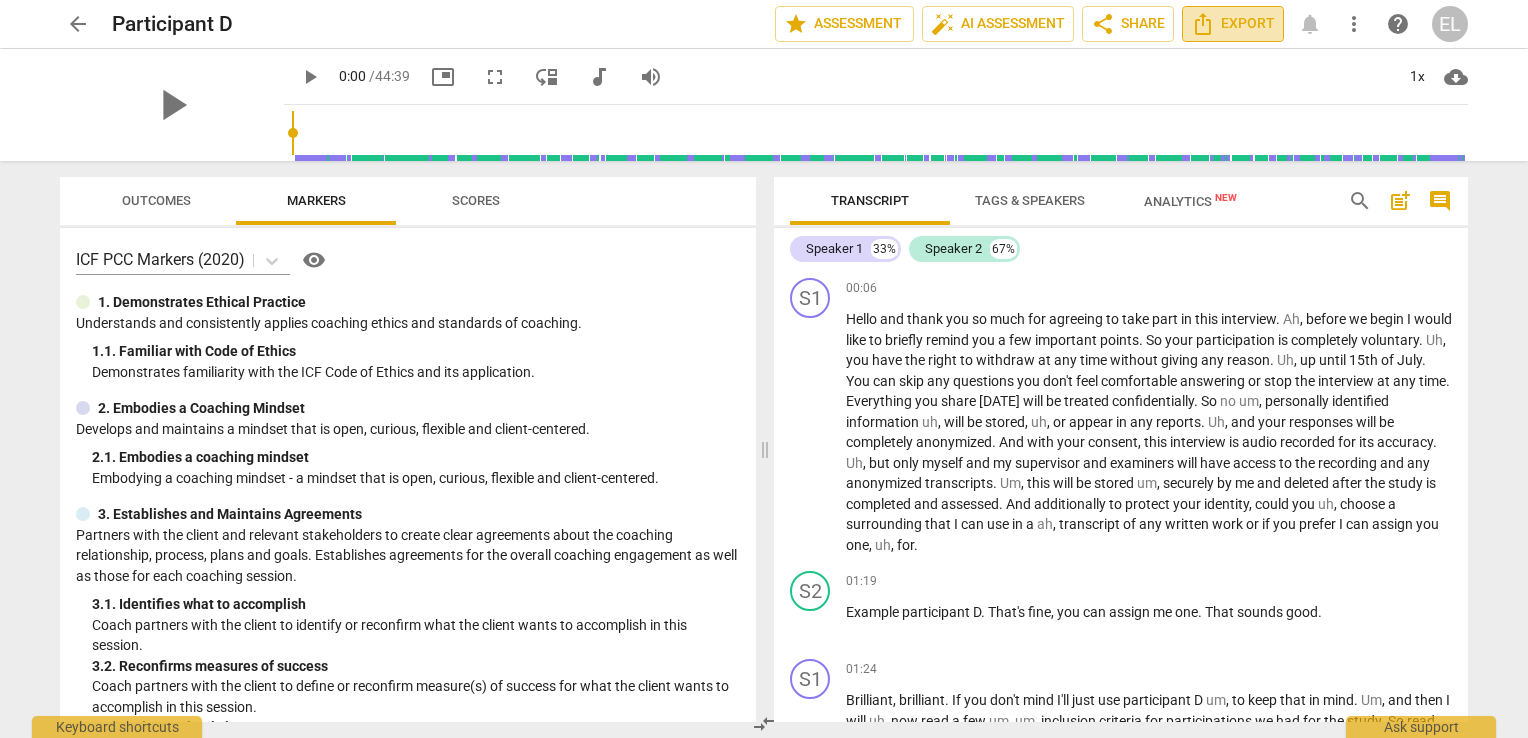 click on "Export" at bounding box center (1233, 24) 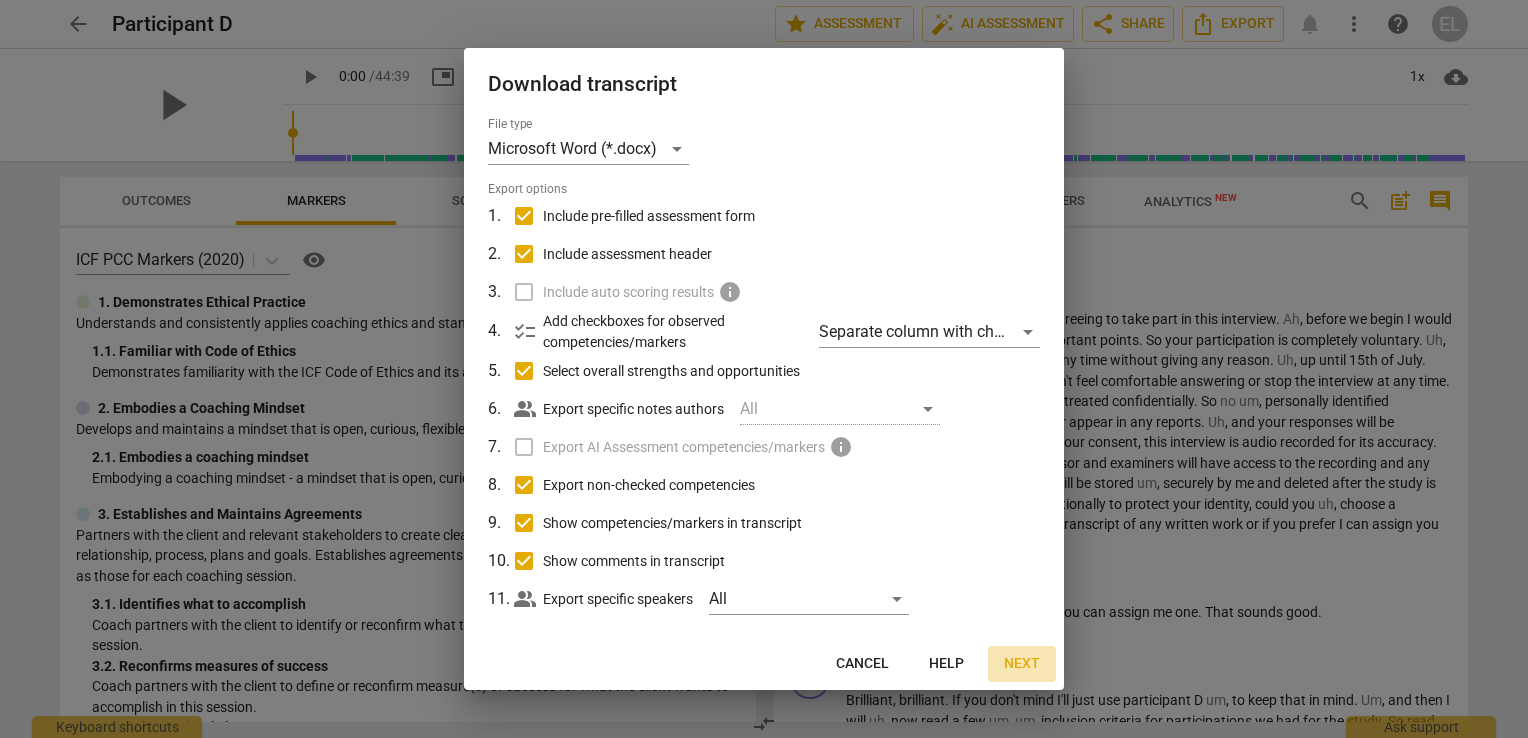 click on "Next" at bounding box center [1022, 664] 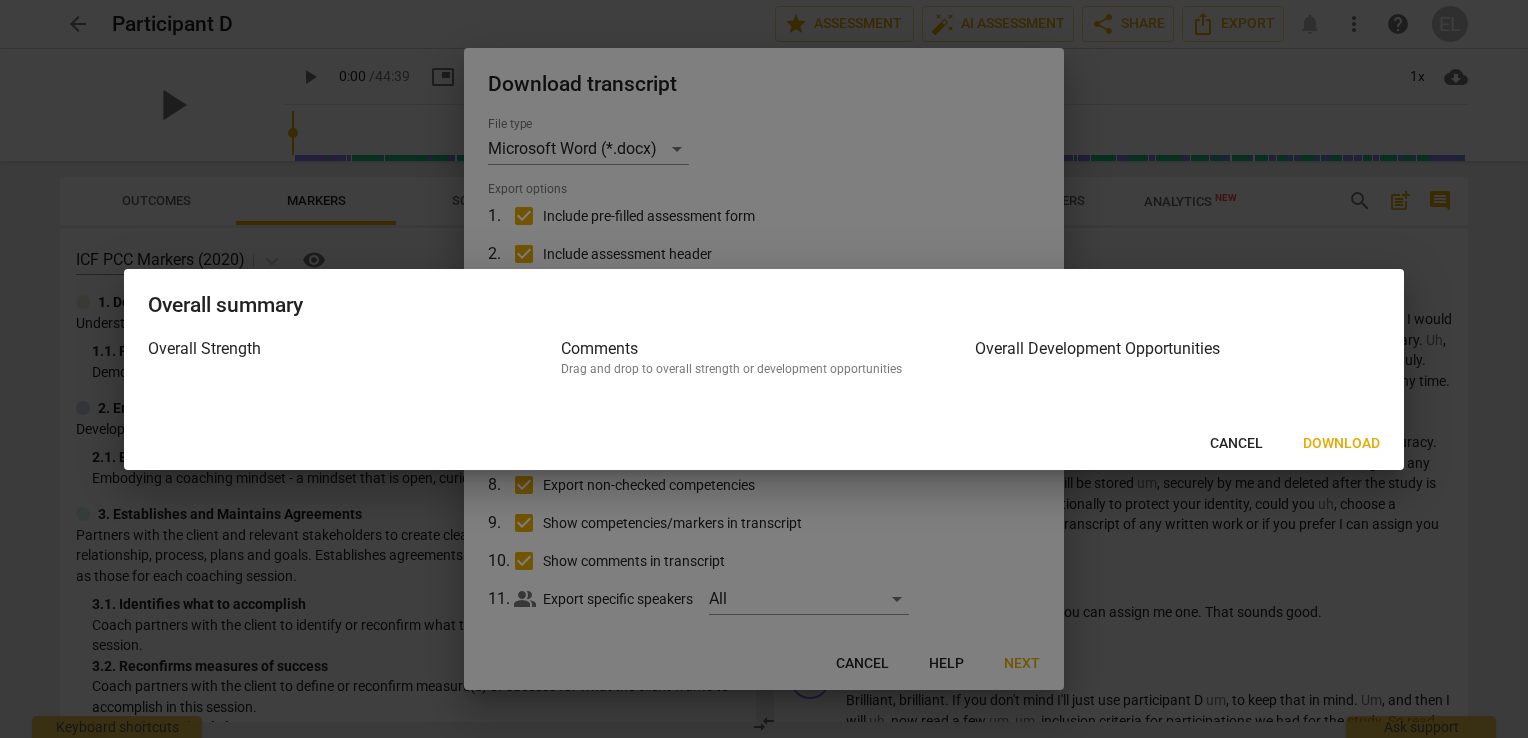 click on "Download" at bounding box center [1341, 444] 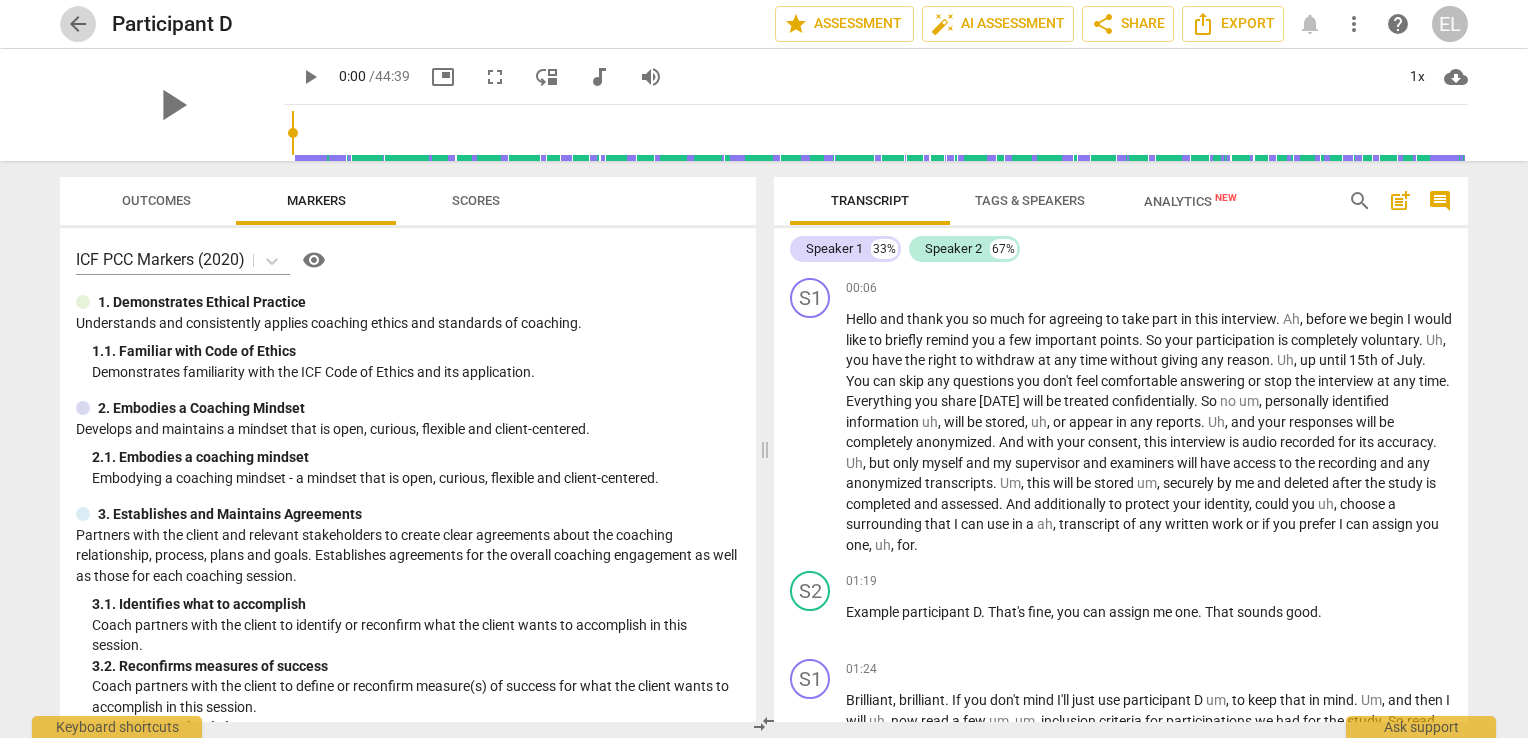 click on "arrow_back" at bounding box center [78, 24] 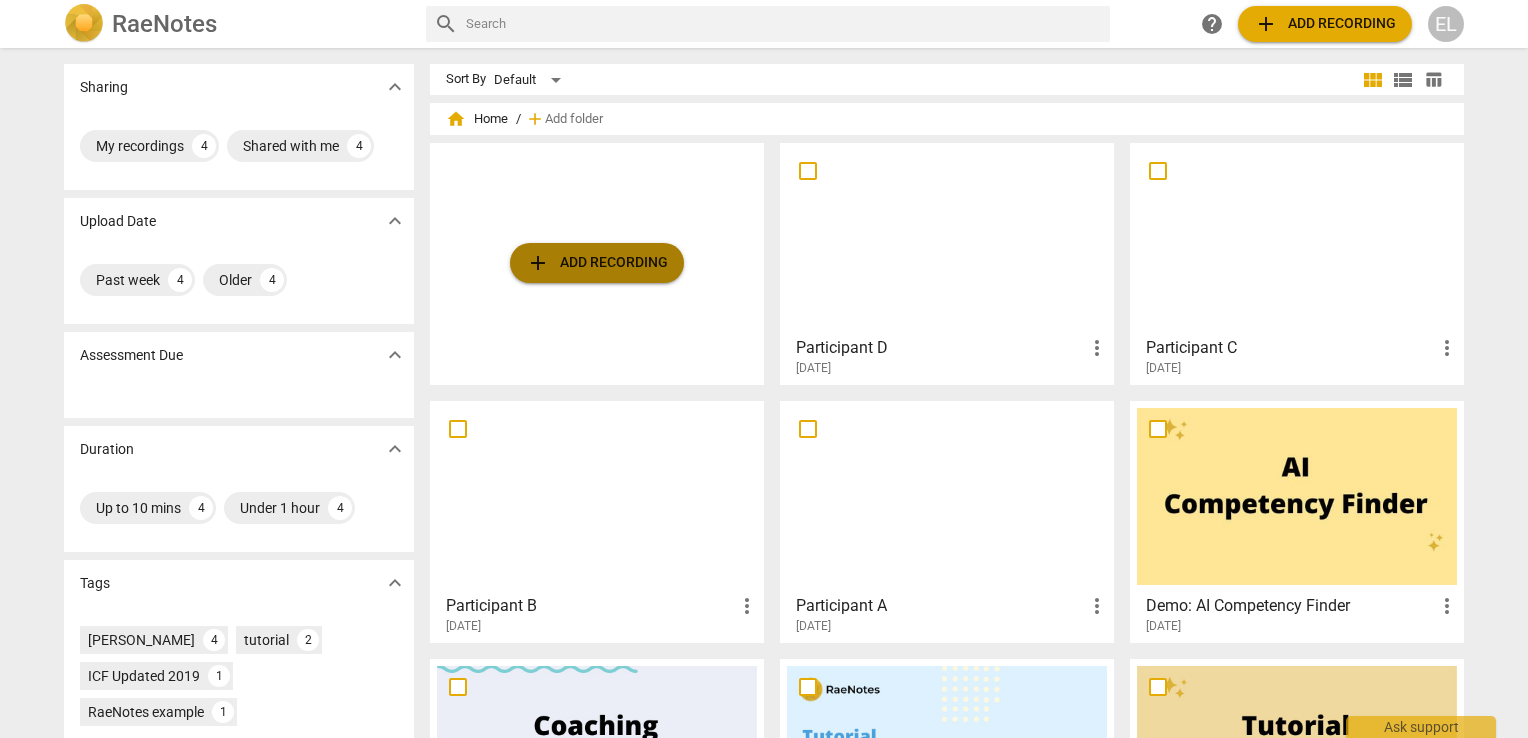 click on "add   Add recording" at bounding box center [597, 263] 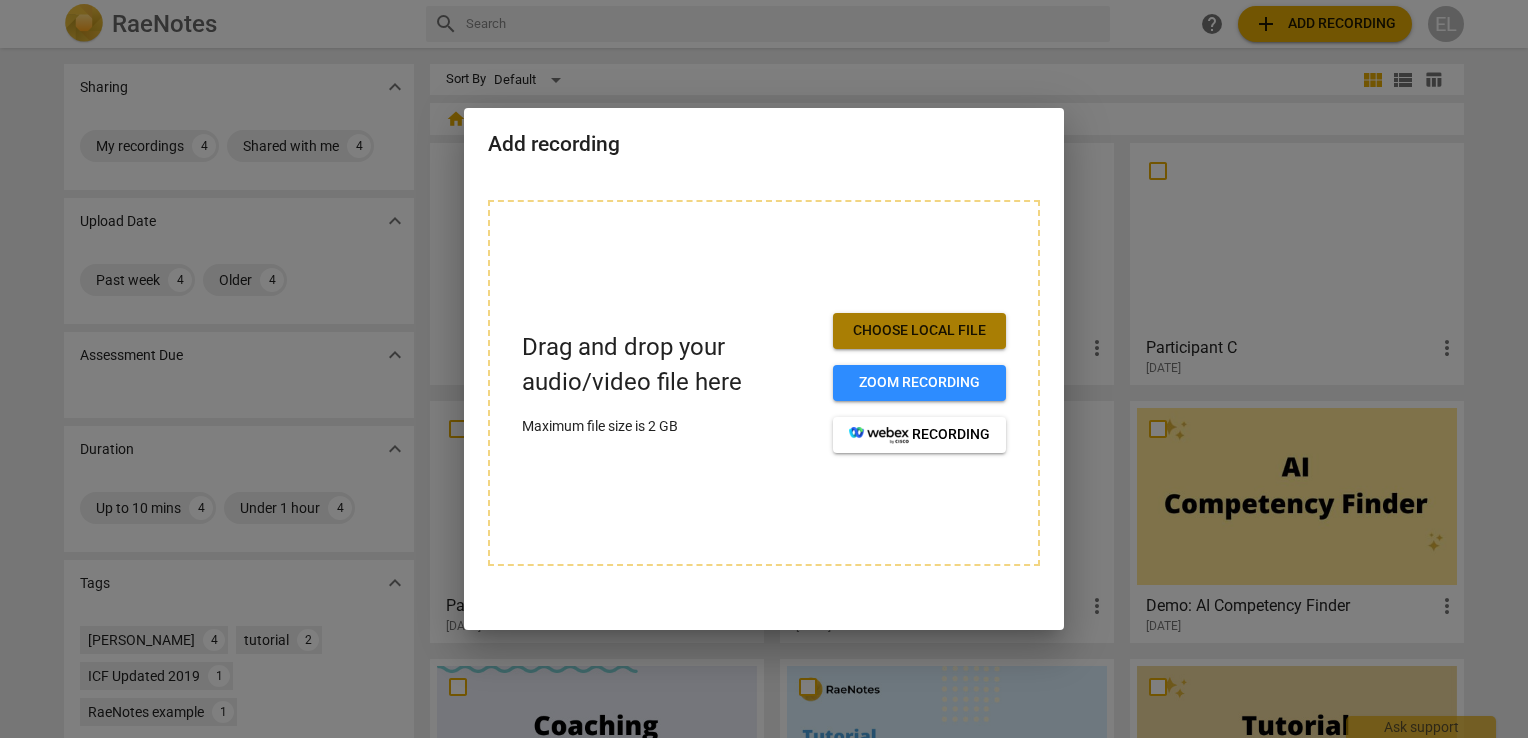 click on "Choose local file" at bounding box center (919, 331) 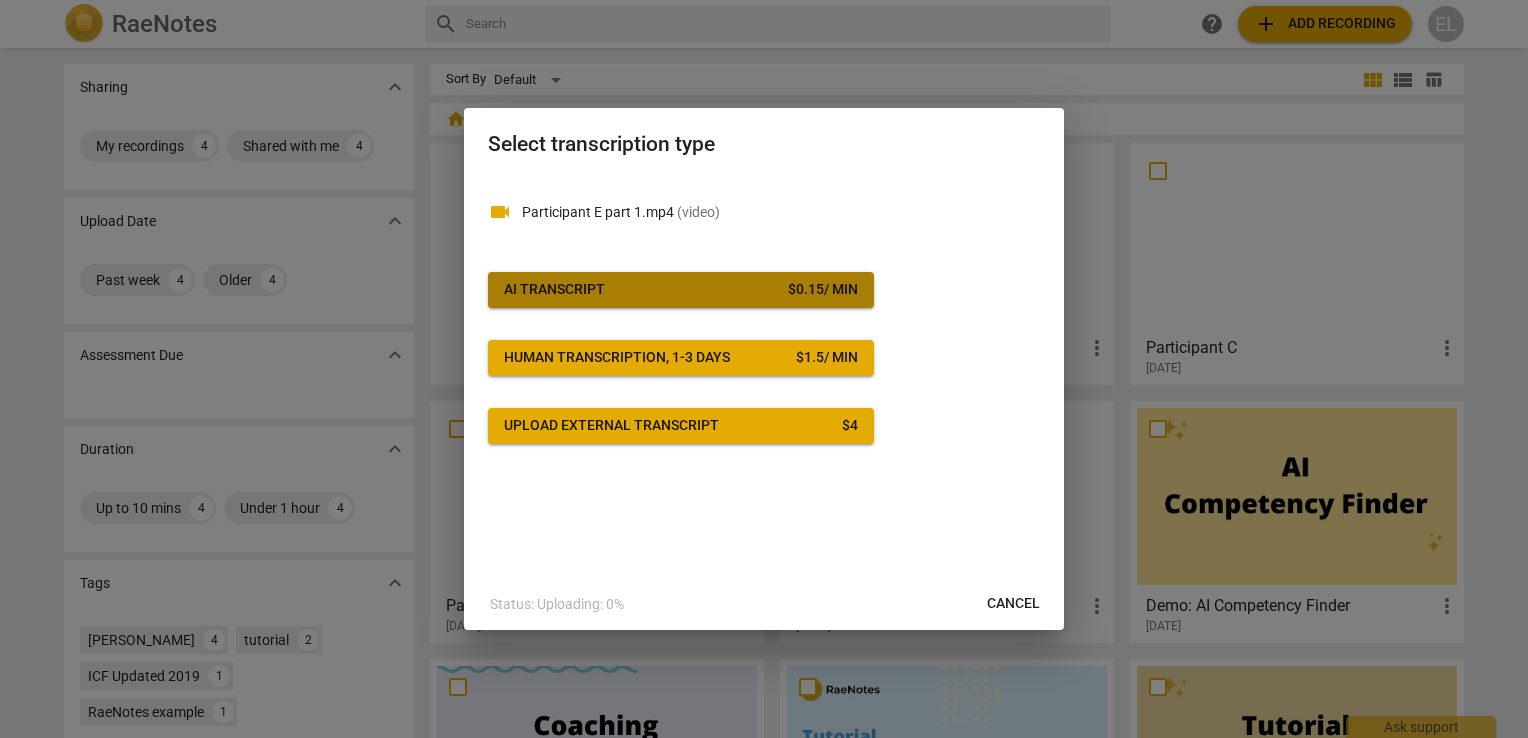 click on "$ 0.15  / min" at bounding box center [823, 290] 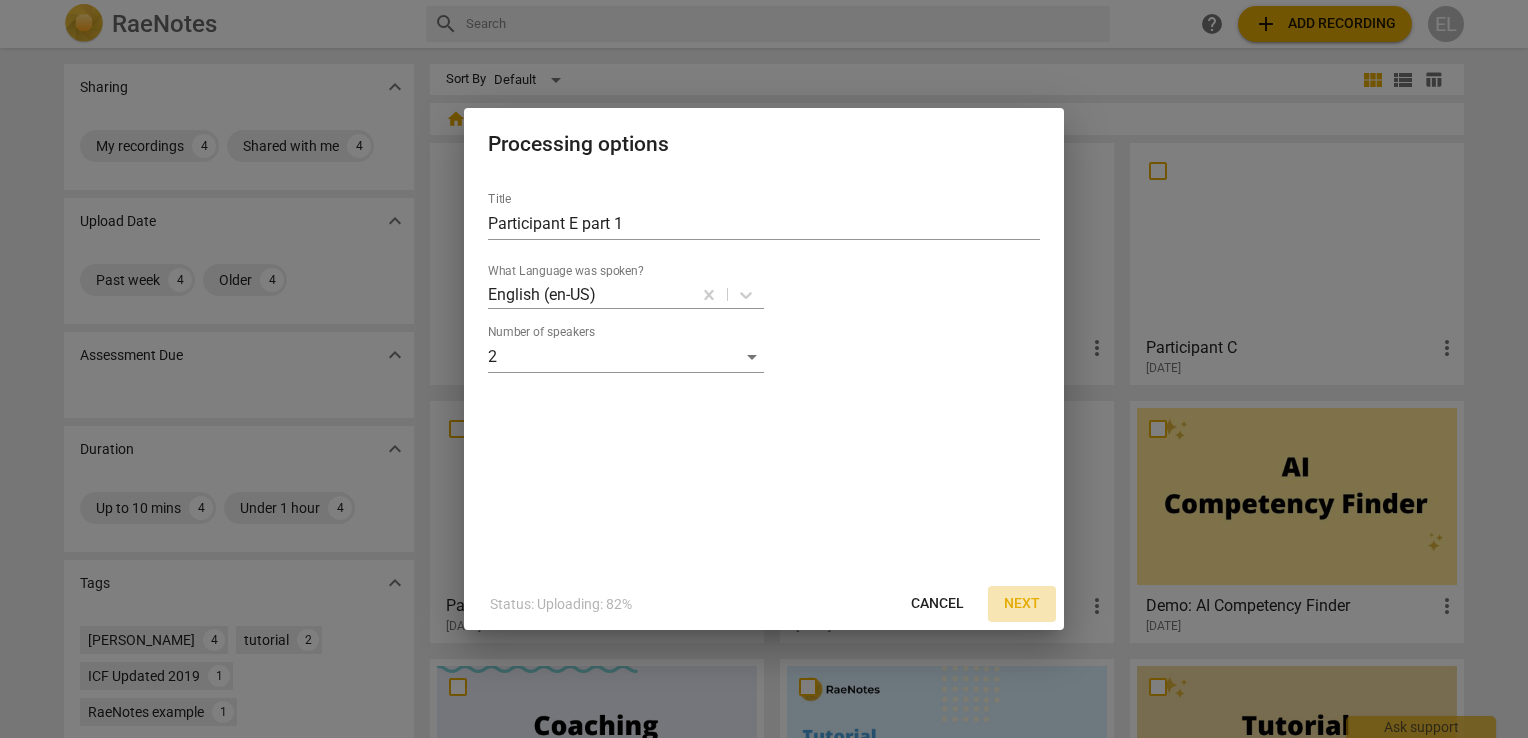 click on "Next" at bounding box center (1022, 604) 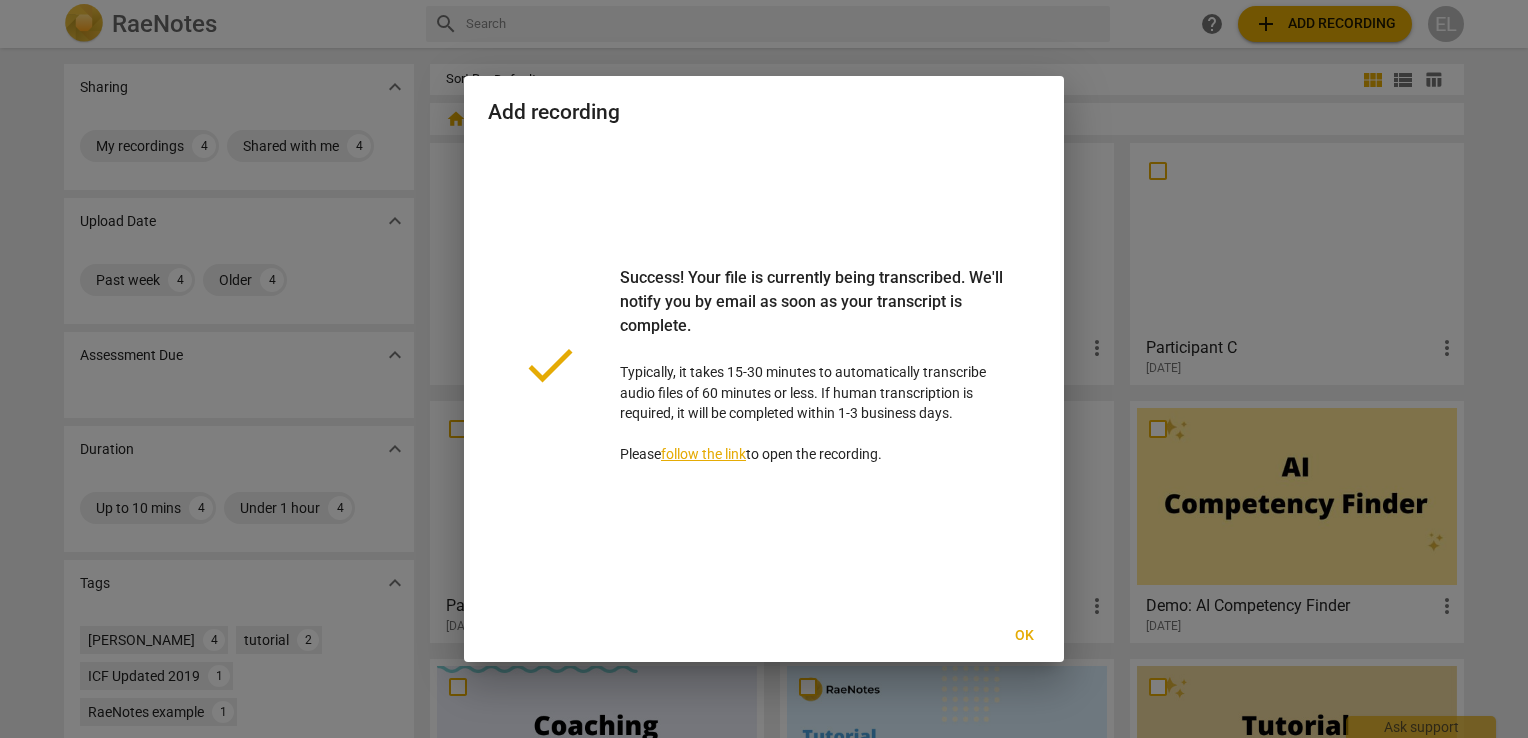 click on "follow the link" at bounding box center (703, 454) 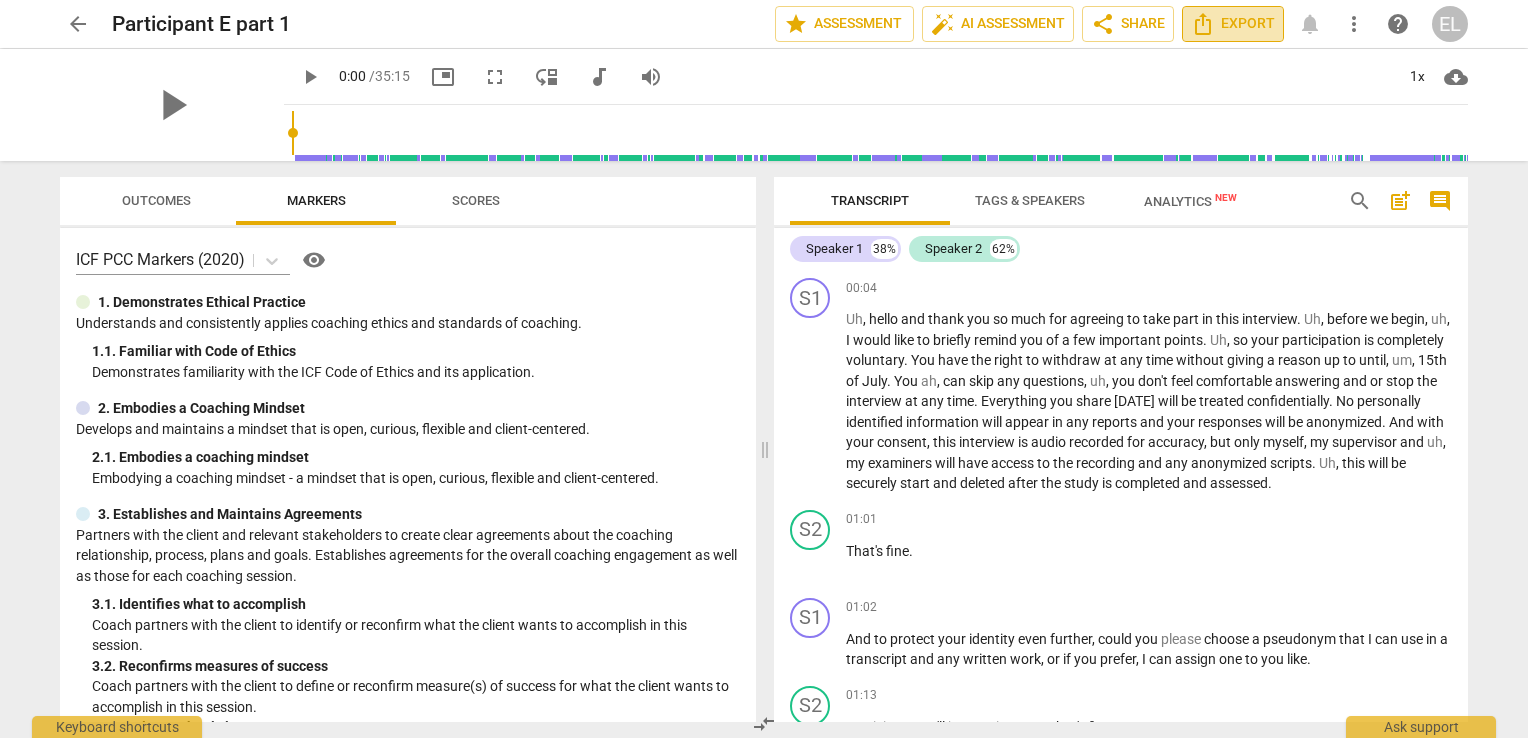 click on "Export" at bounding box center [1233, 24] 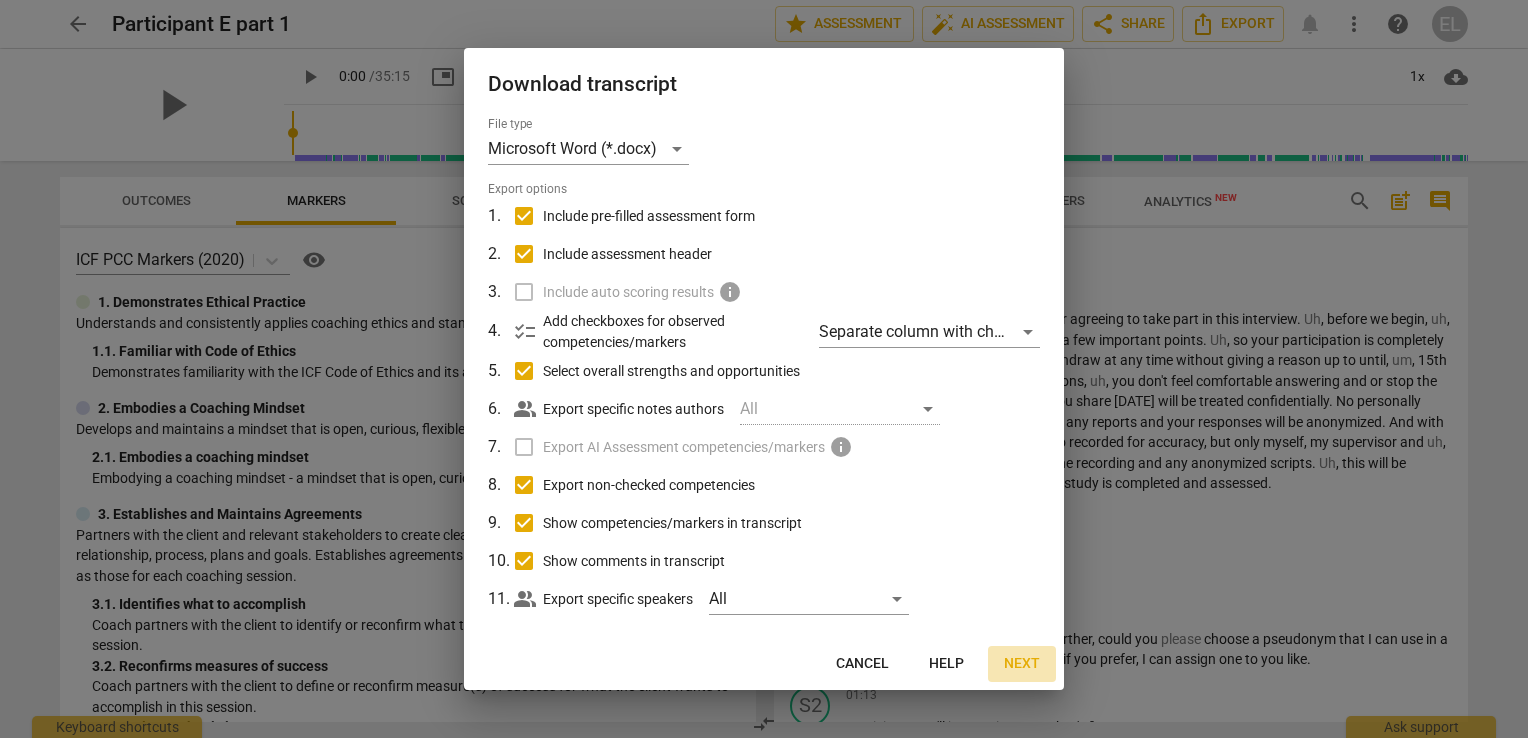 click on "Next" at bounding box center [1022, 664] 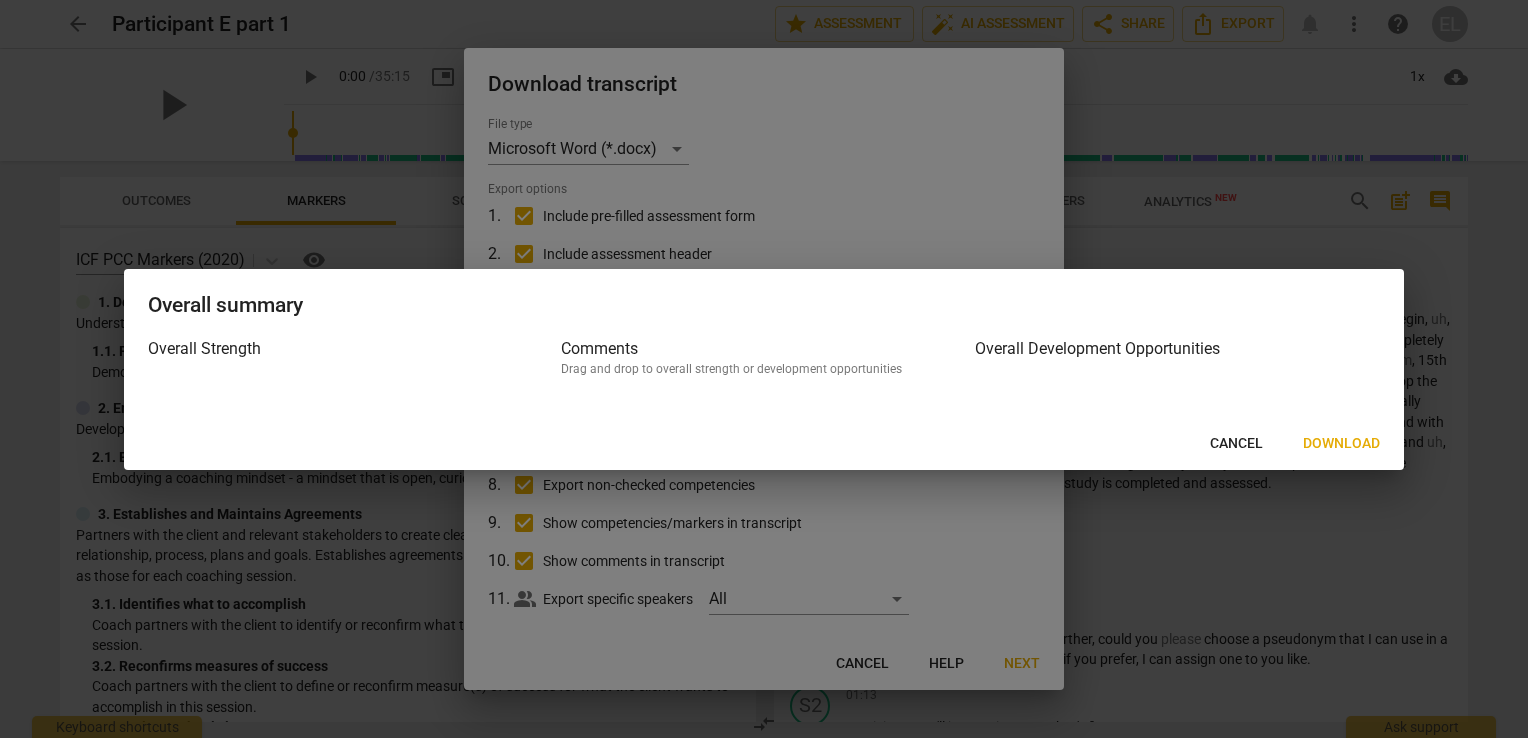 click on "Download" at bounding box center (1341, 444) 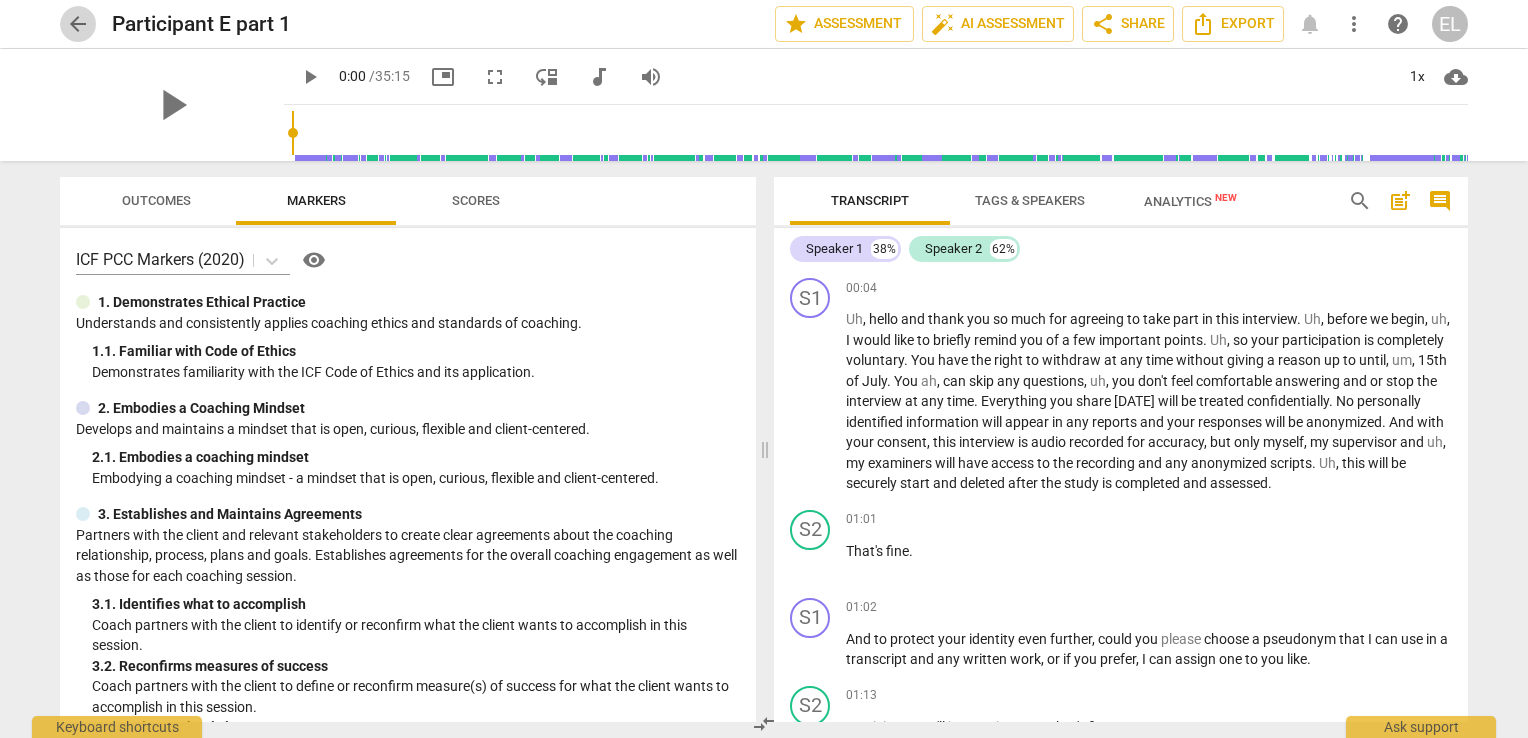 click on "arrow_back" at bounding box center [78, 24] 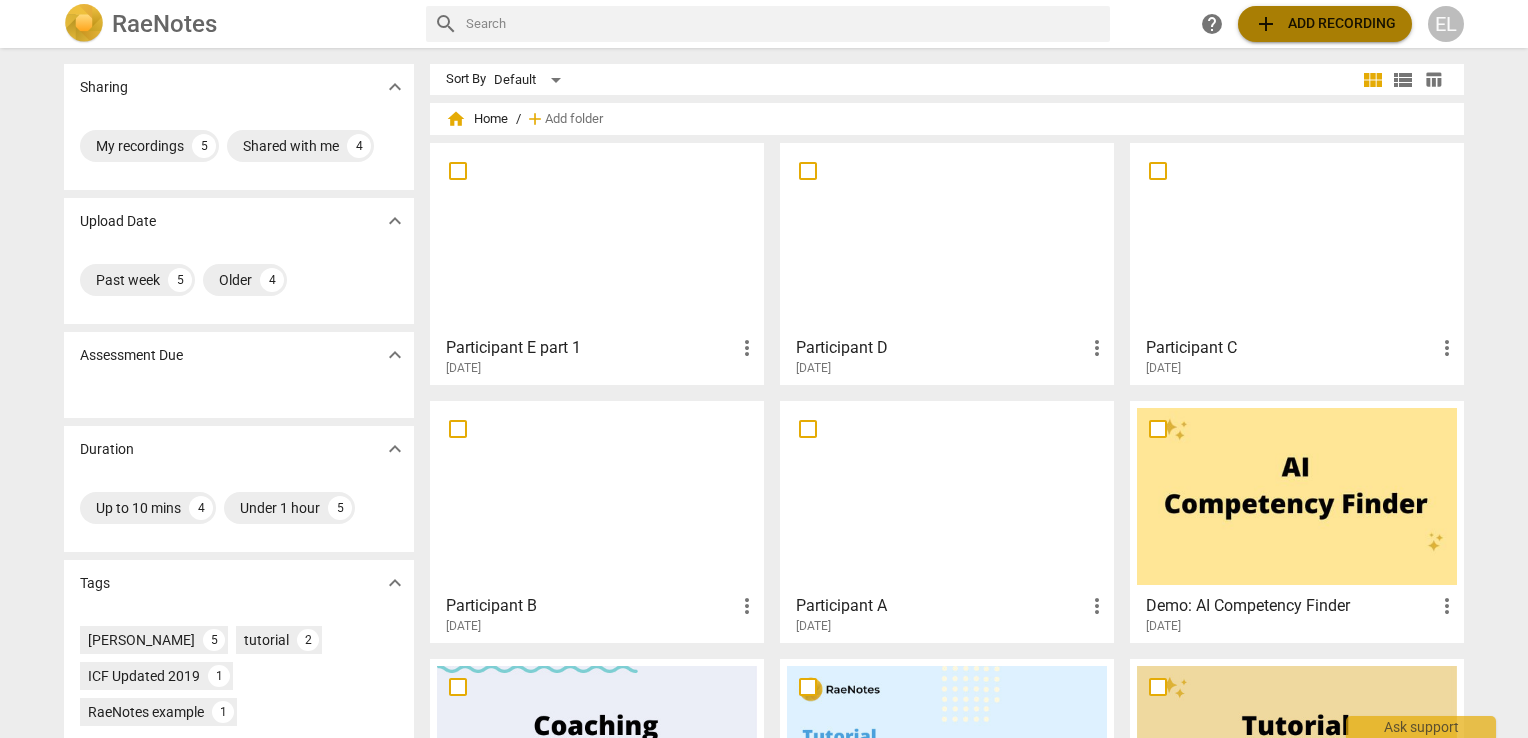 click on "add" at bounding box center [1266, 24] 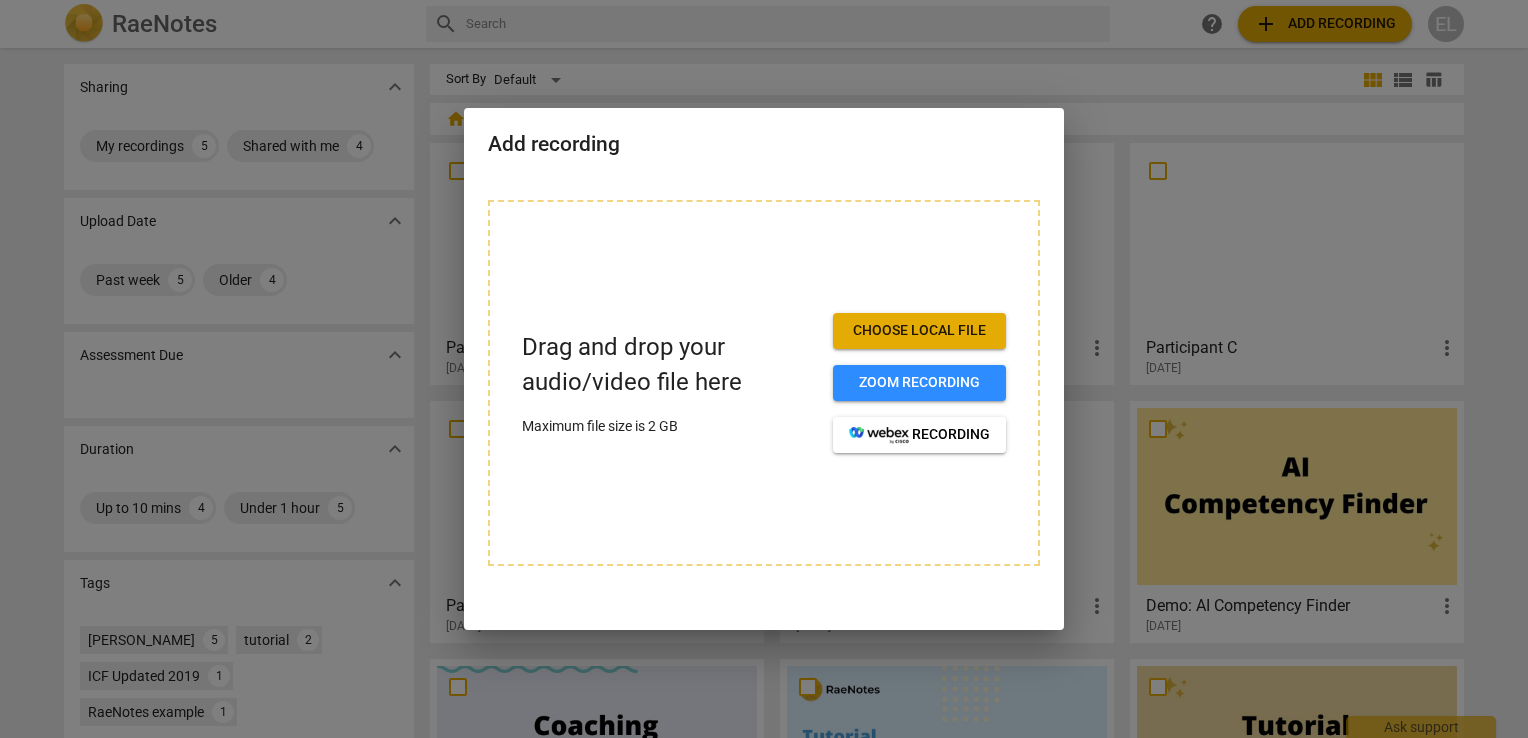 click on "Choose local file" at bounding box center [919, 331] 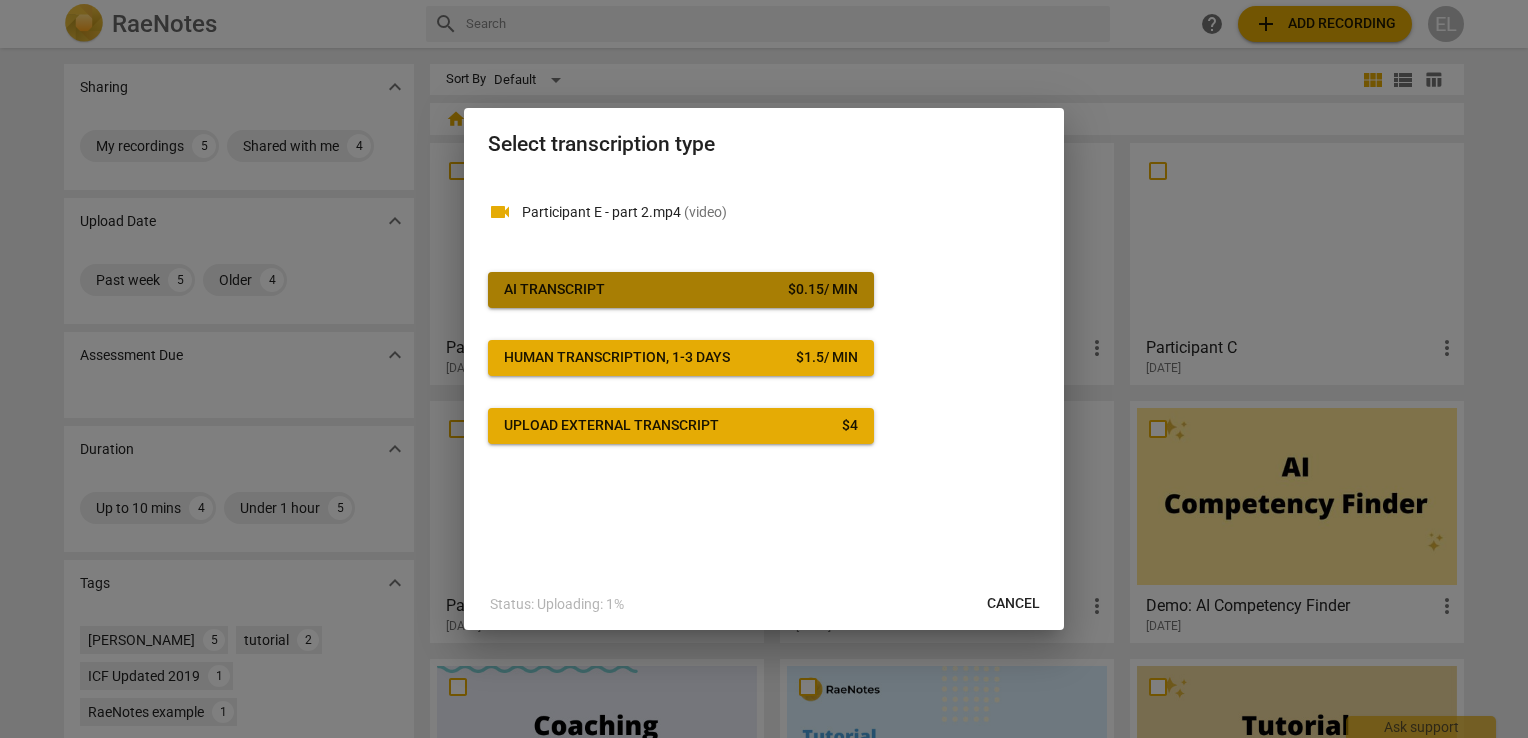 click on "$ 0.15  / min" at bounding box center [823, 290] 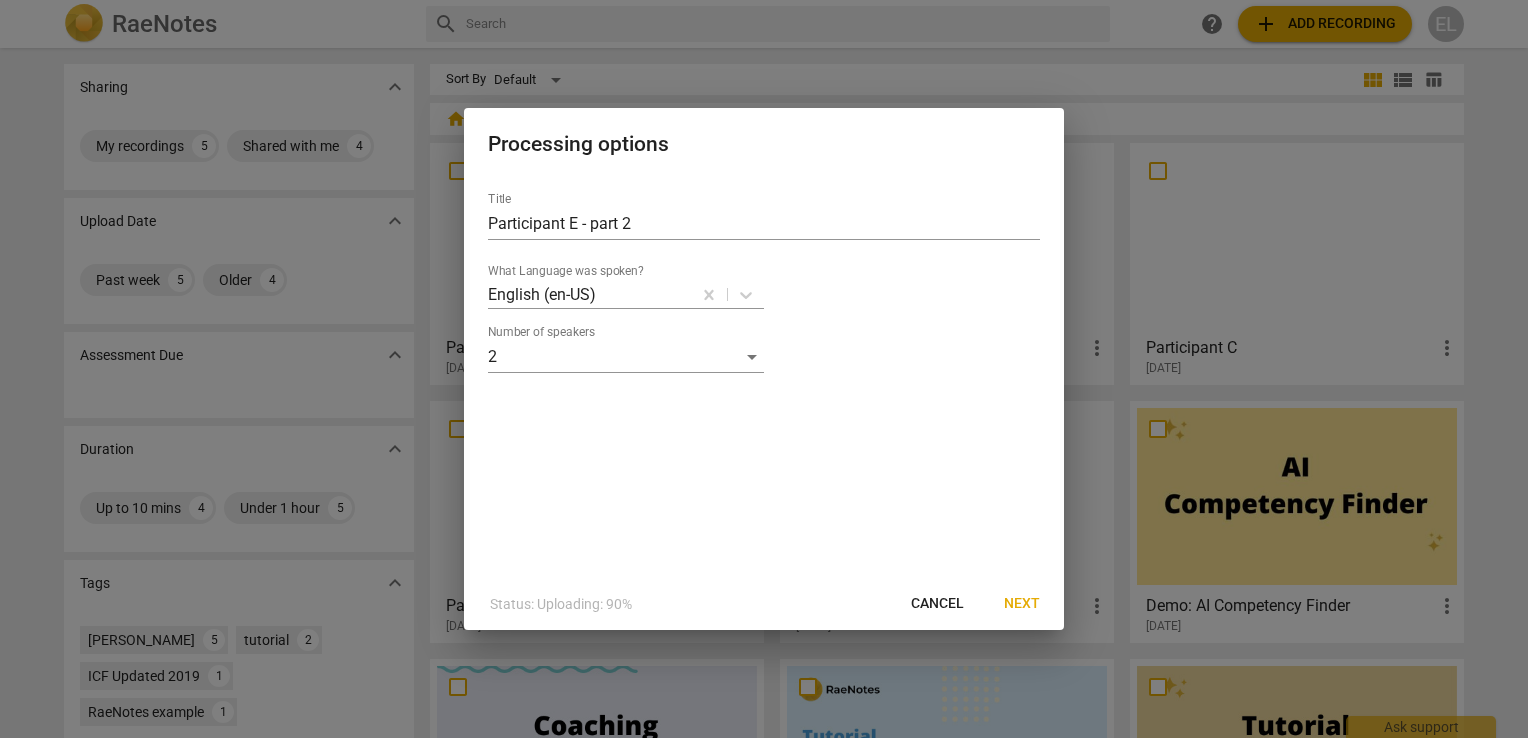 click on "Next" at bounding box center [1022, 604] 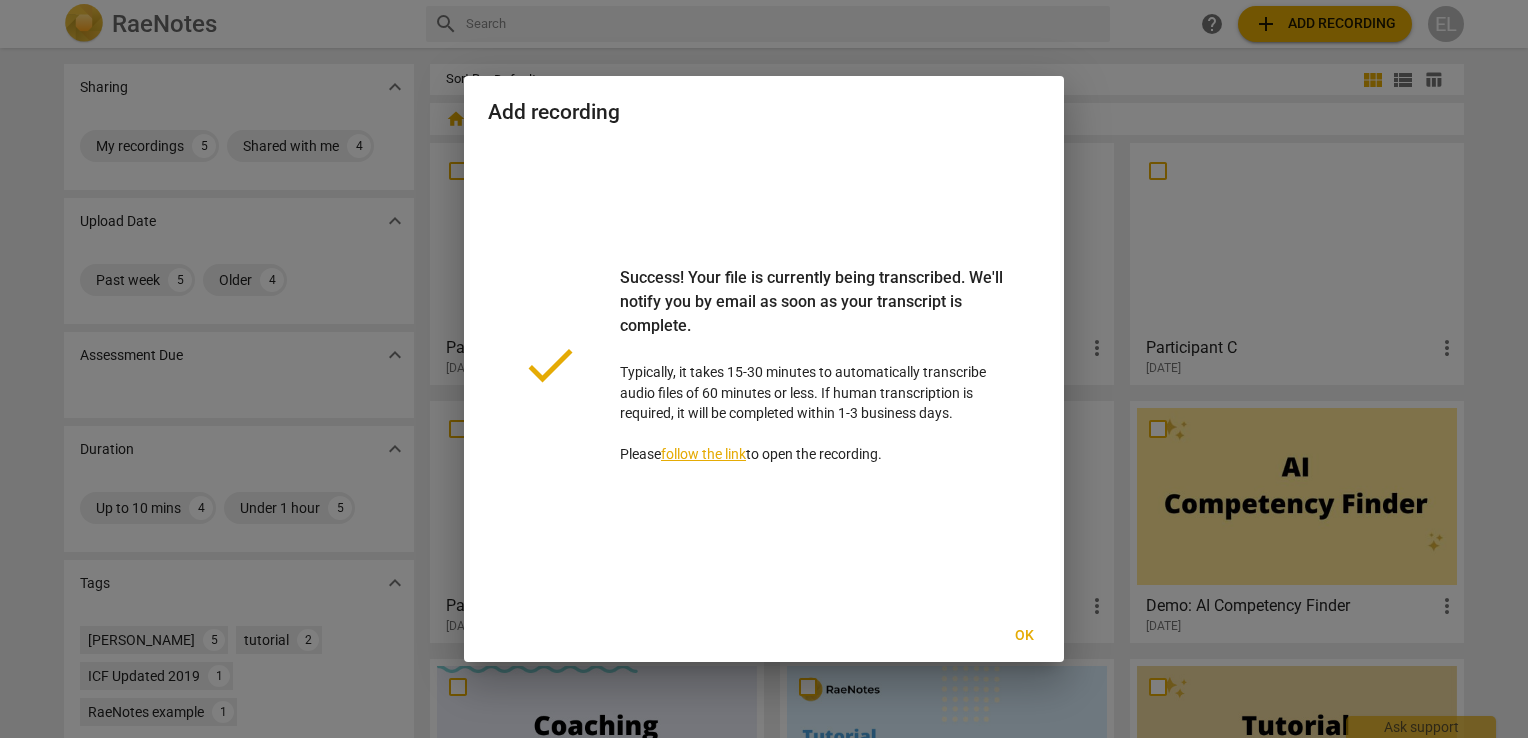 click on "follow the link" at bounding box center [703, 454] 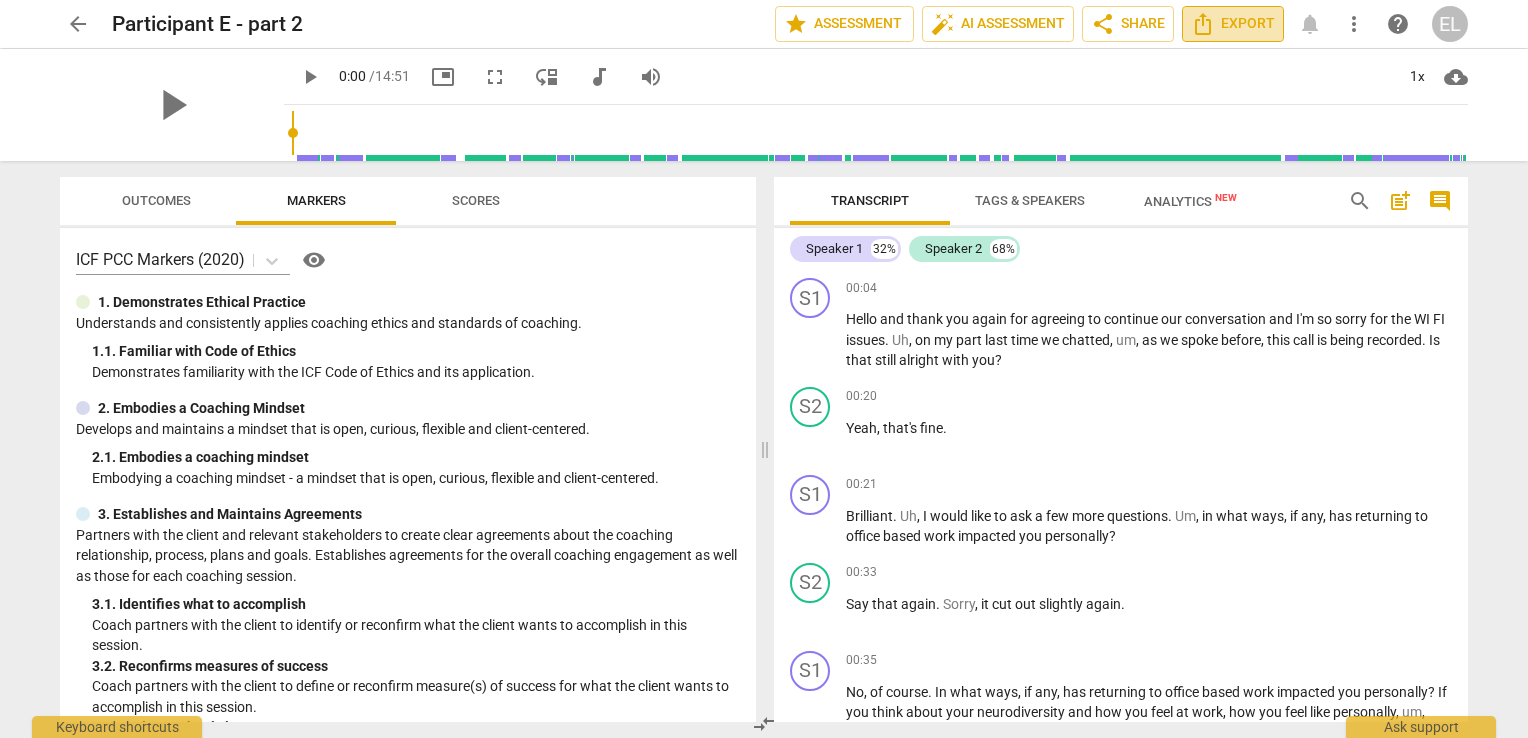 click 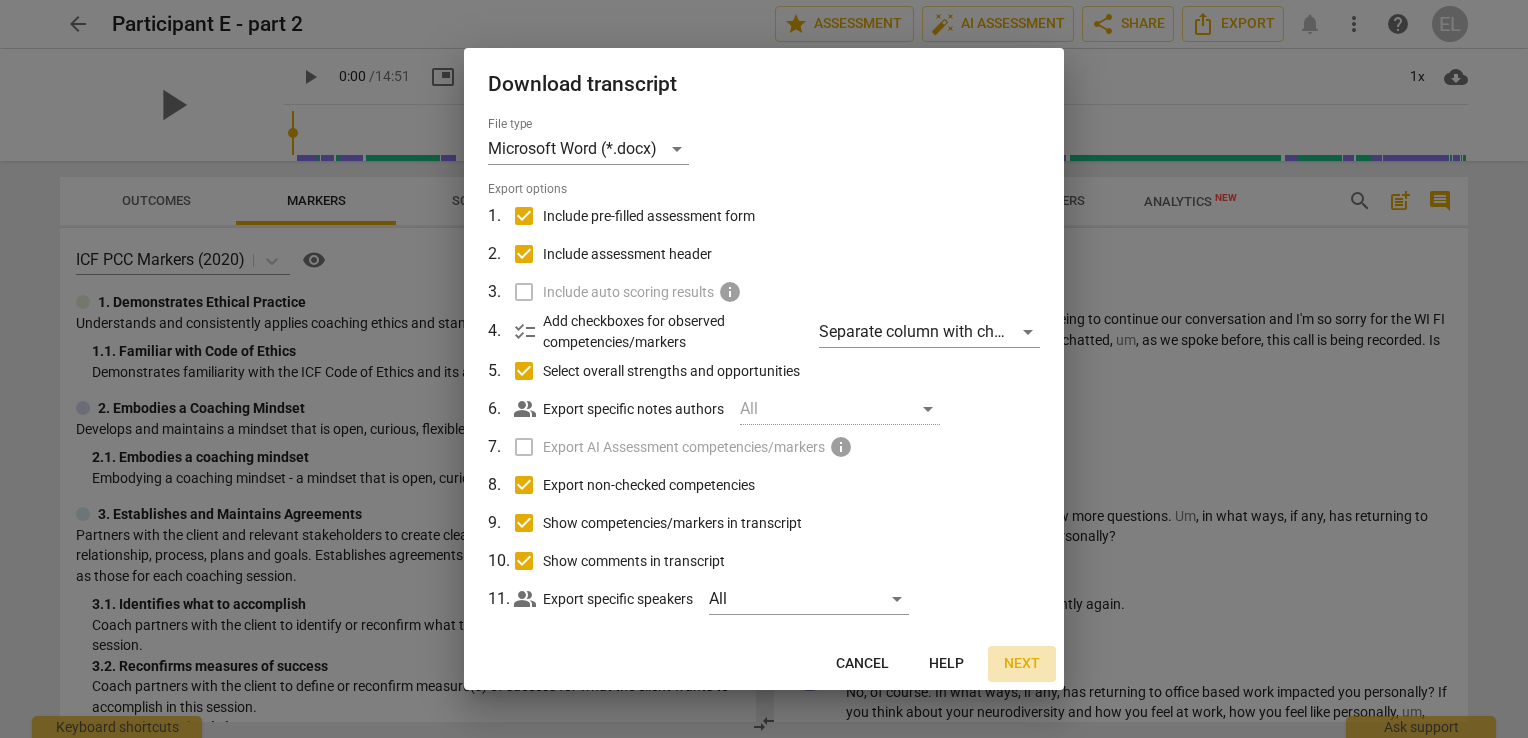click on "Next" at bounding box center (1022, 664) 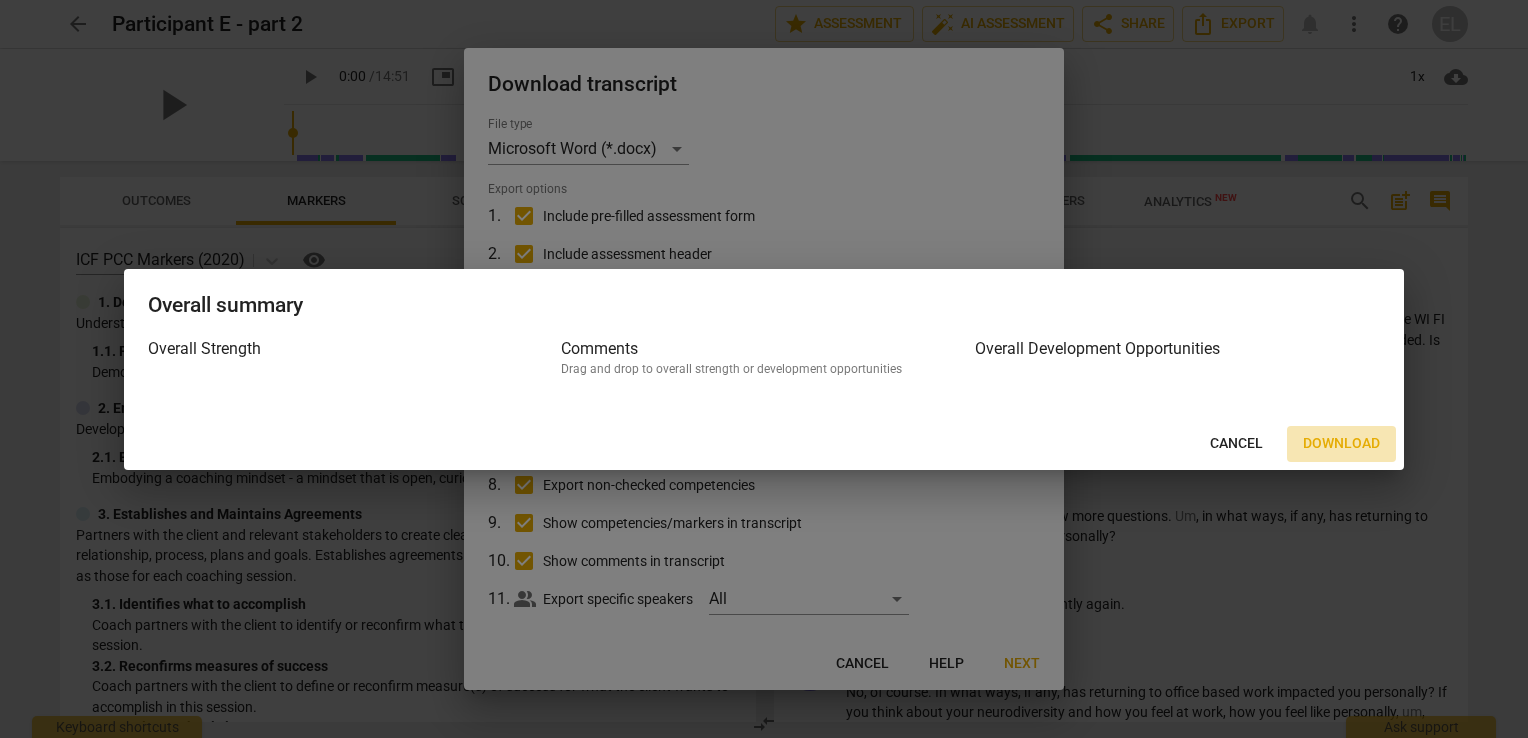 click on "Download" at bounding box center (1341, 444) 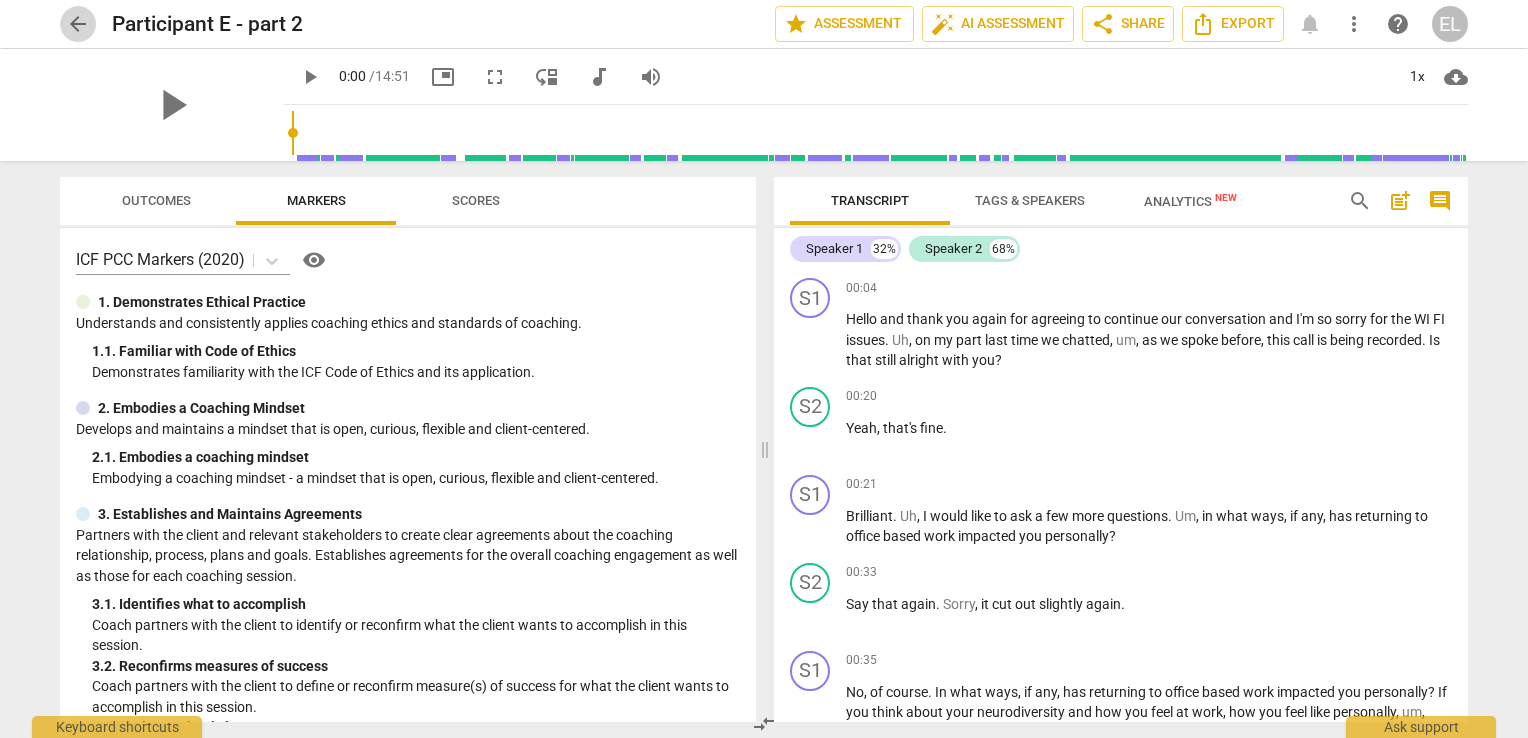 click on "arrow_back" at bounding box center [78, 24] 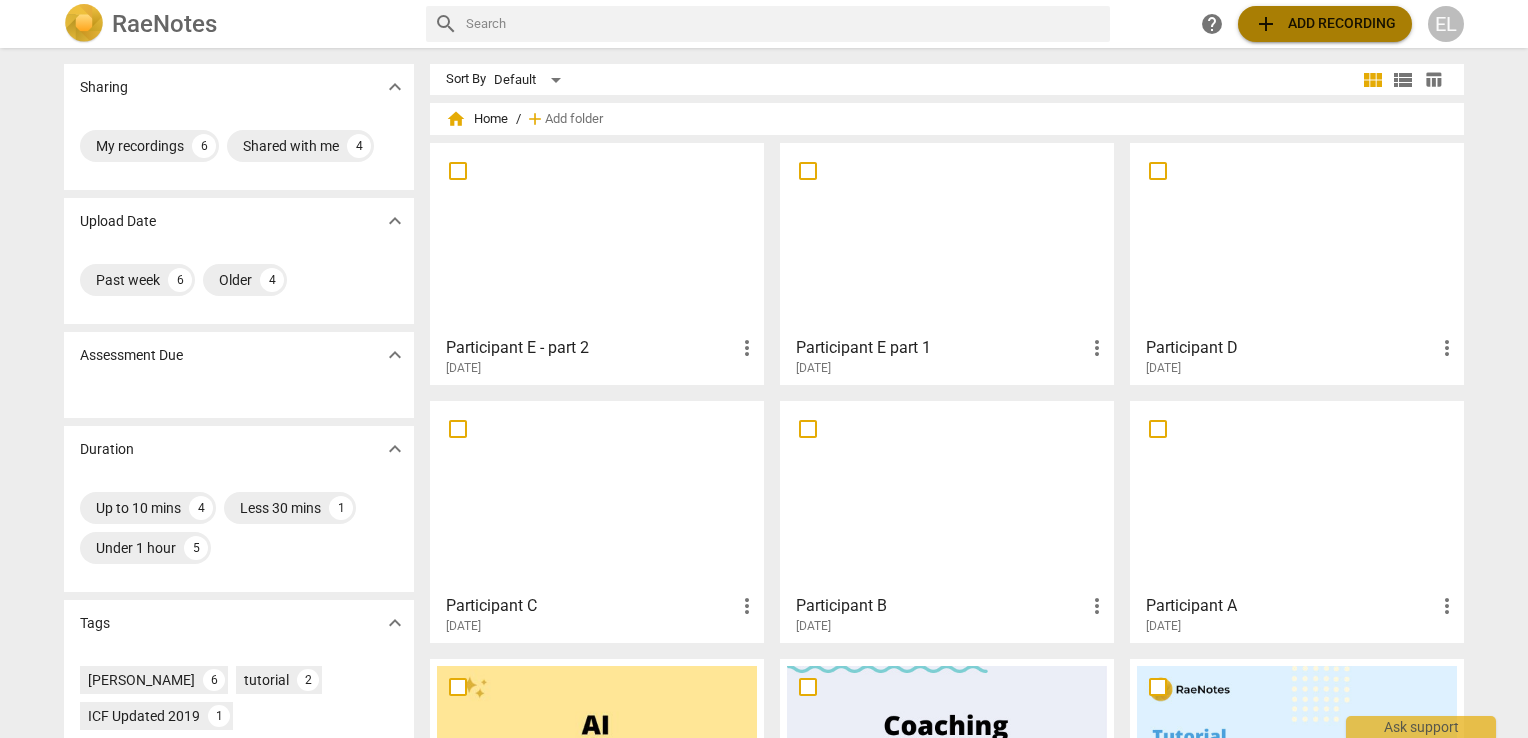 click on "add   Add recording" at bounding box center [1325, 24] 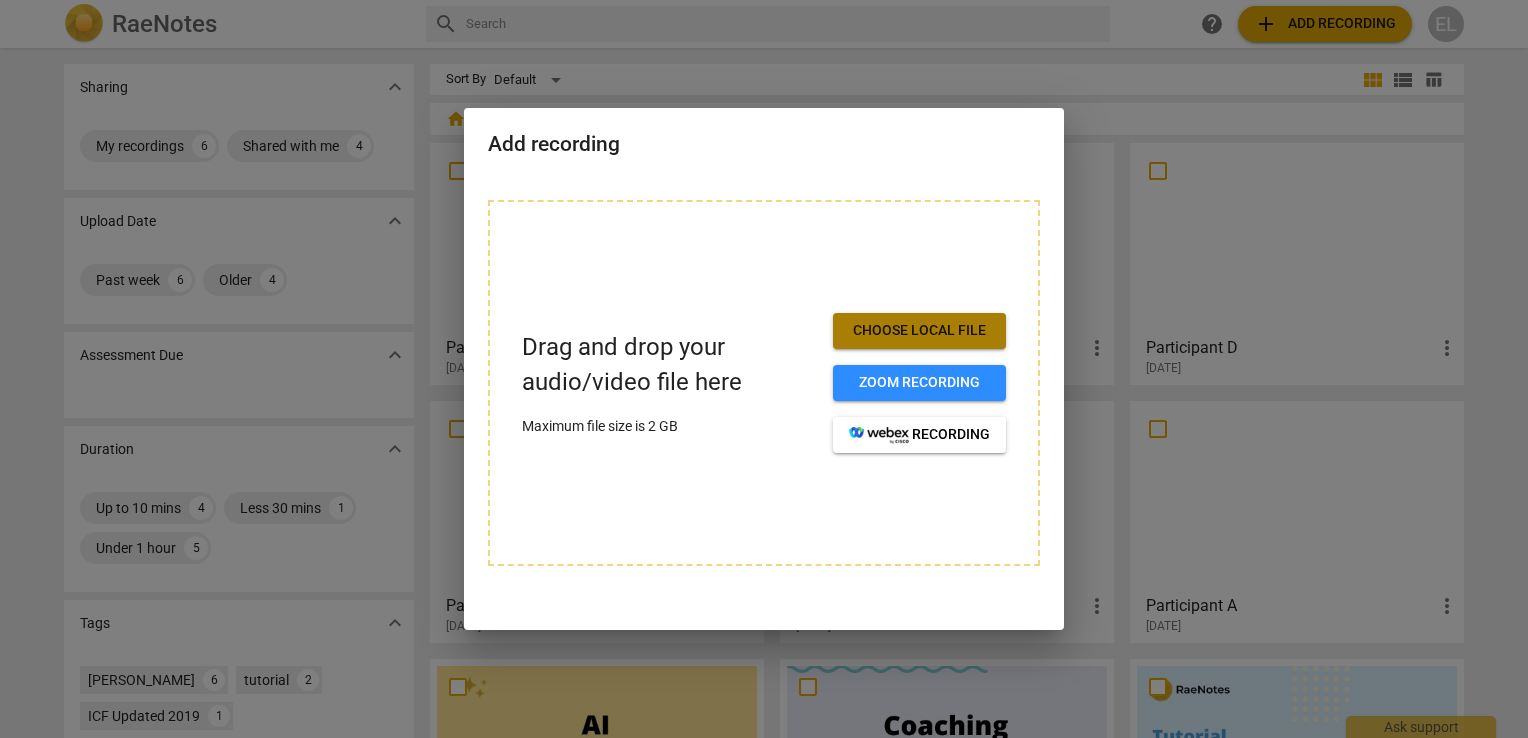 click on "Choose local file" at bounding box center (919, 331) 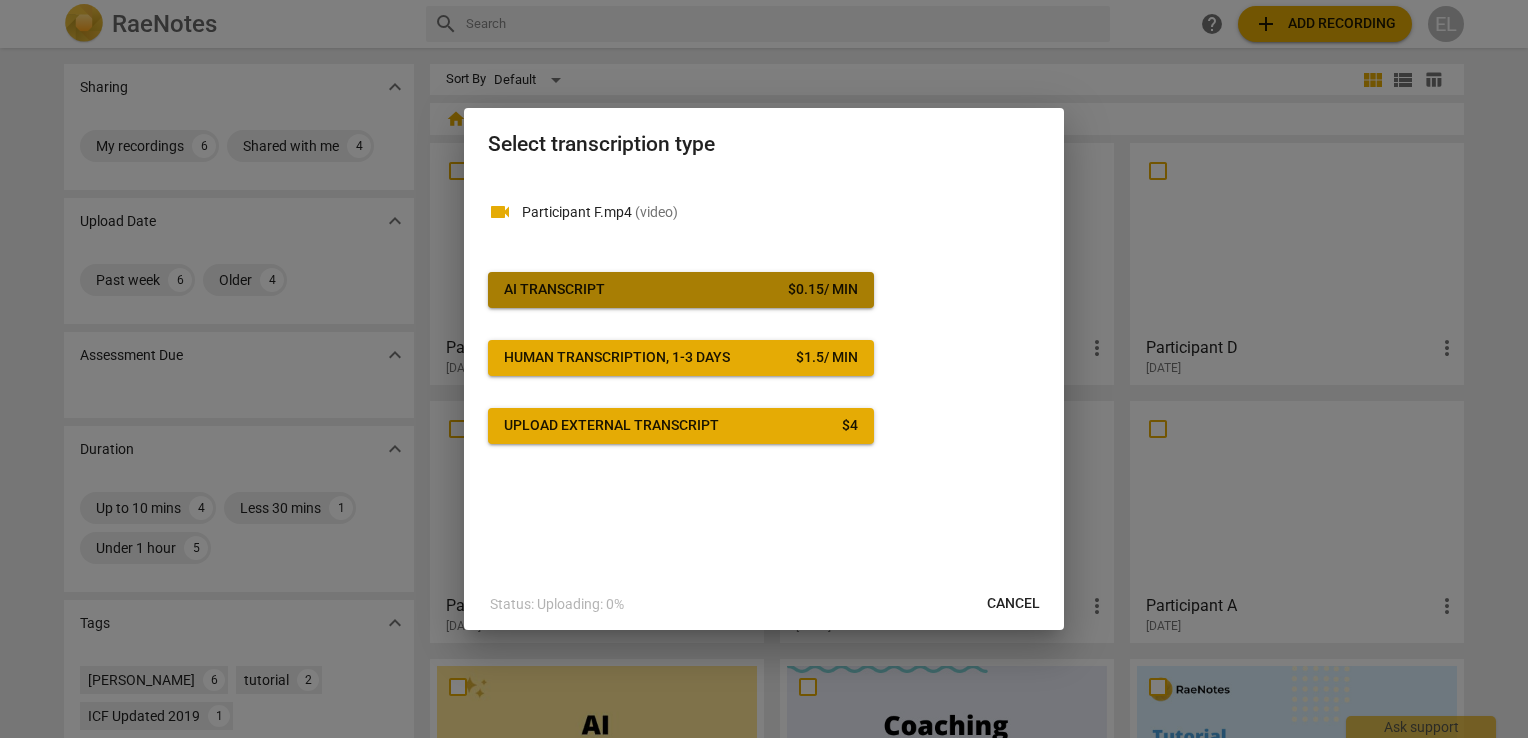 click on "$ 0.15  / min" at bounding box center (823, 290) 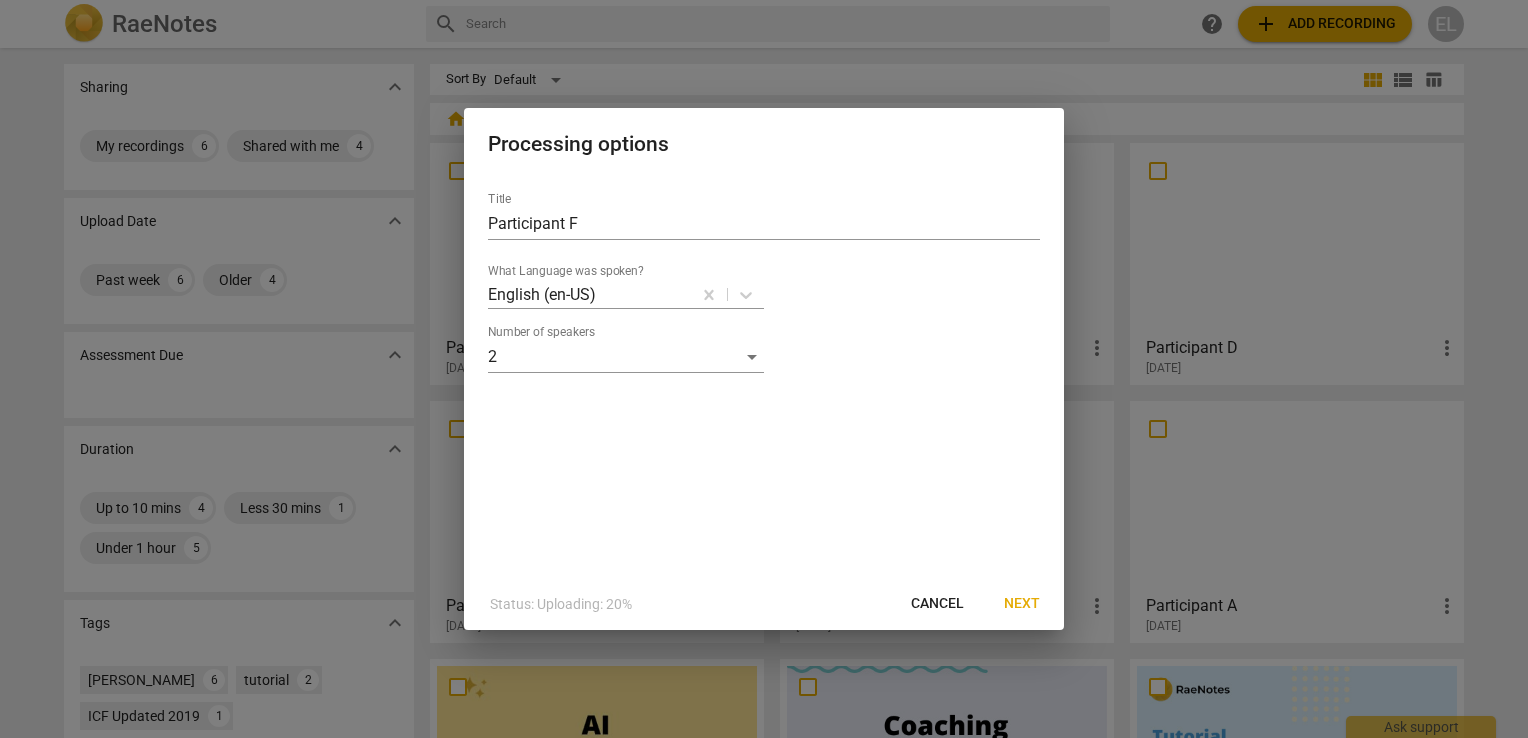 click on "Next" at bounding box center (1022, 604) 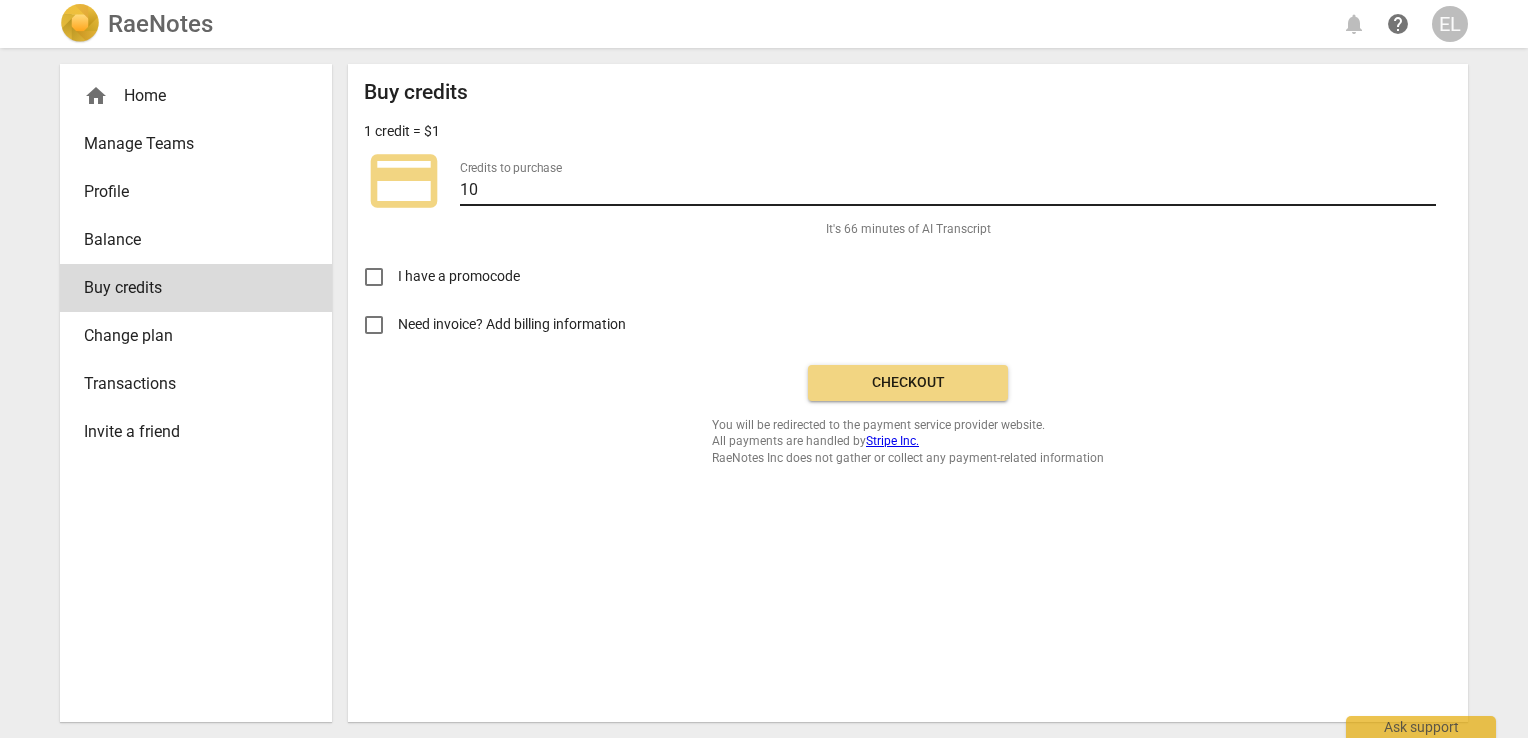 click on "10" at bounding box center [948, 191] 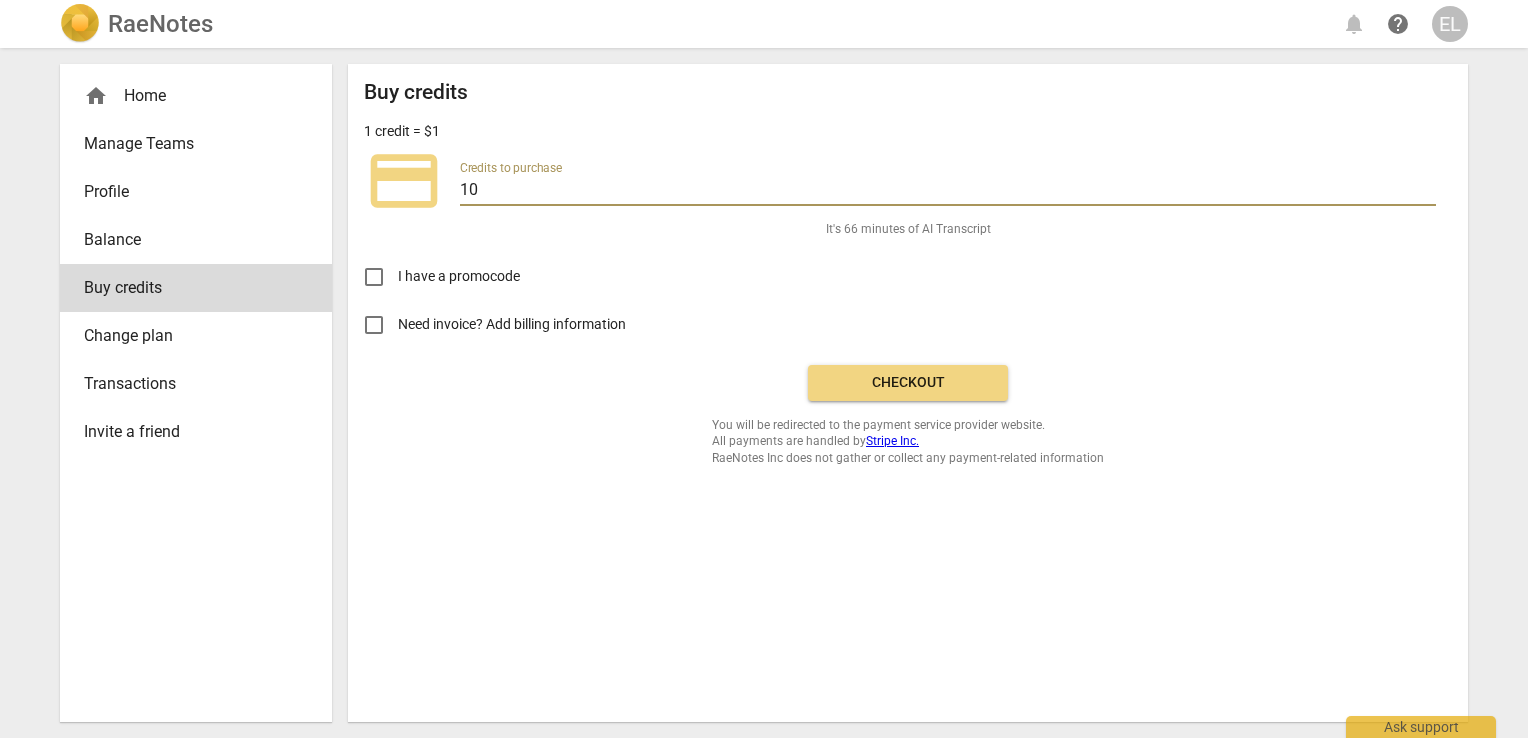 type on "1" 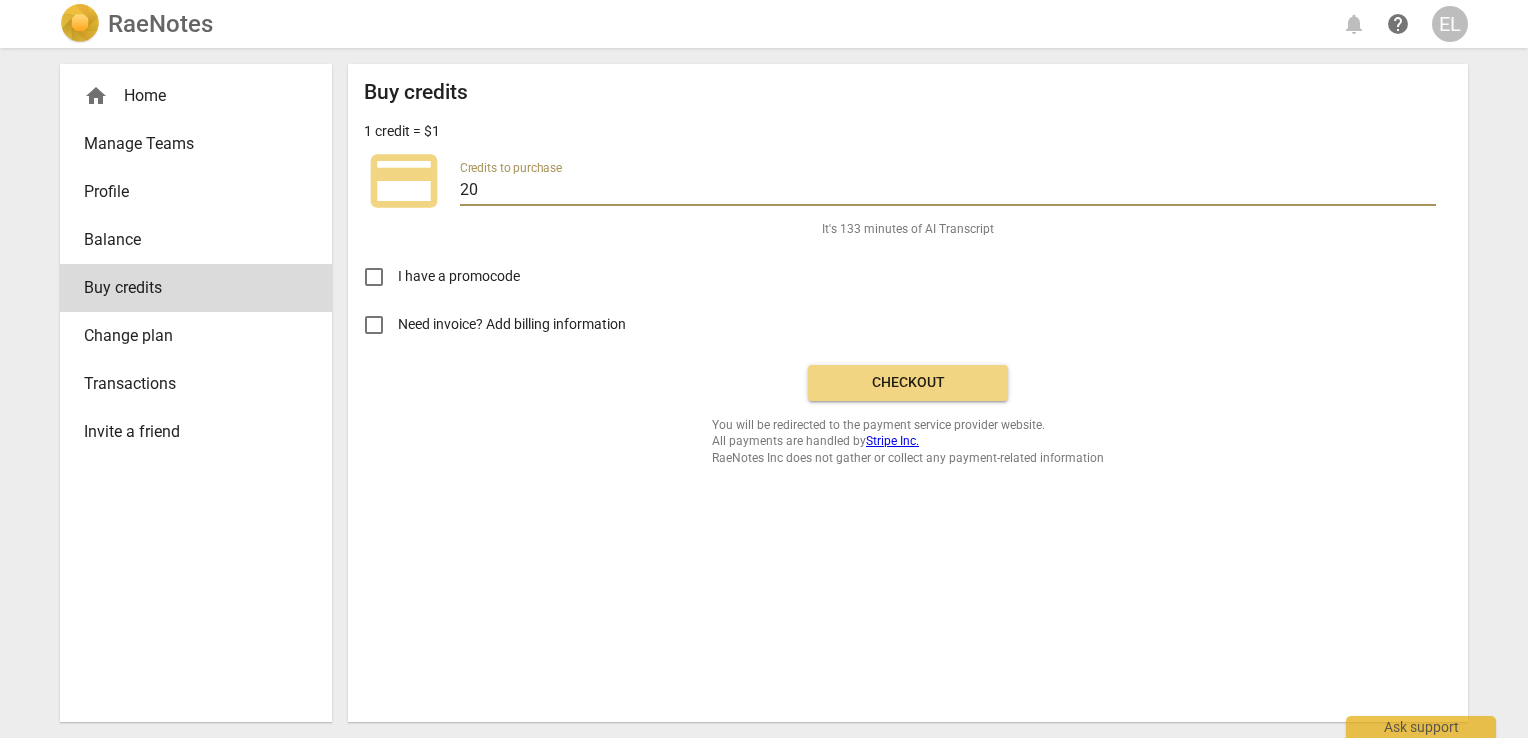 type on "2" 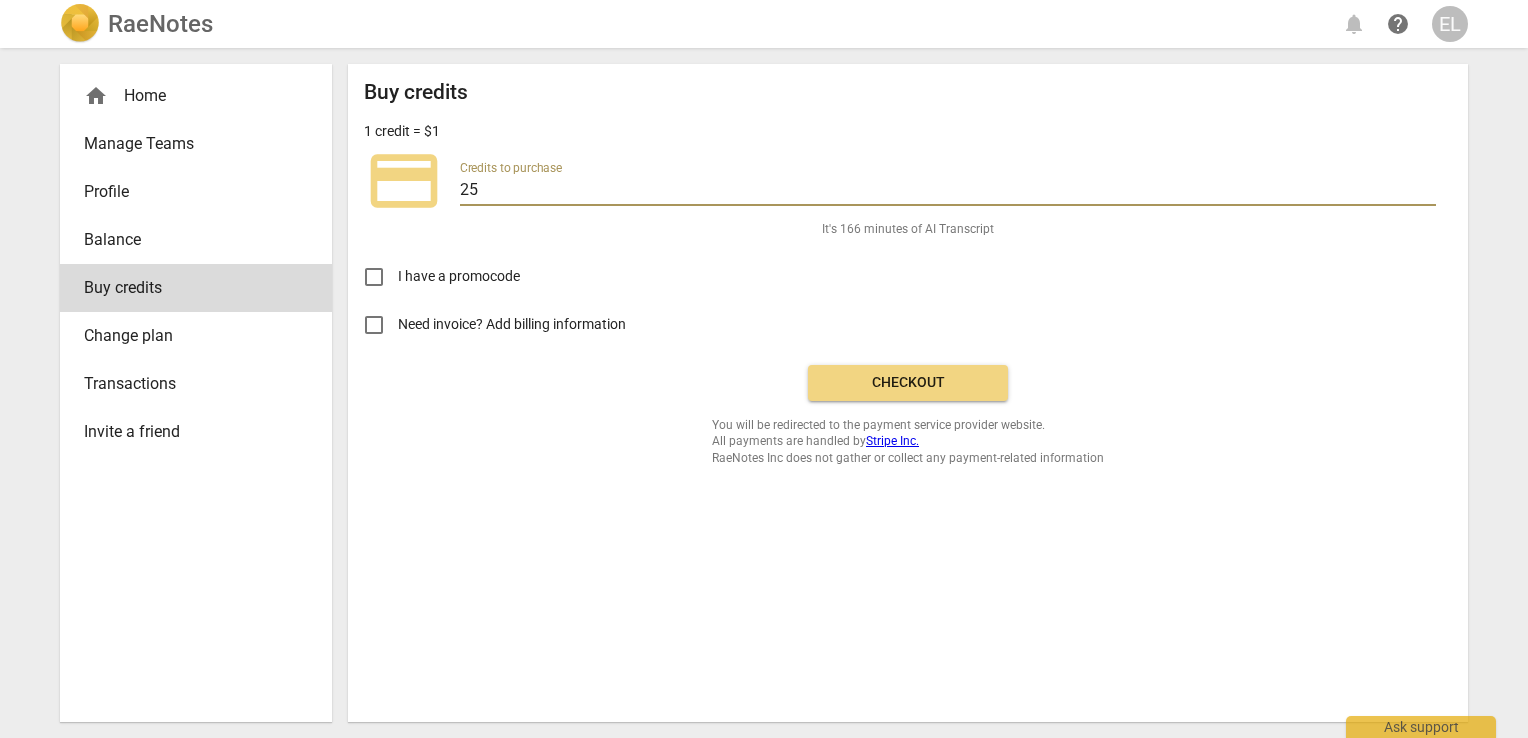 type on "25" 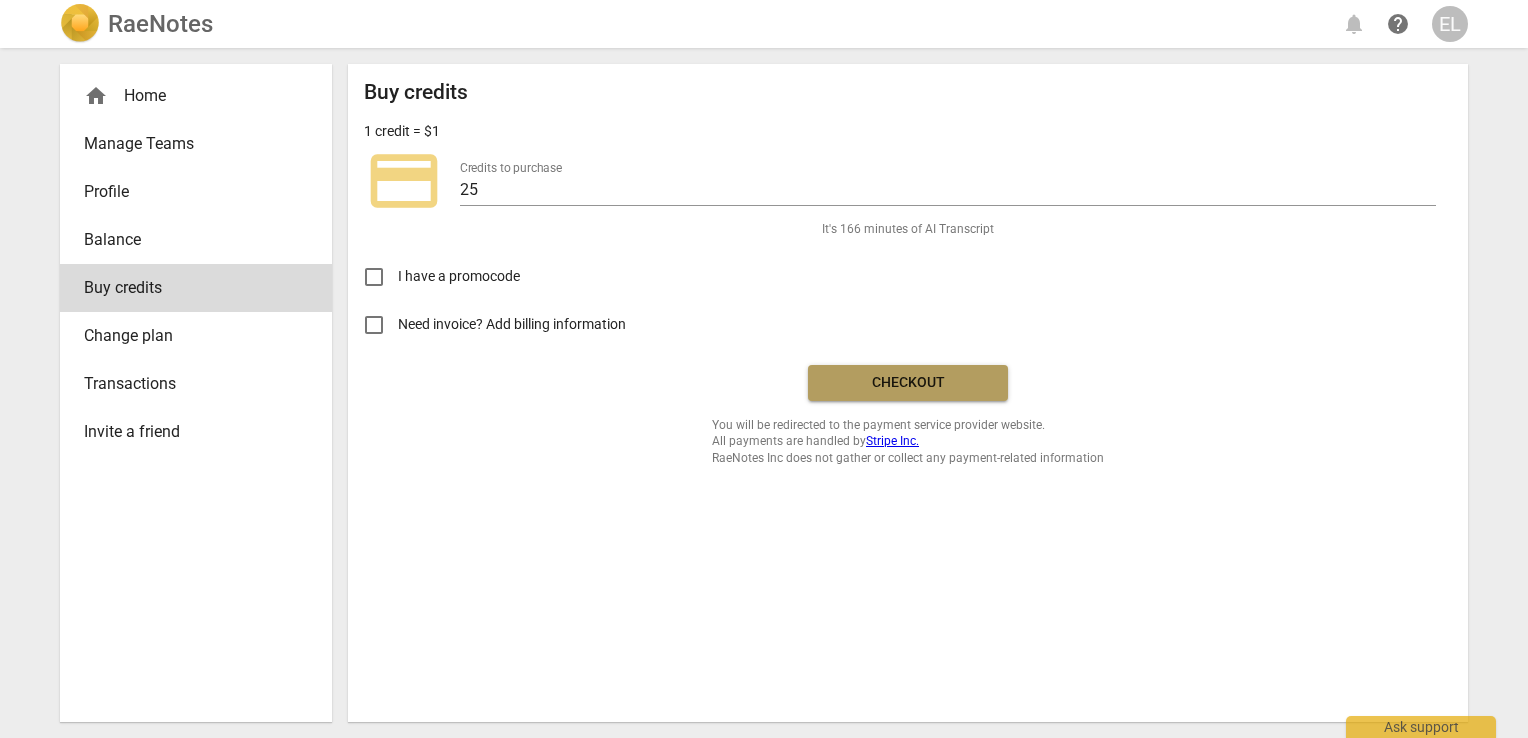 click on "Checkout" at bounding box center (908, 383) 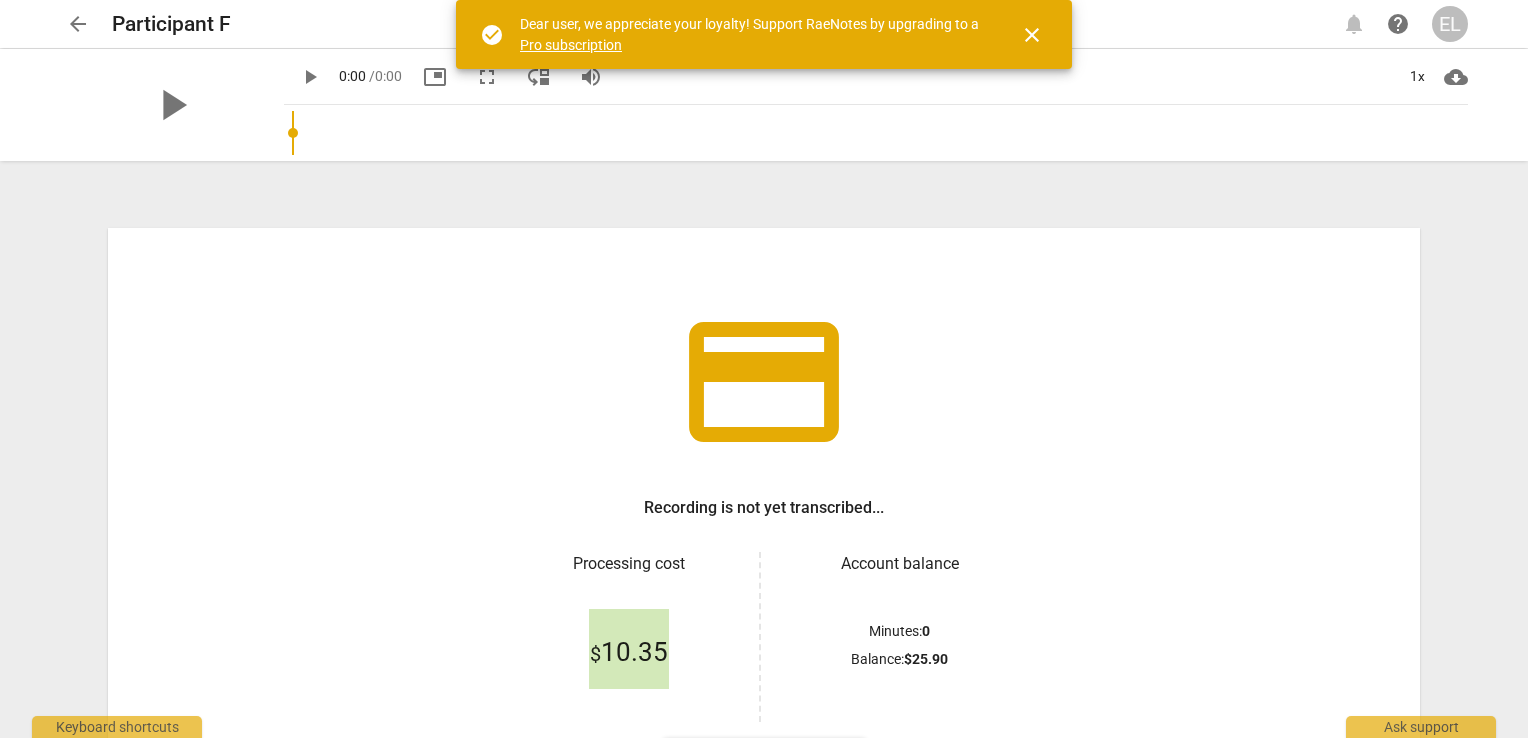 scroll, scrollTop: 0, scrollLeft: 0, axis: both 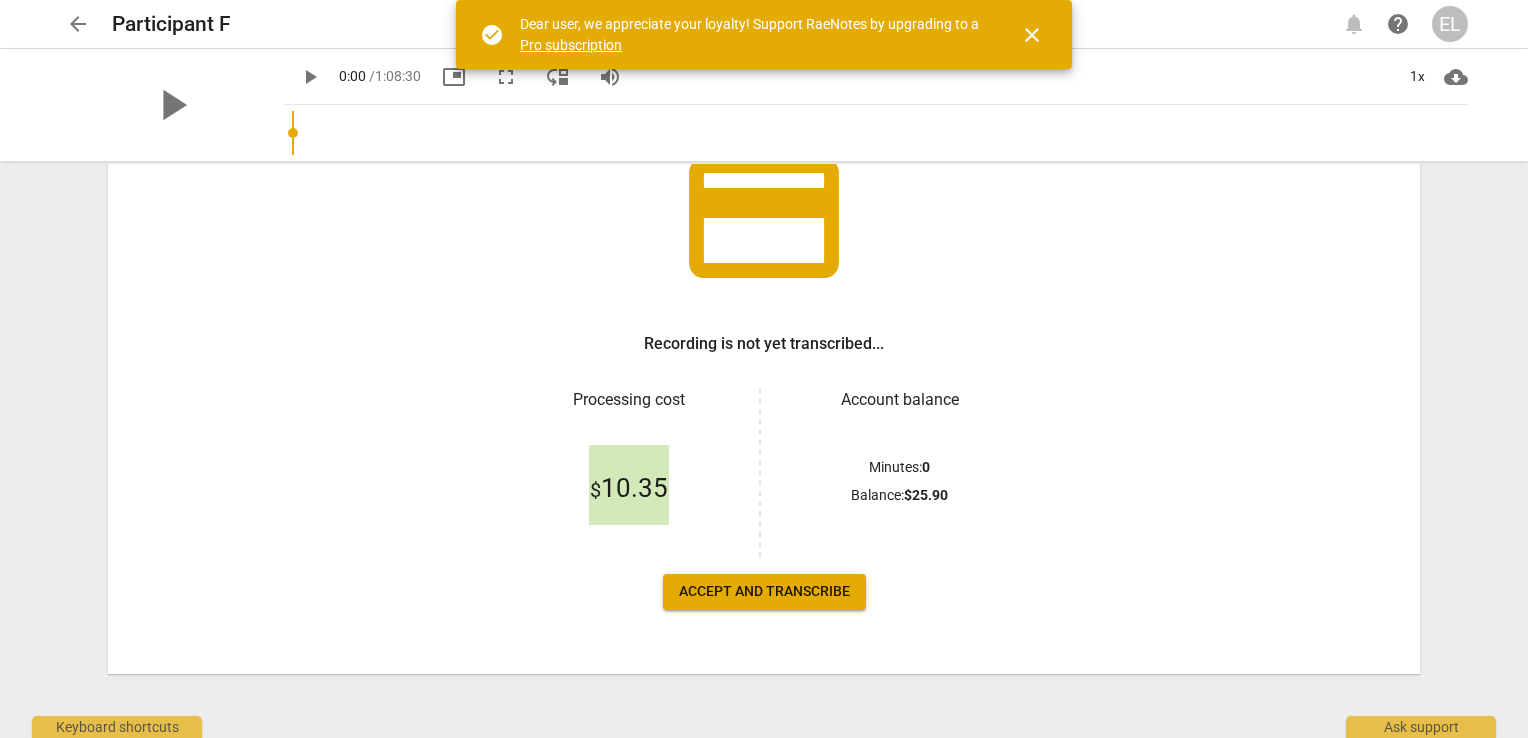 click on "Accept and transcribe" at bounding box center (764, 592) 